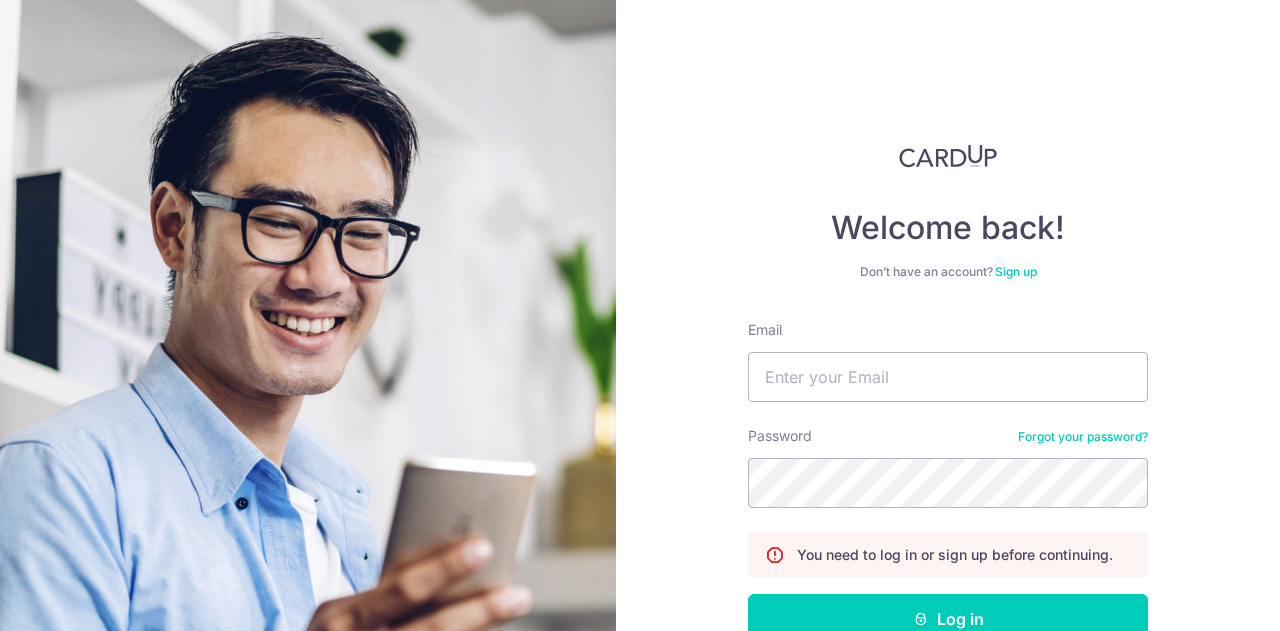 scroll, scrollTop: 0, scrollLeft: 0, axis: both 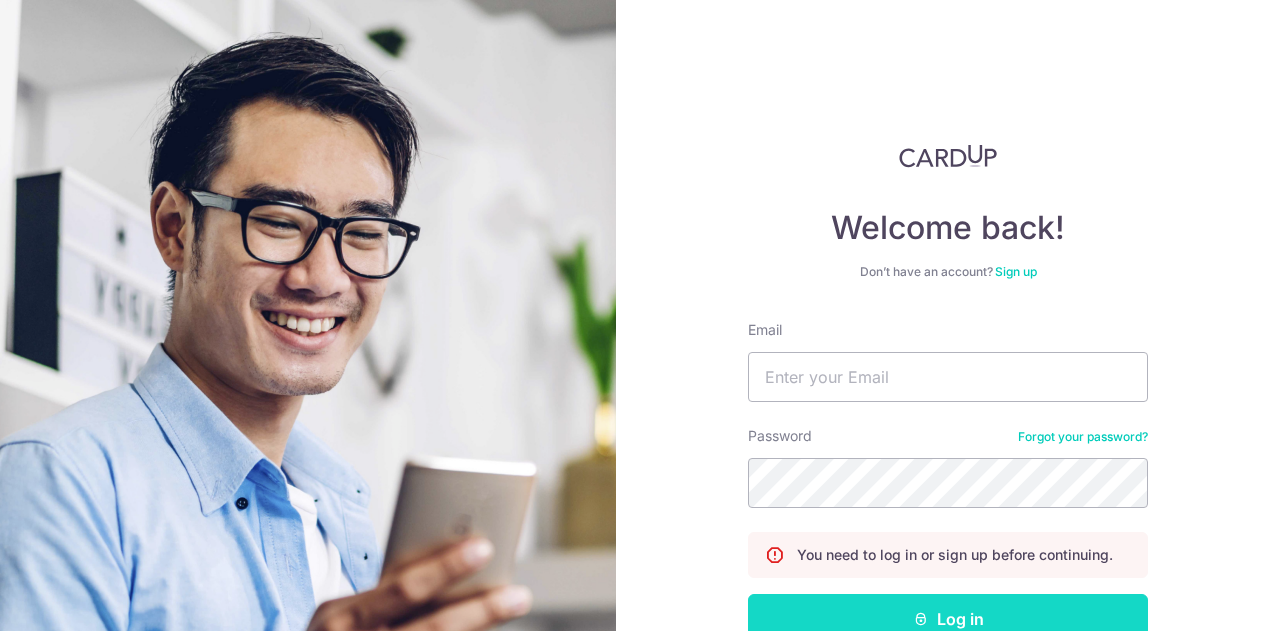 type on "[EMAIL]" 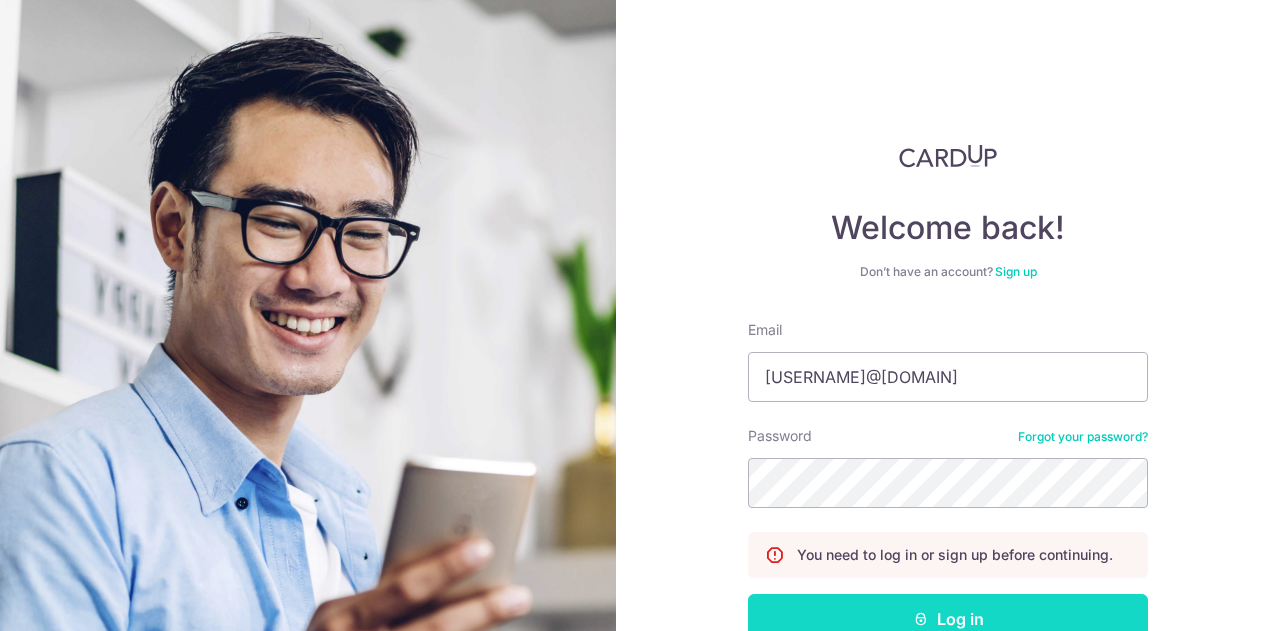 click on "Log in" at bounding box center (948, 619) 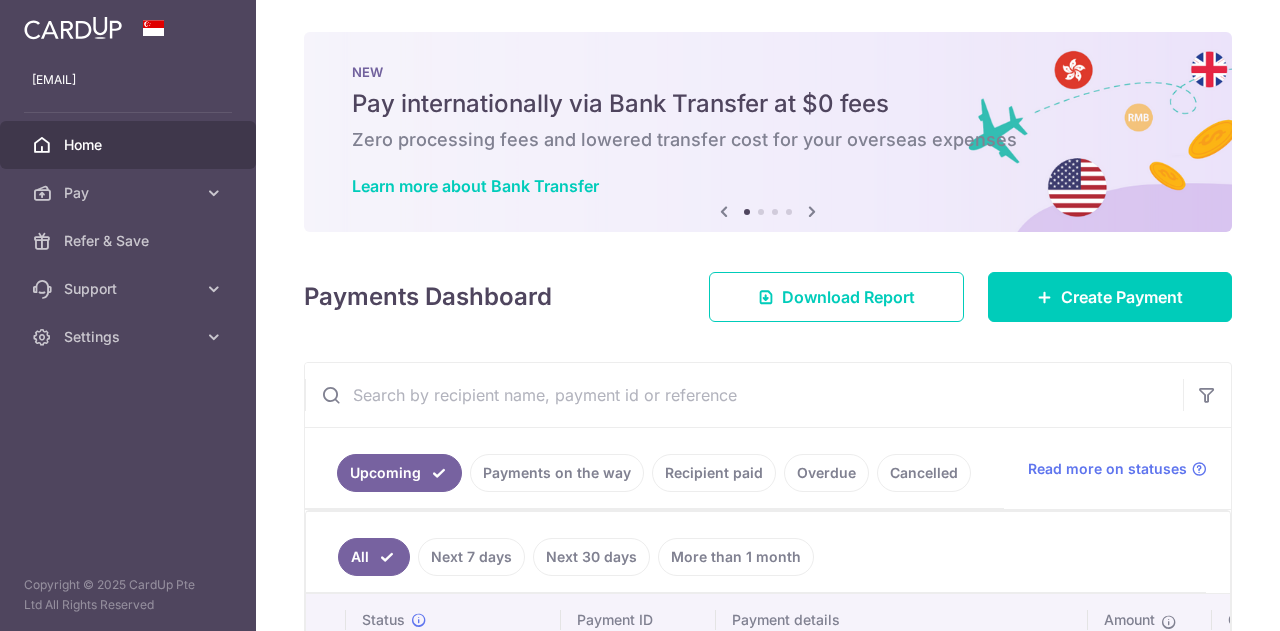 scroll, scrollTop: 0, scrollLeft: 0, axis: both 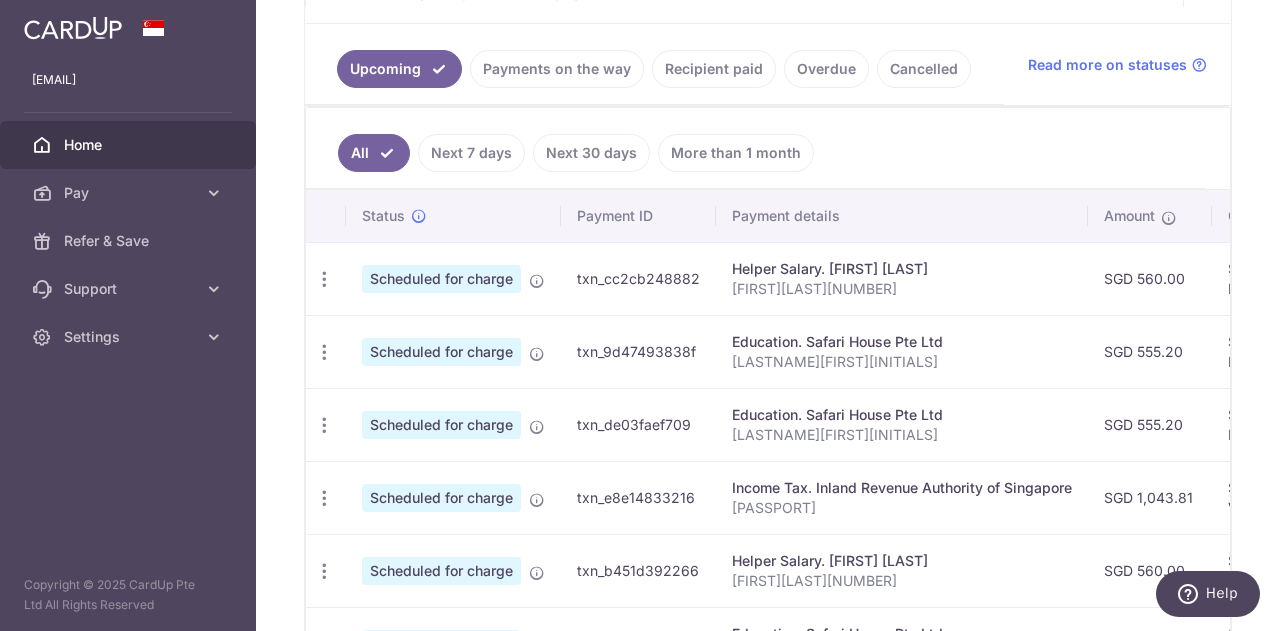 click on "Payments on the way" at bounding box center (557, 69) 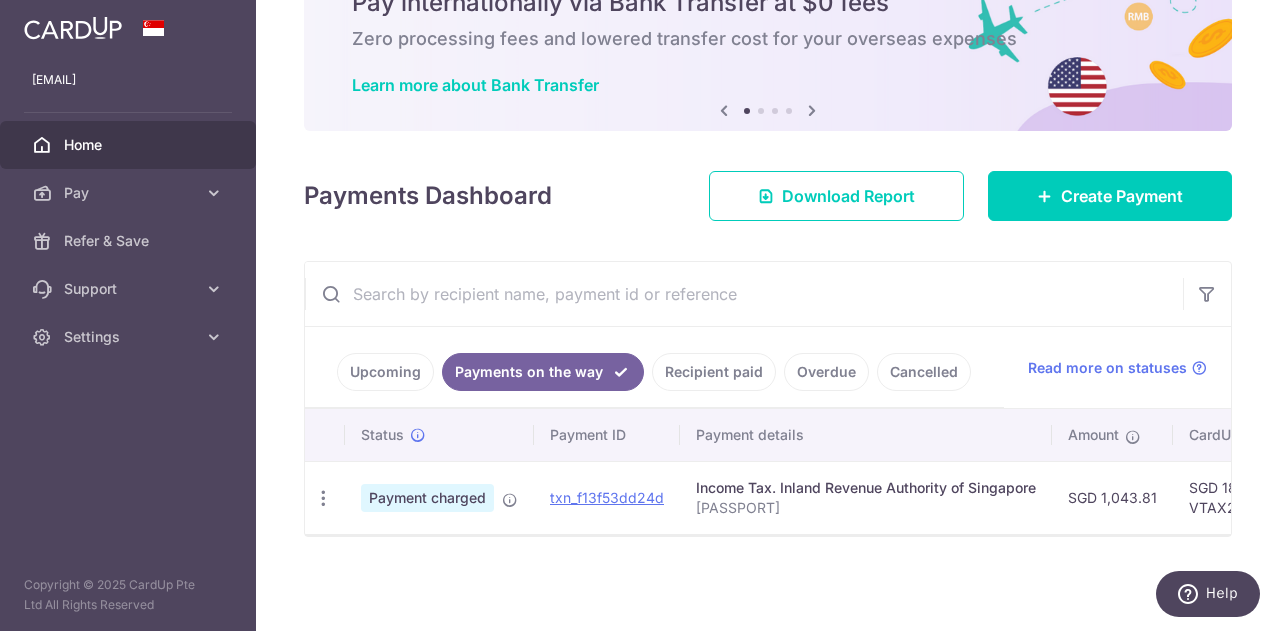 scroll, scrollTop: 110, scrollLeft: 0, axis: vertical 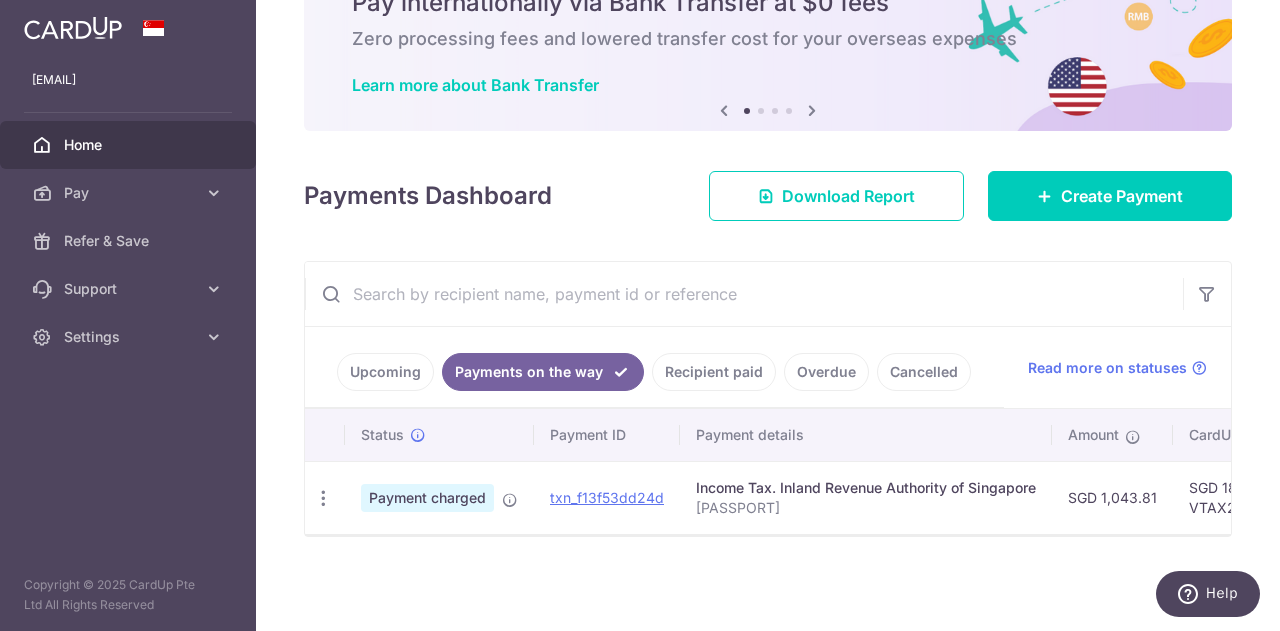 click on "Recipient paid" at bounding box center [714, 372] 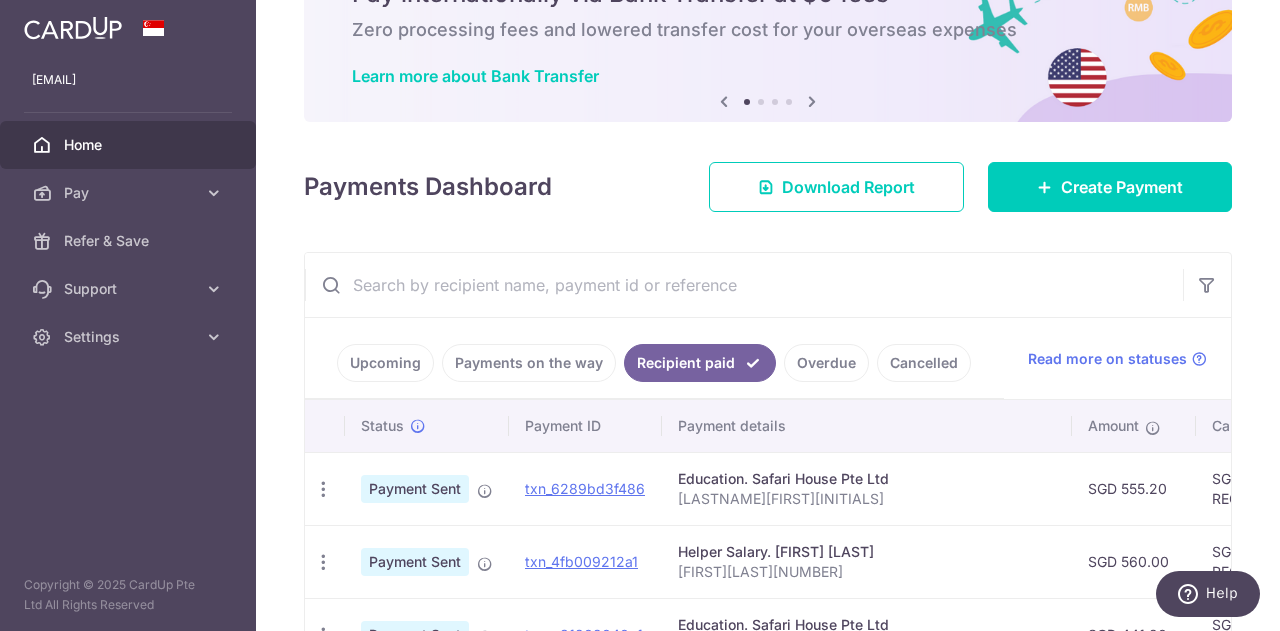 scroll, scrollTop: 404, scrollLeft: 0, axis: vertical 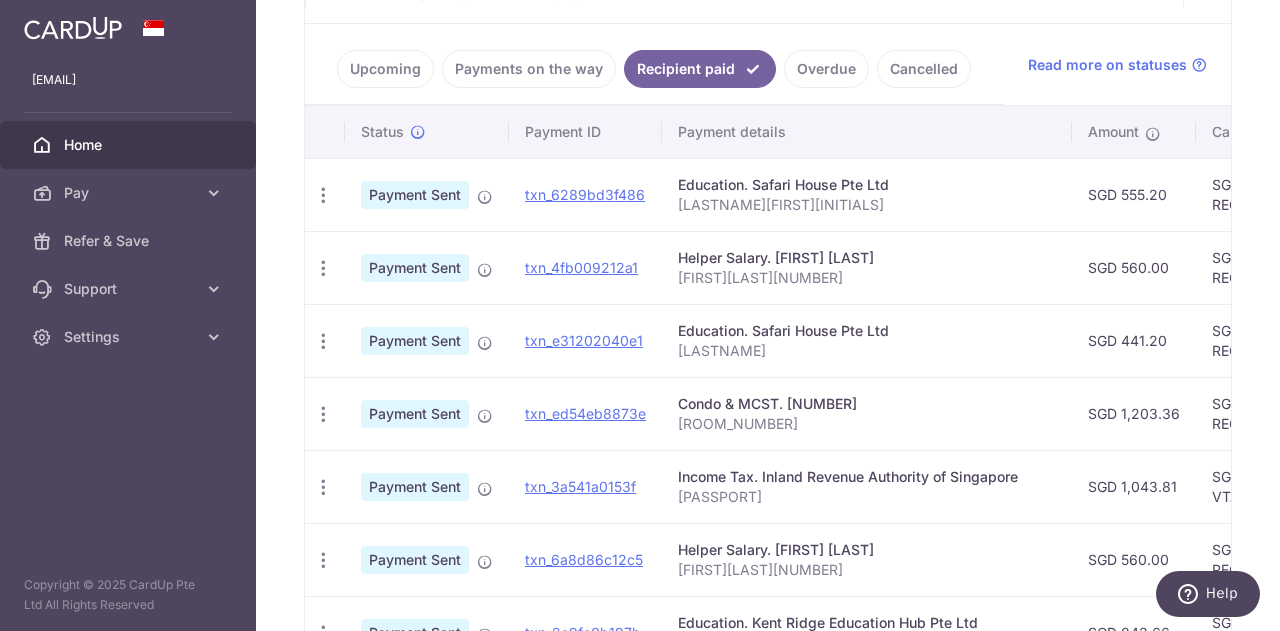 drag, startPoint x: 1091, startPoint y: 414, endPoint x: 883, endPoint y: 403, distance: 208.29066 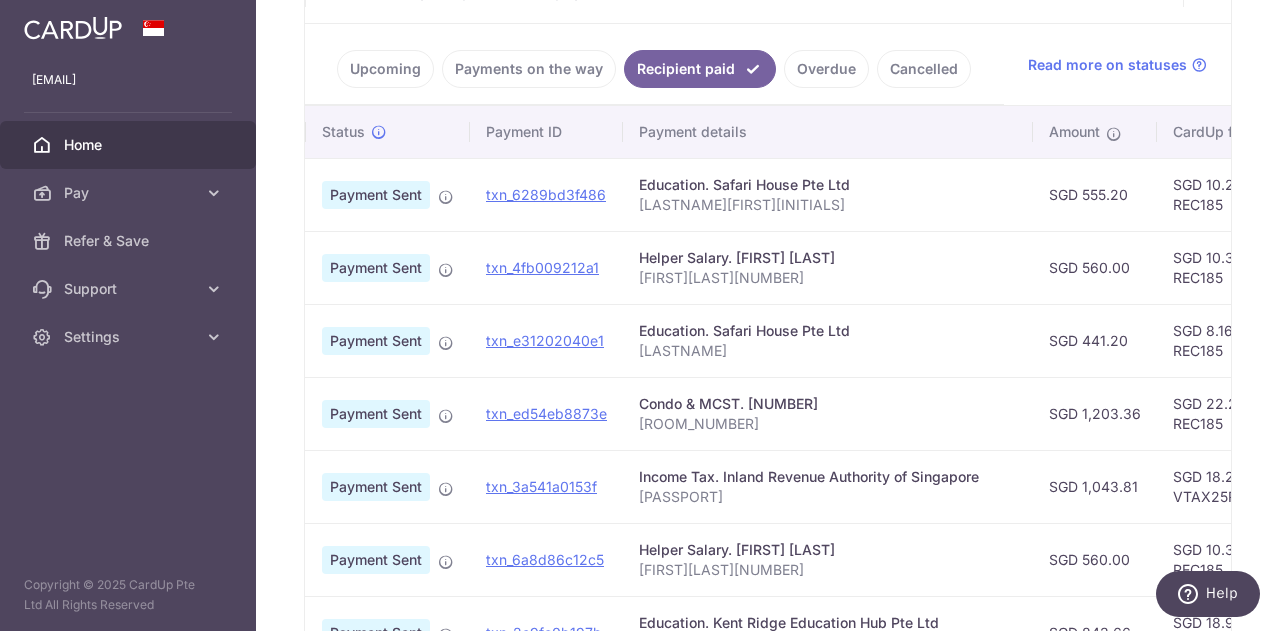 scroll, scrollTop: 0, scrollLeft: 553, axis: horizontal 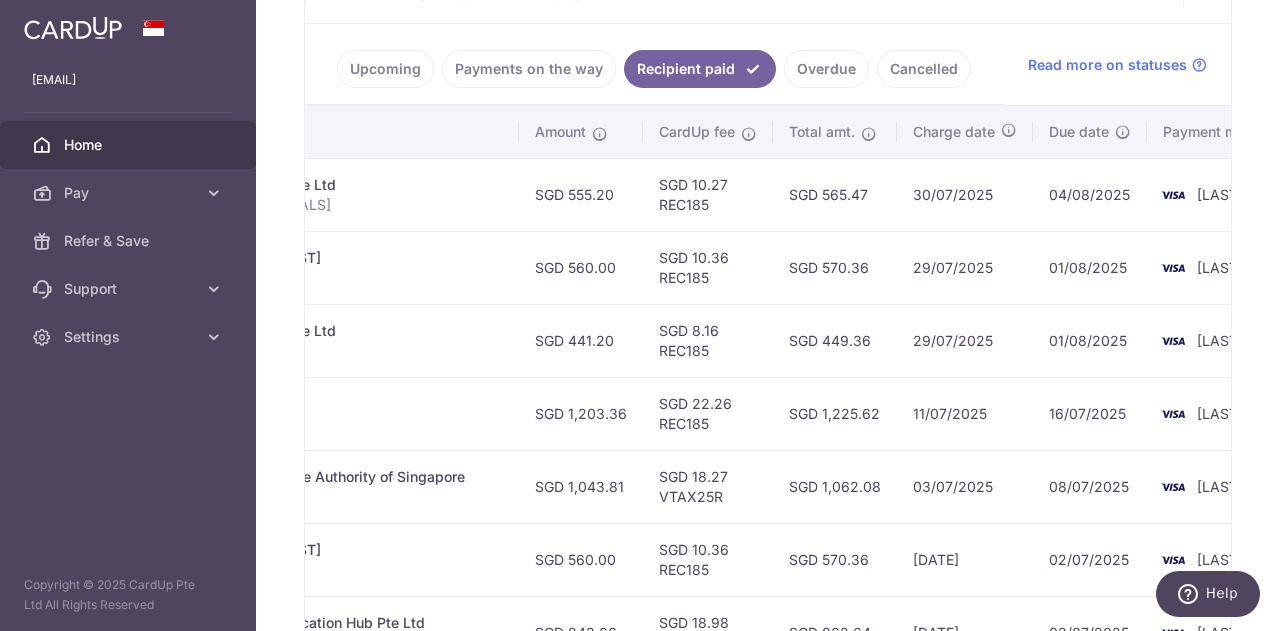 click on "11/07/2025" at bounding box center [965, 413] 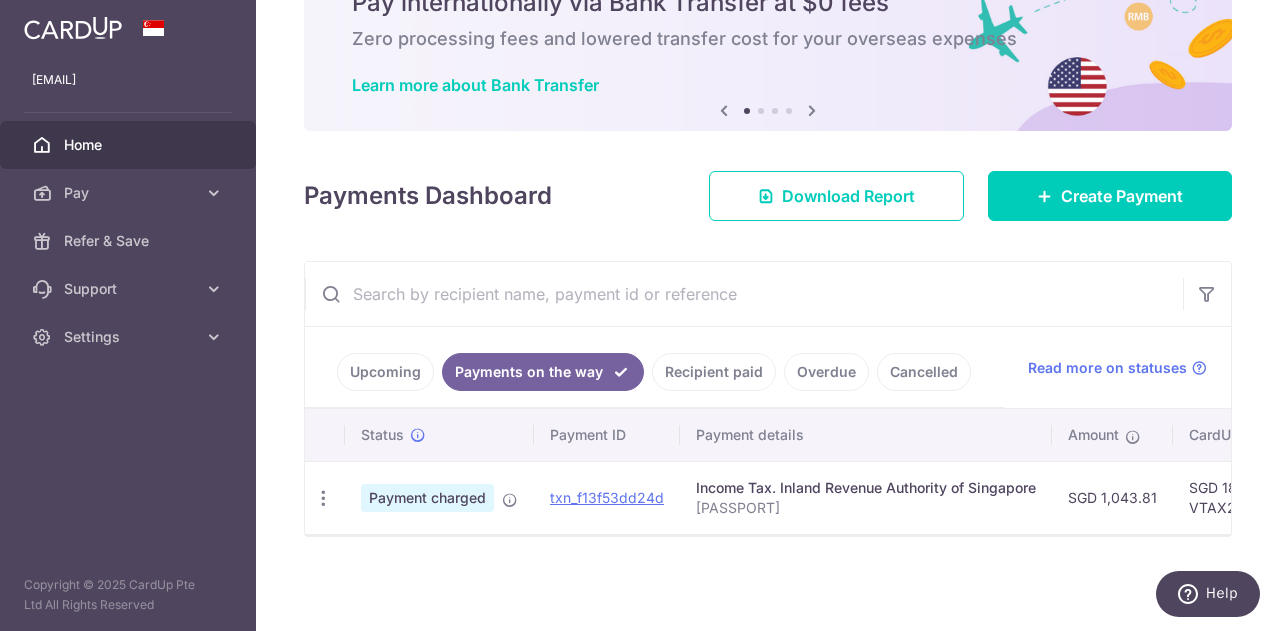 scroll, scrollTop: 111, scrollLeft: 0, axis: vertical 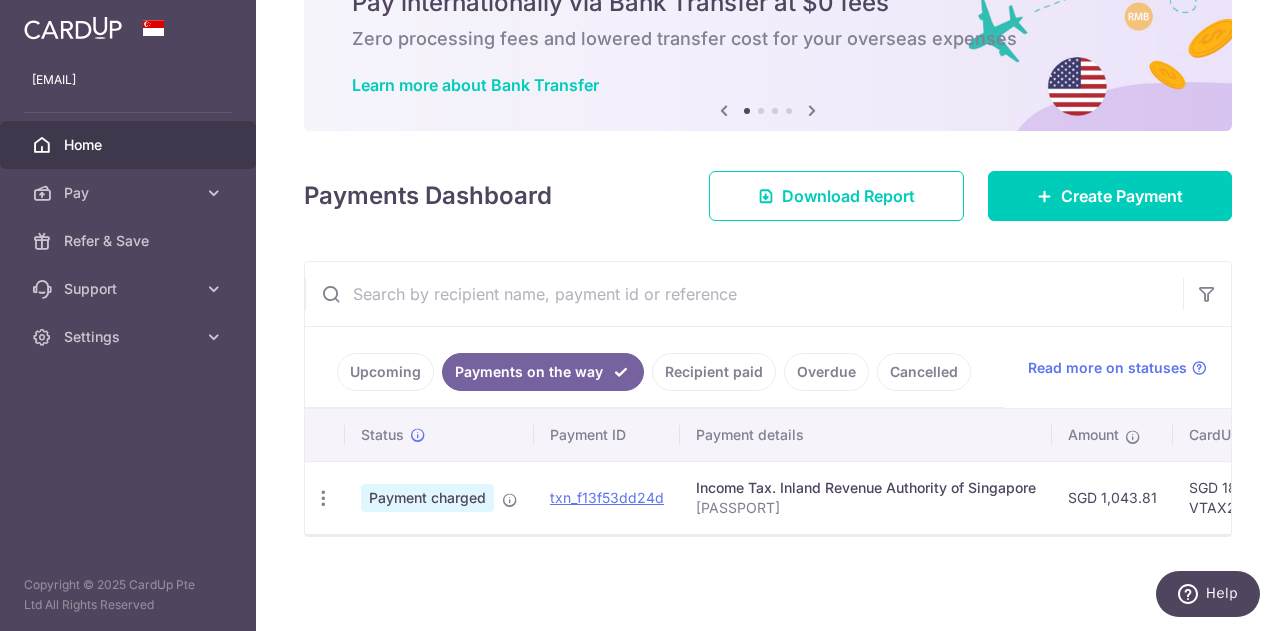 click on "Upcoming" at bounding box center [385, 372] 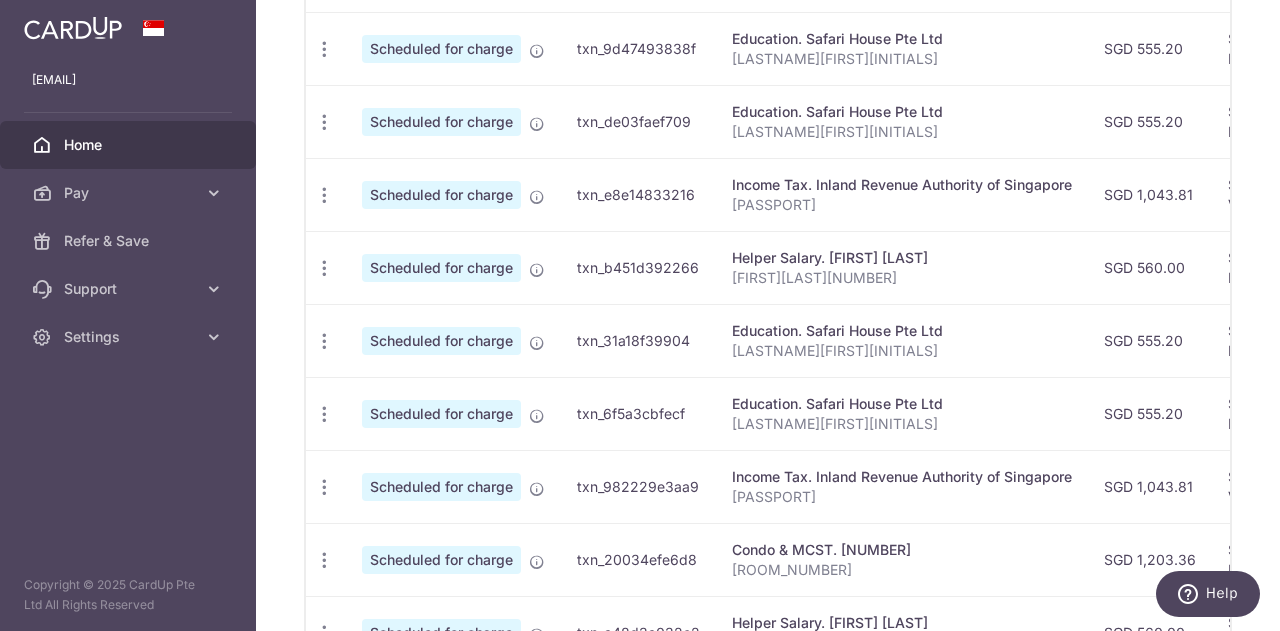 scroll, scrollTop: 808, scrollLeft: 0, axis: vertical 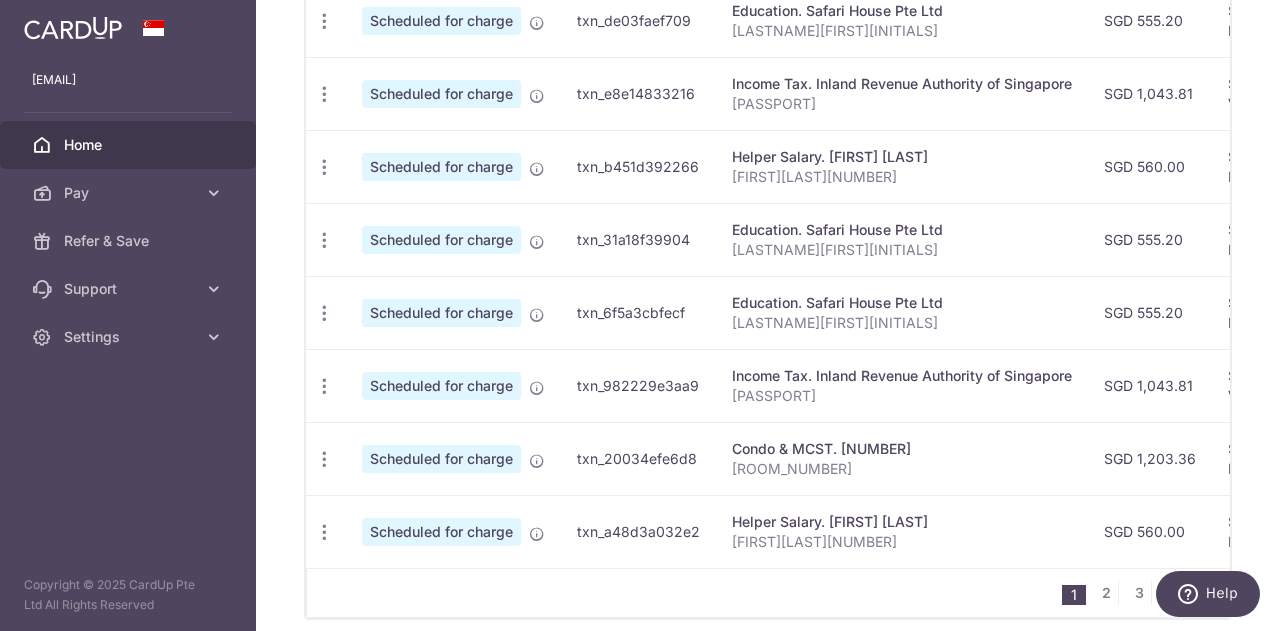 click on "D30-15-02" at bounding box center (902, 469) 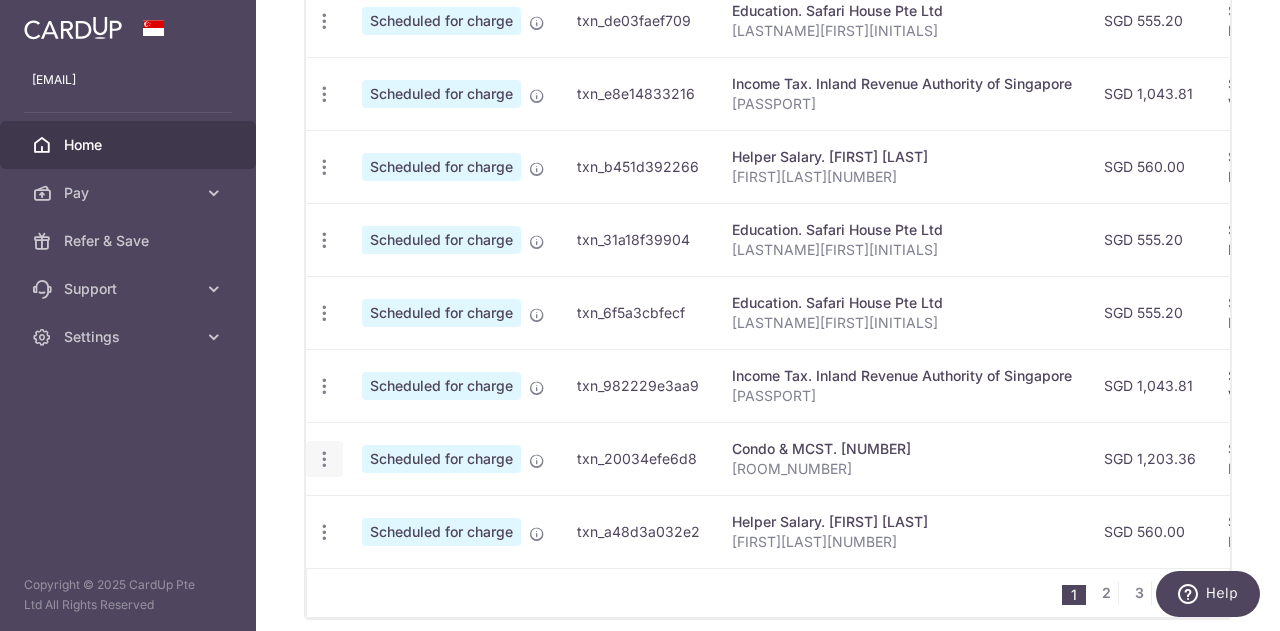 click at bounding box center (324, -125) 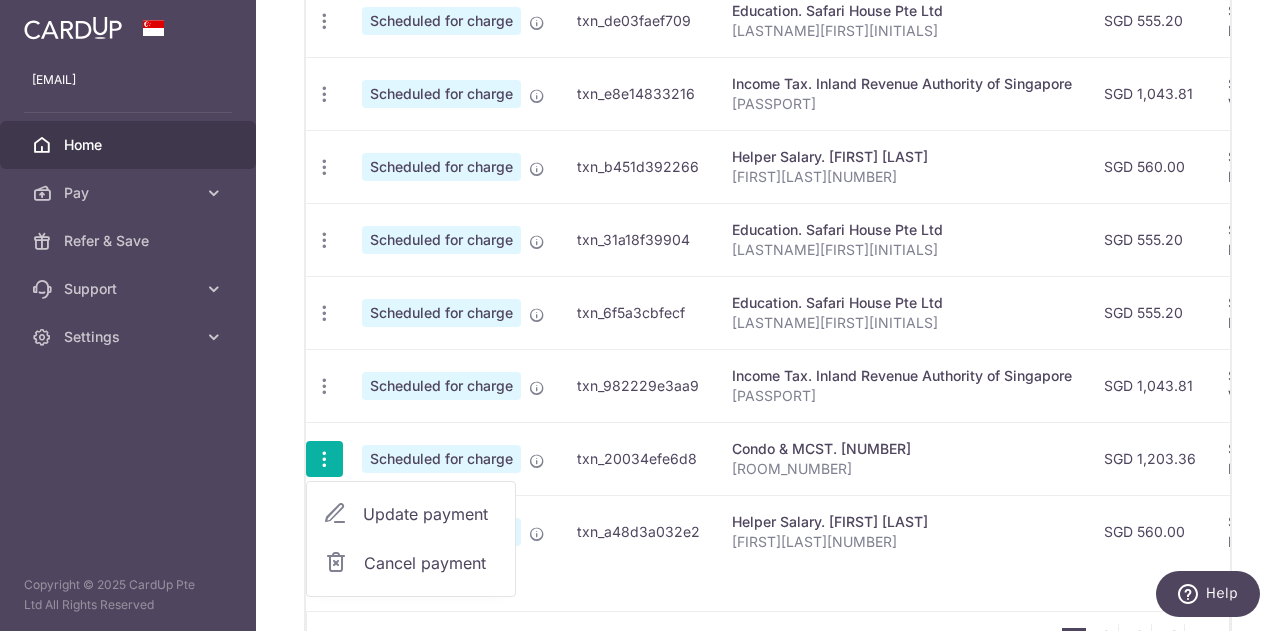 click on "Update payment" at bounding box center [431, 514] 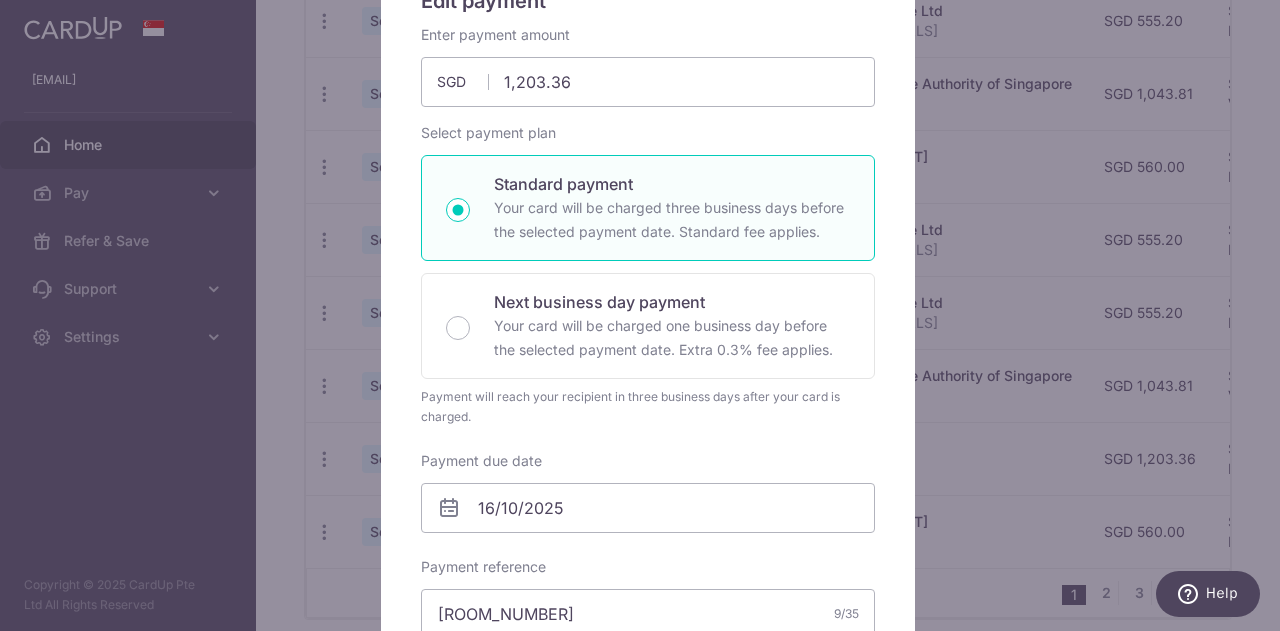 scroll, scrollTop: 301, scrollLeft: 0, axis: vertical 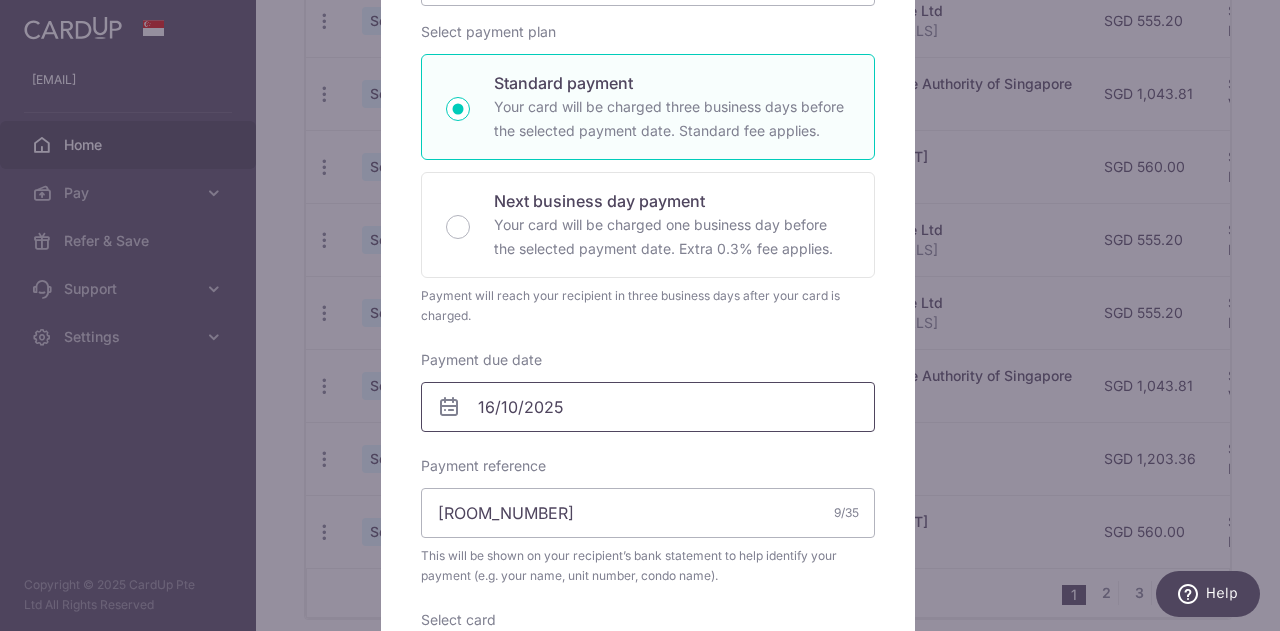 click on "16/10/2025" at bounding box center [648, 407] 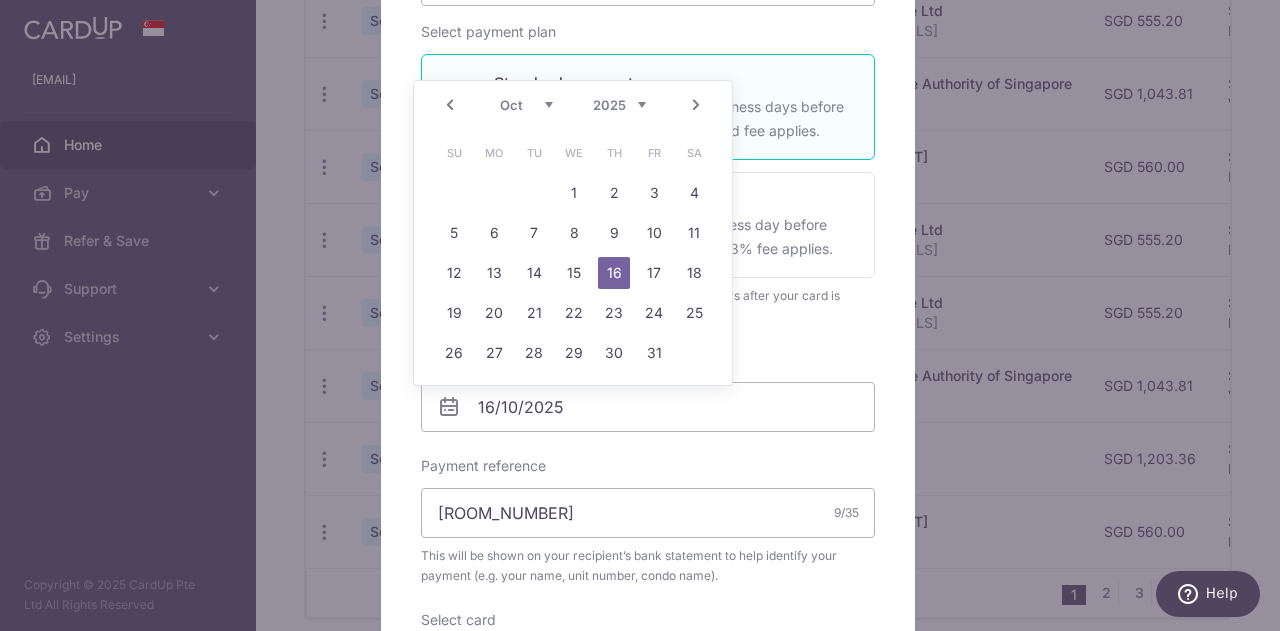 click on "Prev" at bounding box center [450, 105] 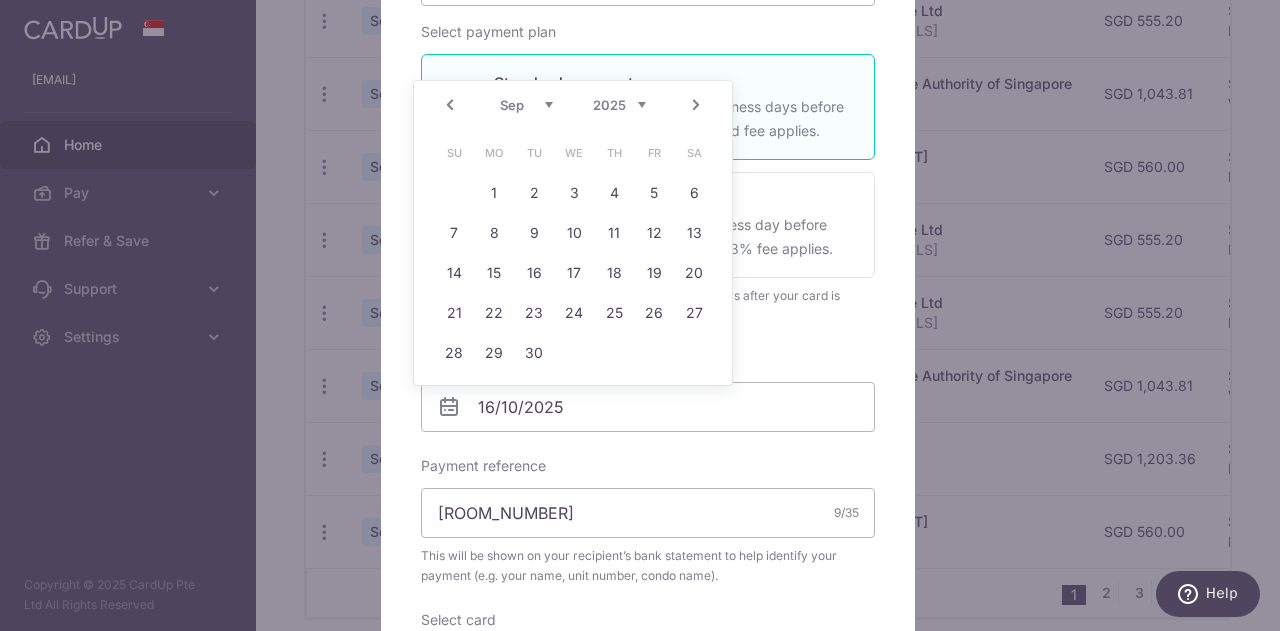 click on "Prev" at bounding box center [450, 105] 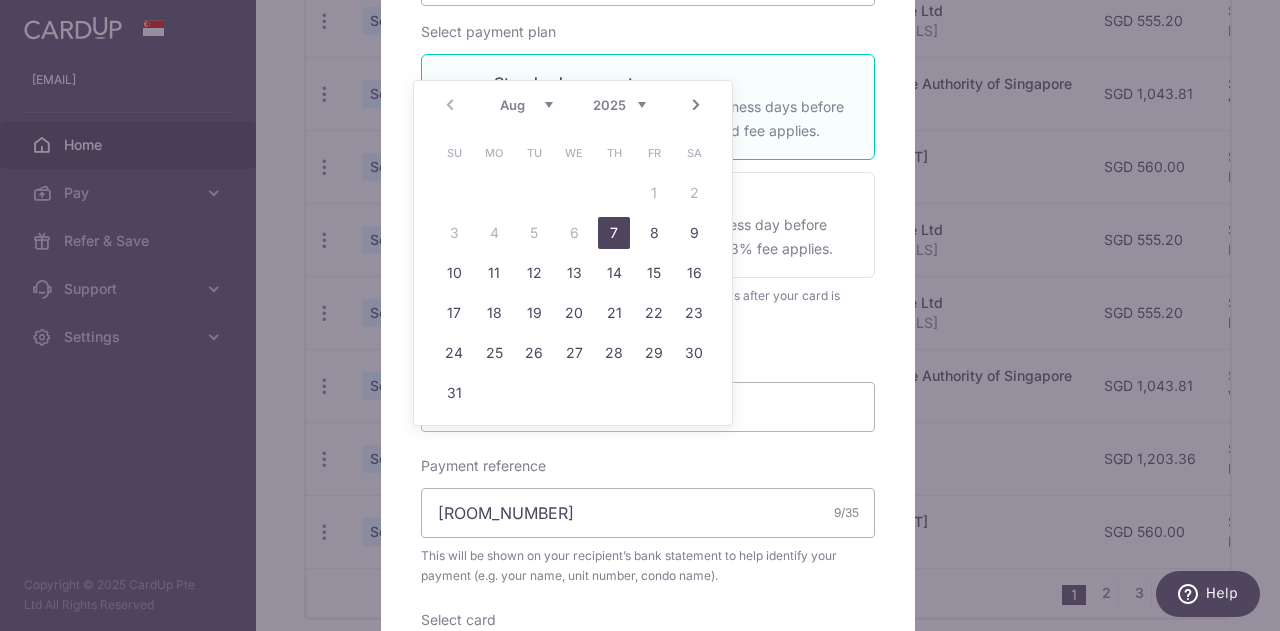click on "7" at bounding box center (614, 233) 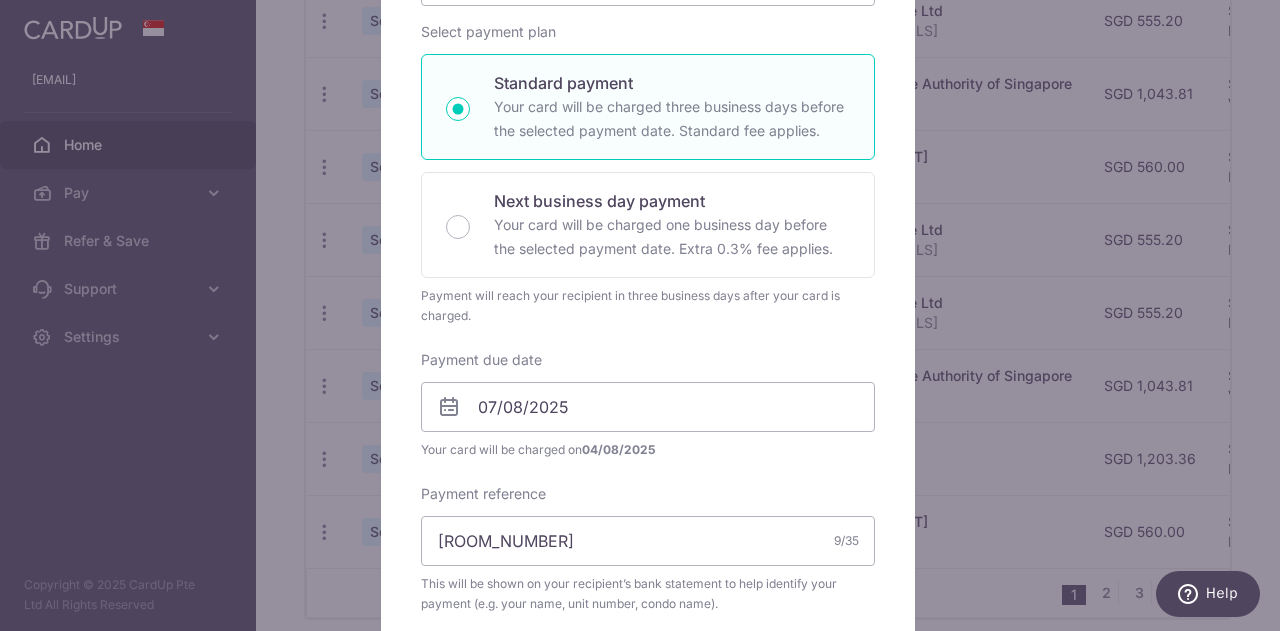 scroll, scrollTop: 702, scrollLeft: 0, axis: vertical 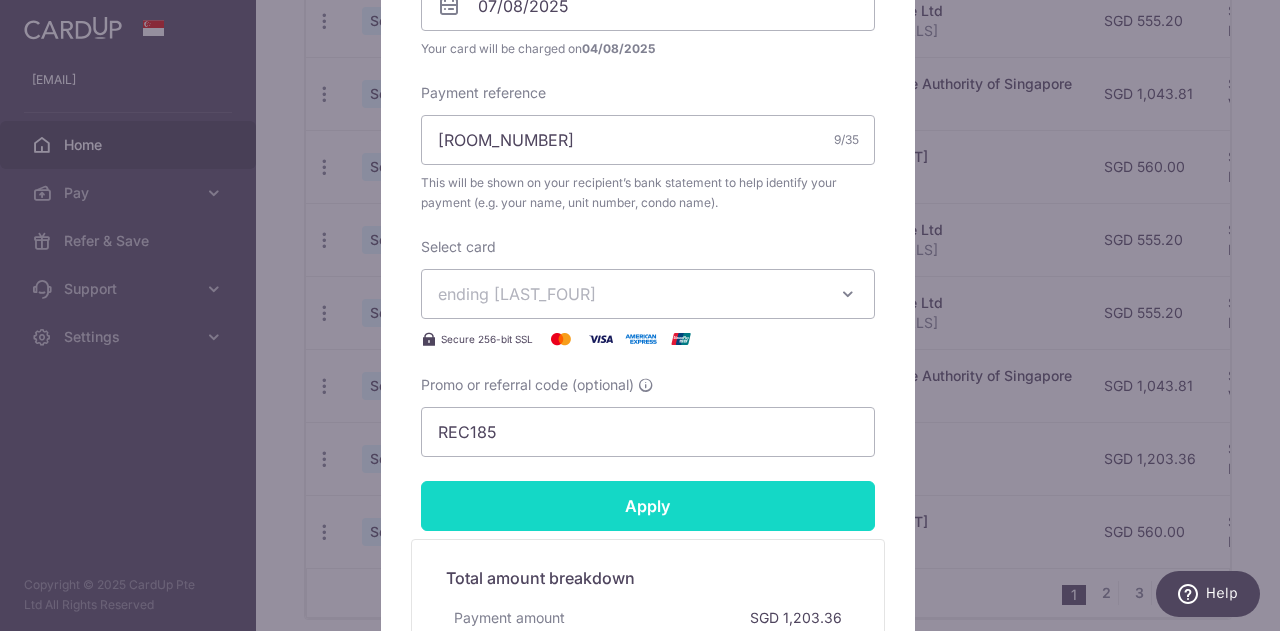 click on "Apply" at bounding box center (648, 506) 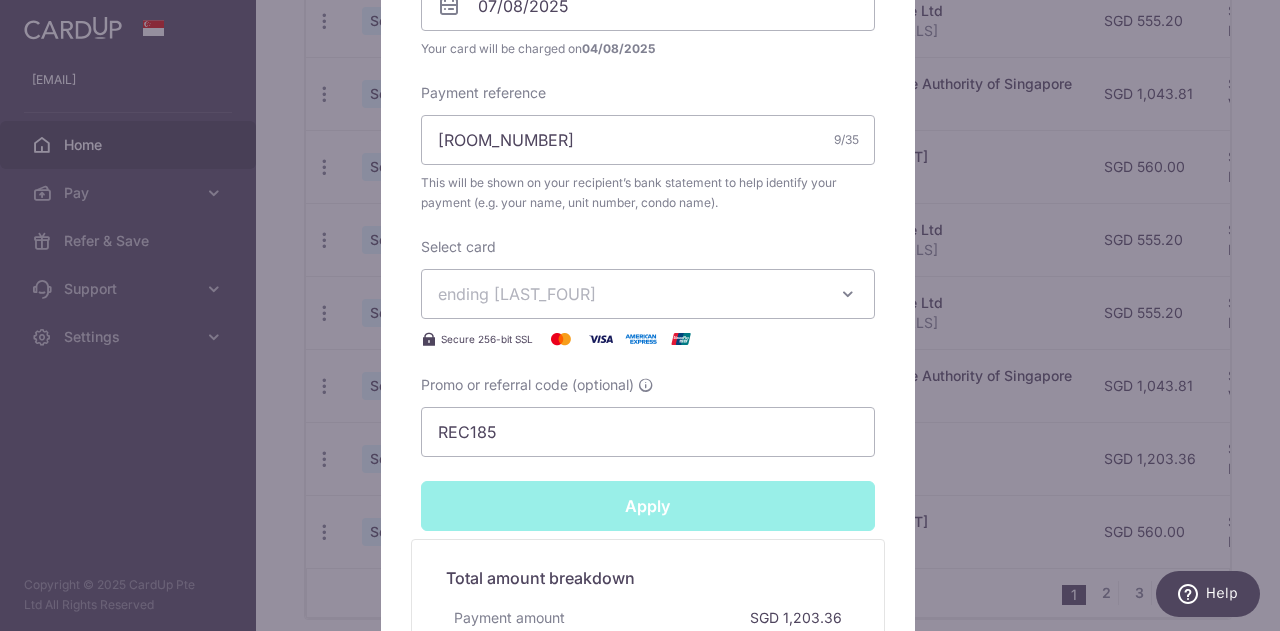 type on "Successfully Applied" 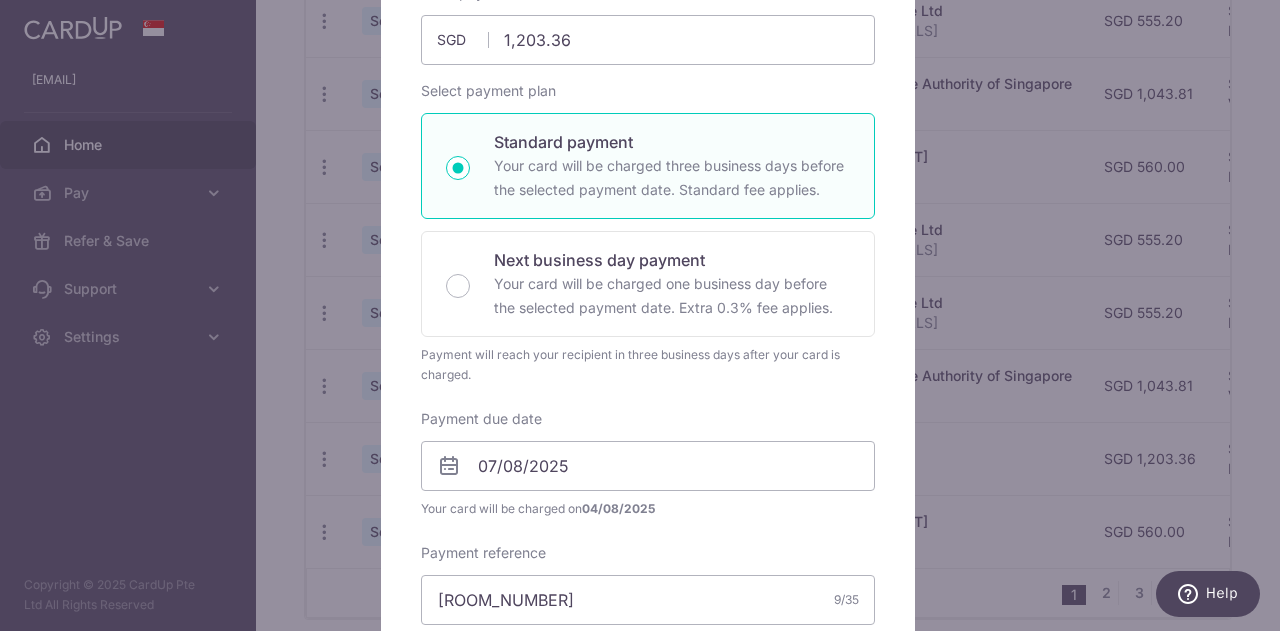scroll, scrollTop: 585, scrollLeft: 0, axis: vertical 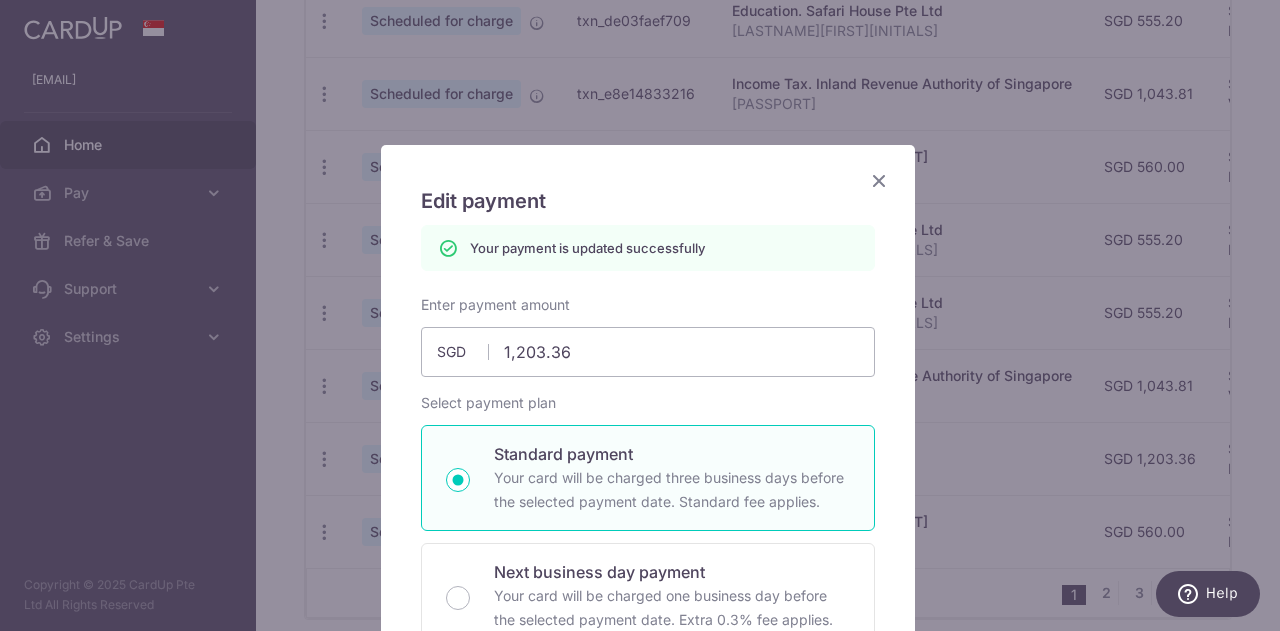 click at bounding box center (879, 180) 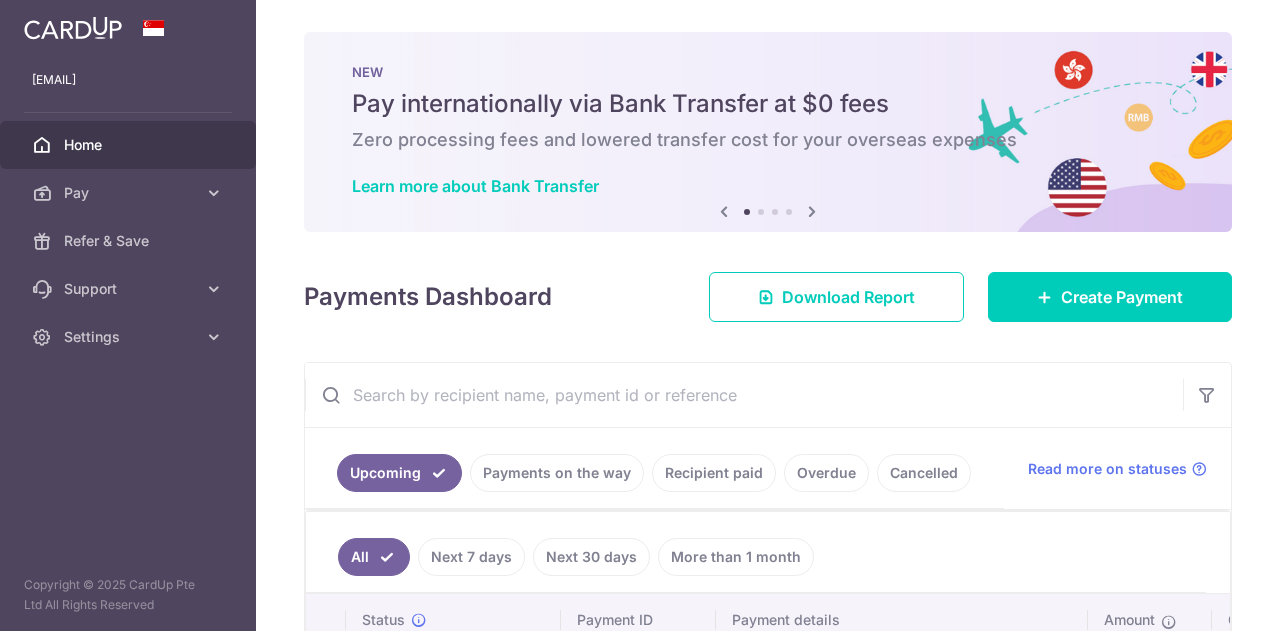 scroll, scrollTop: 0, scrollLeft: 0, axis: both 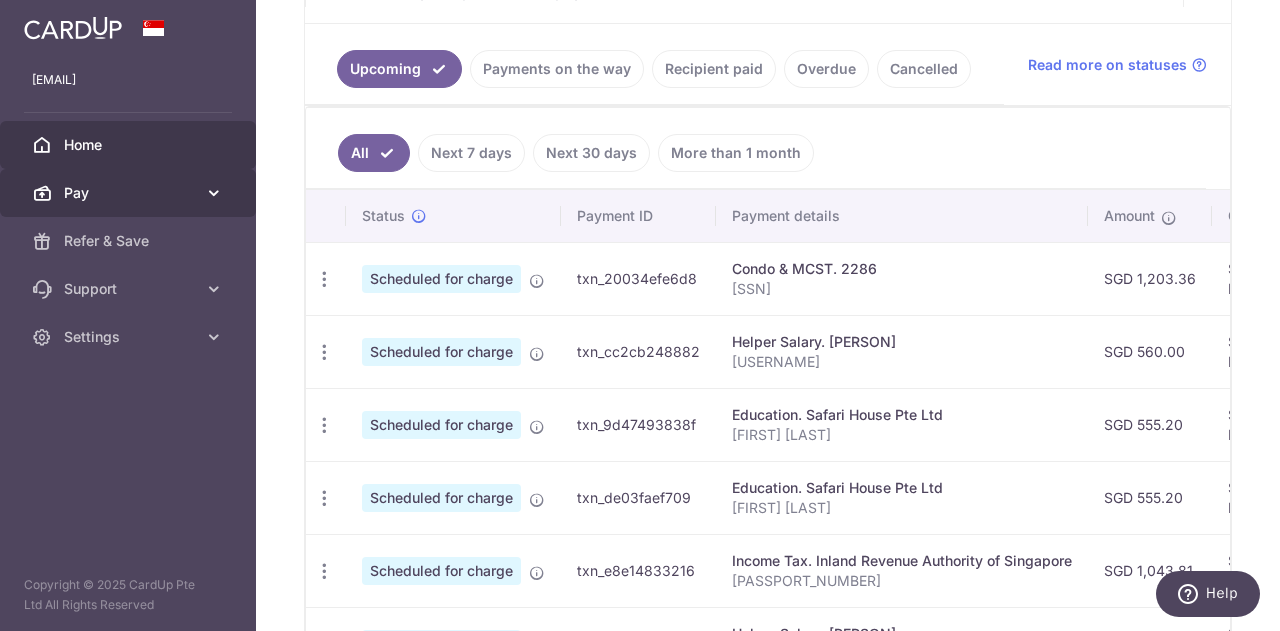 click on "Pay" at bounding box center [130, 193] 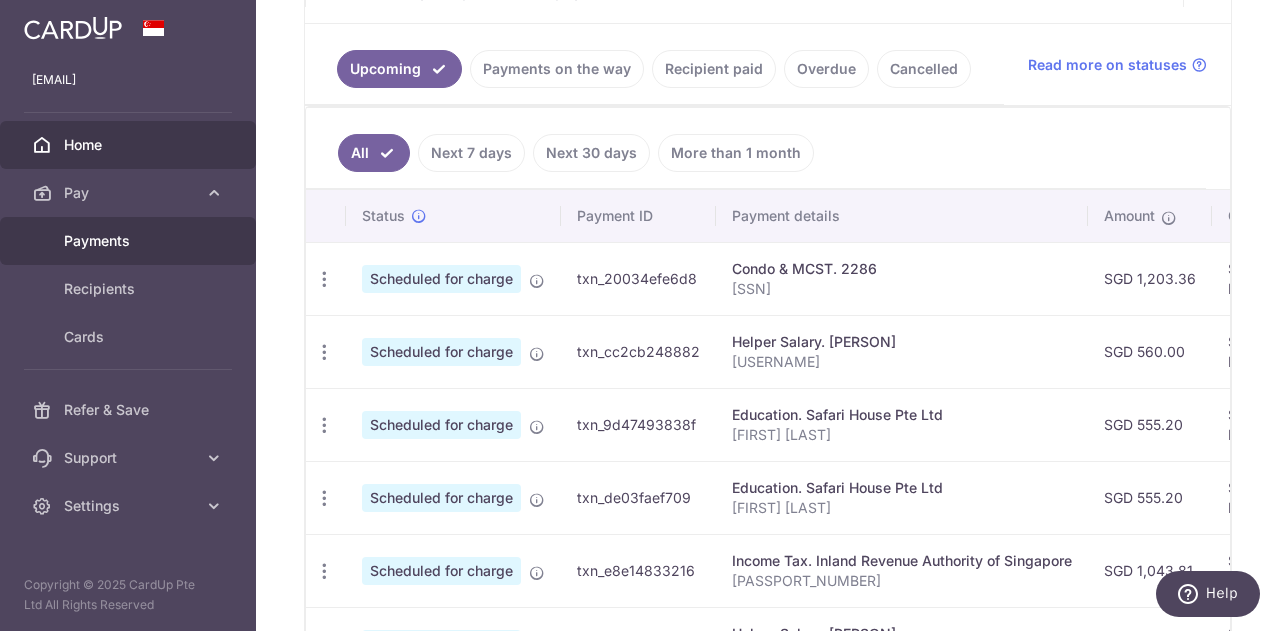 click on "Payments" at bounding box center (128, 241) 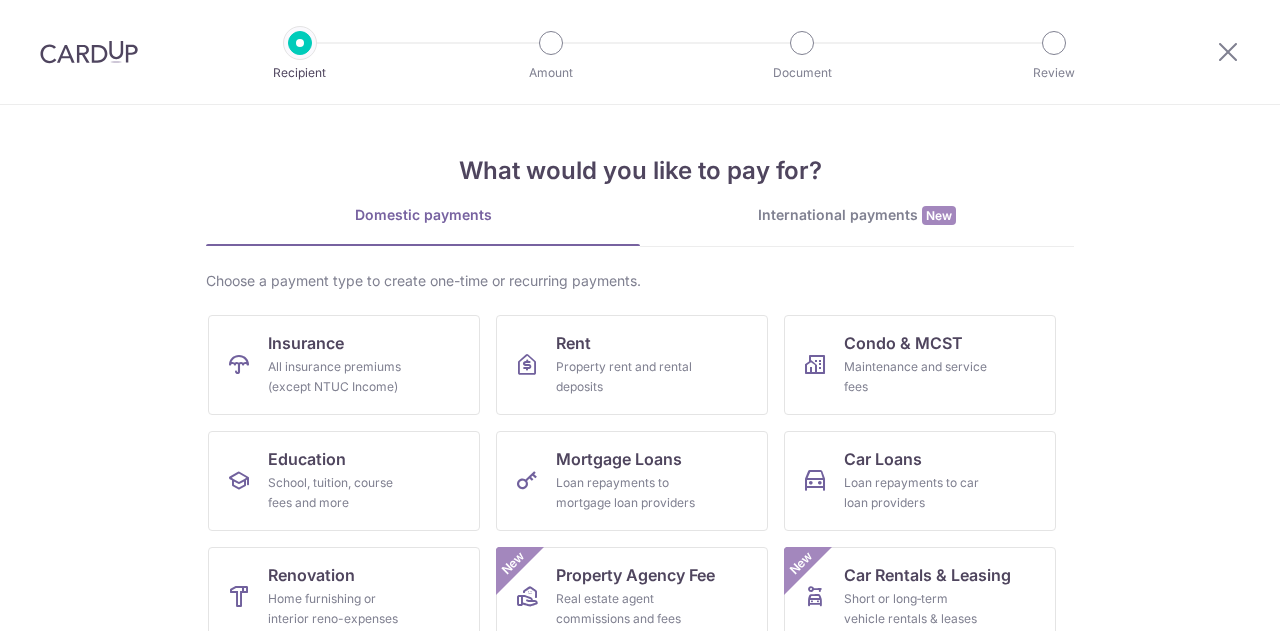 scroll, scrollTop: 0, scrollLeft: 0, axis: both 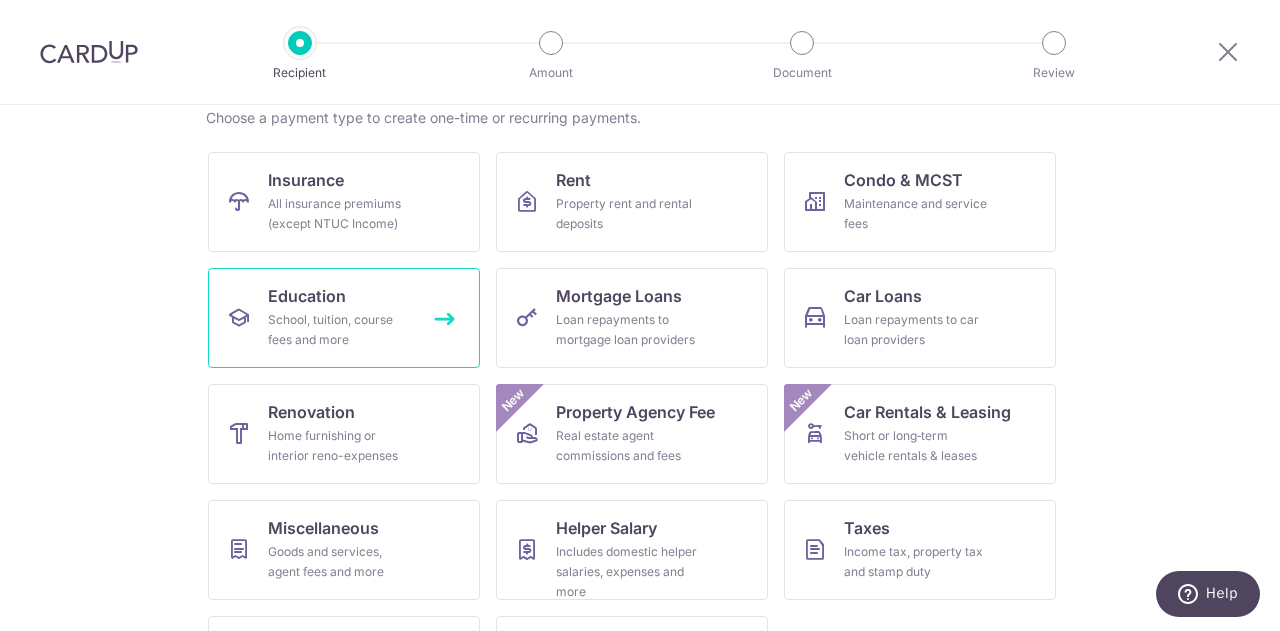 click on "School, tuition, course fees and more" at bounding box center [340, 330] 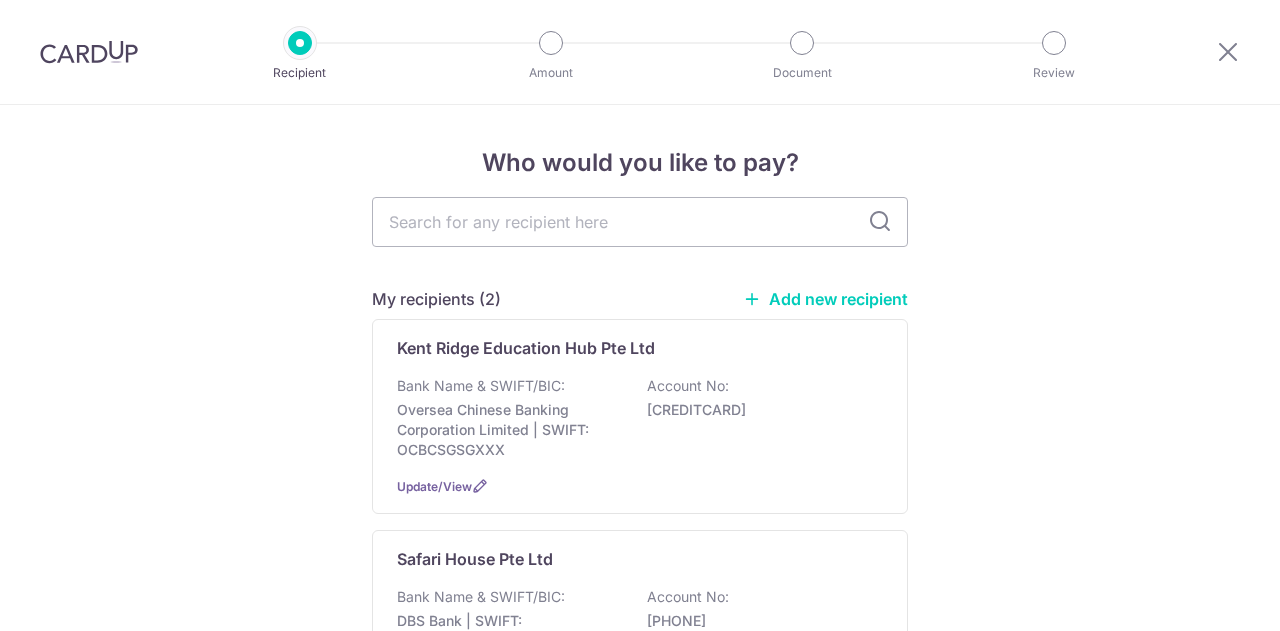 scroll, scrollTop: 0, scrollLeft: 0, axis: both 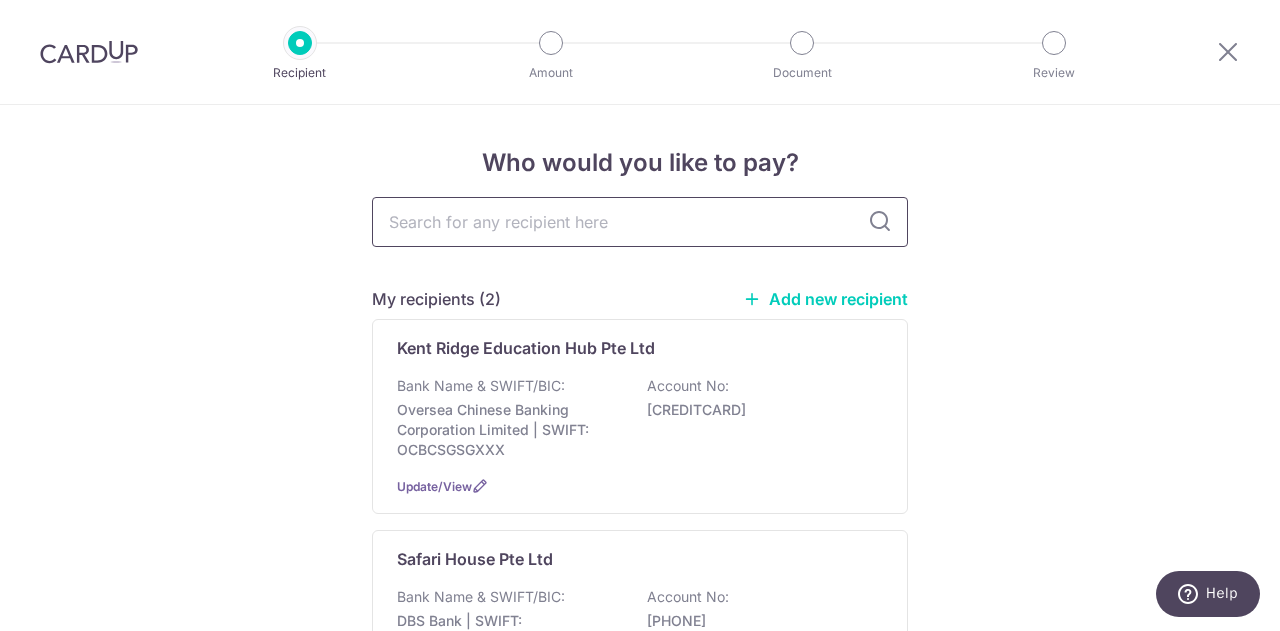 click at bounding box center [640, 222] 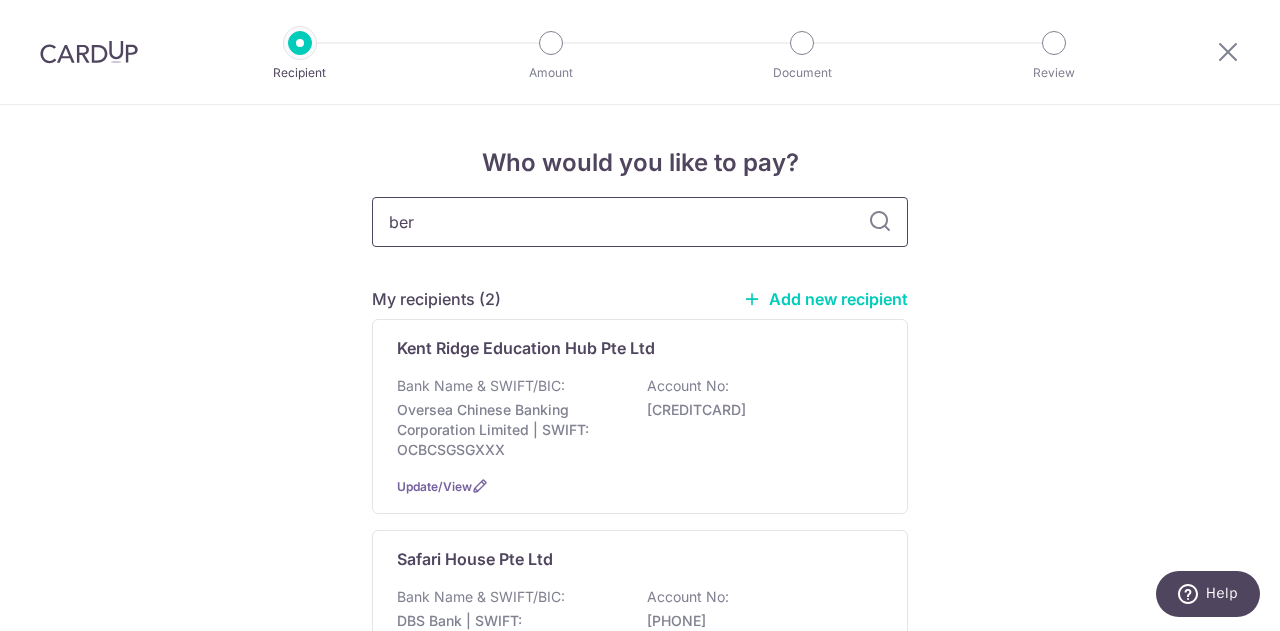 type on "berr" 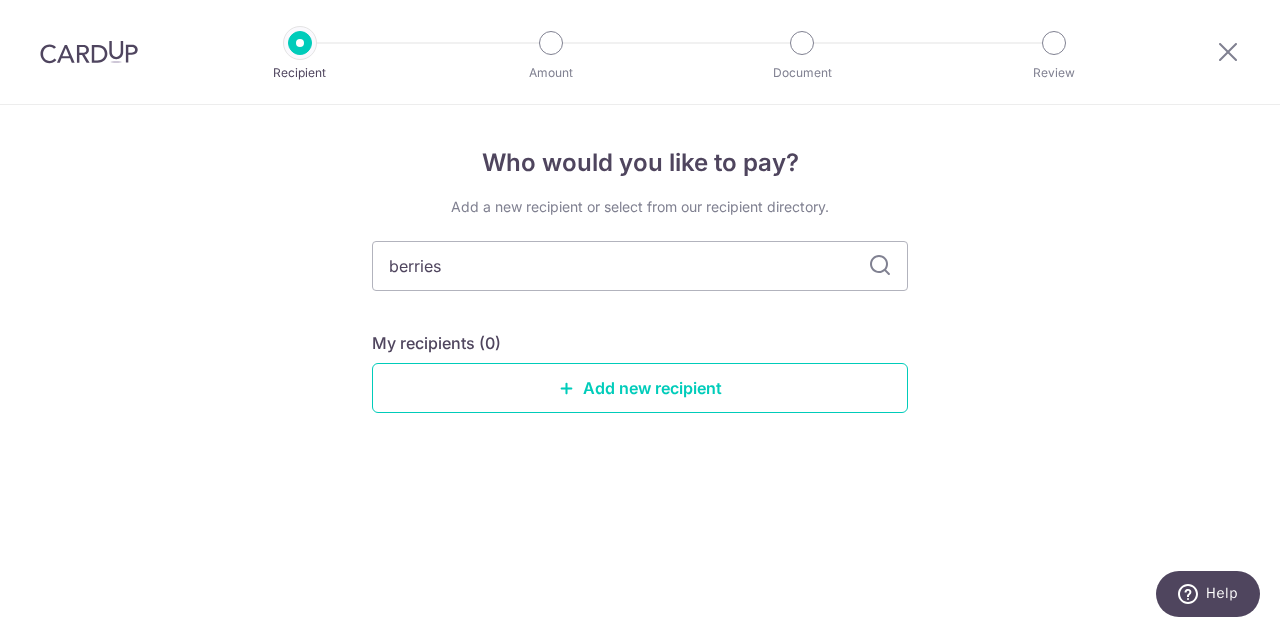 type on "berries" 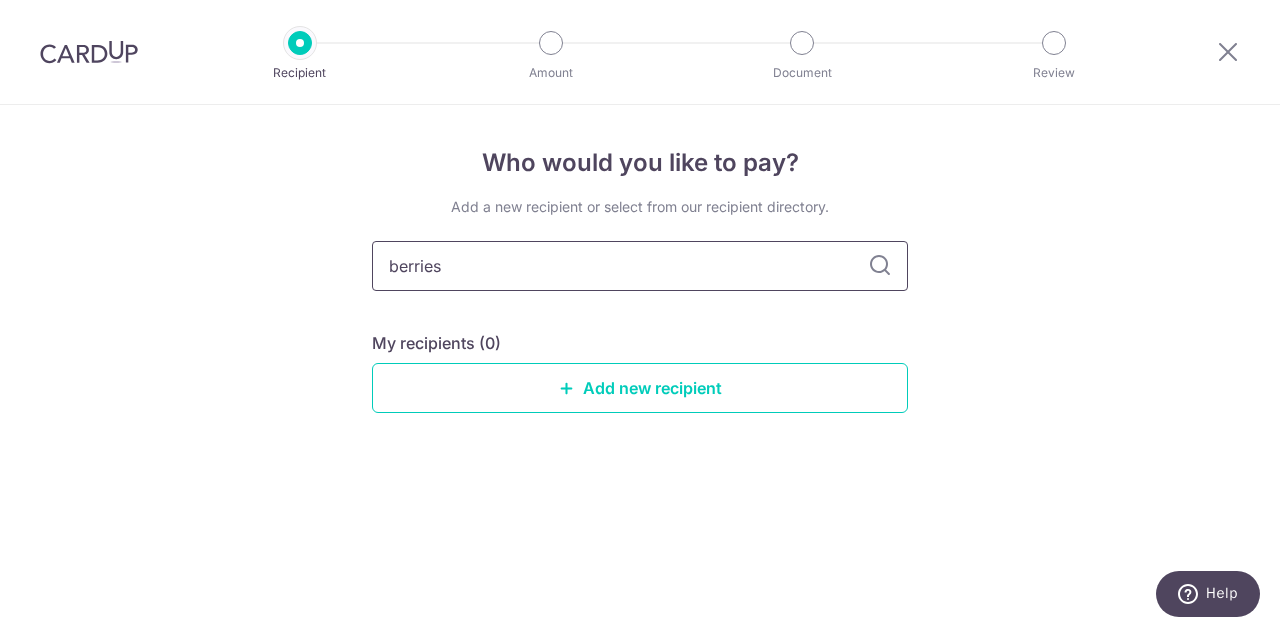 click on "berries" at bounding box center [640, 266] 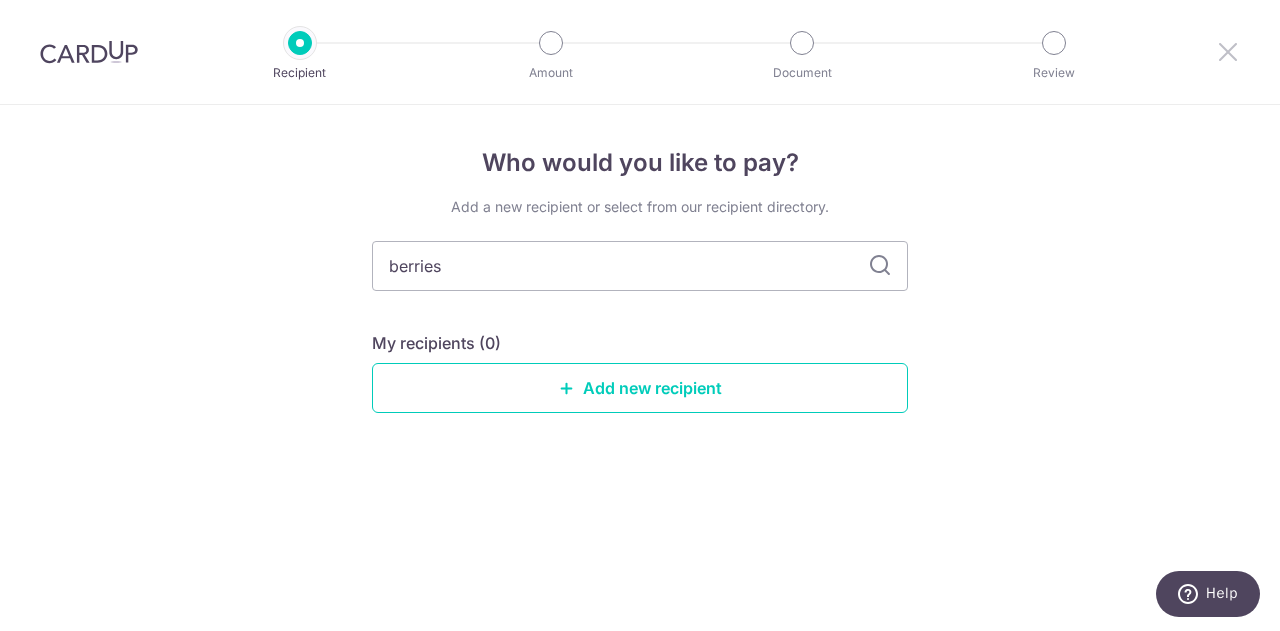 click at bounding box center (1228, 51) 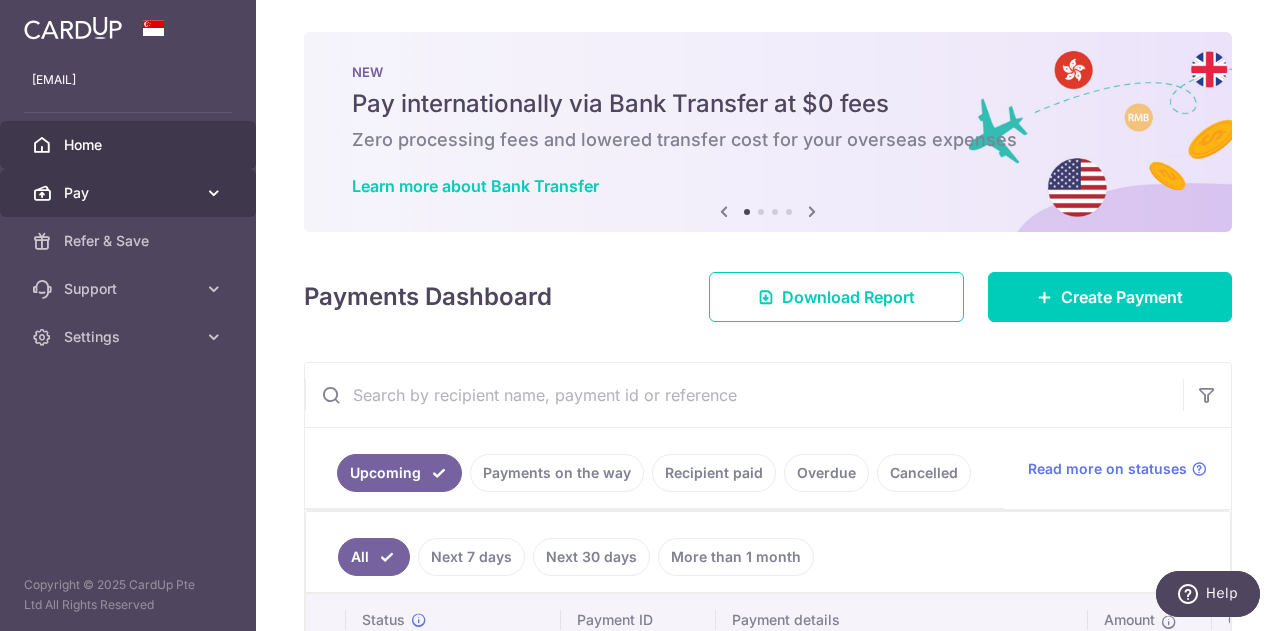scroll, scrollTop: 0, scrollLeft: 0, axis: both 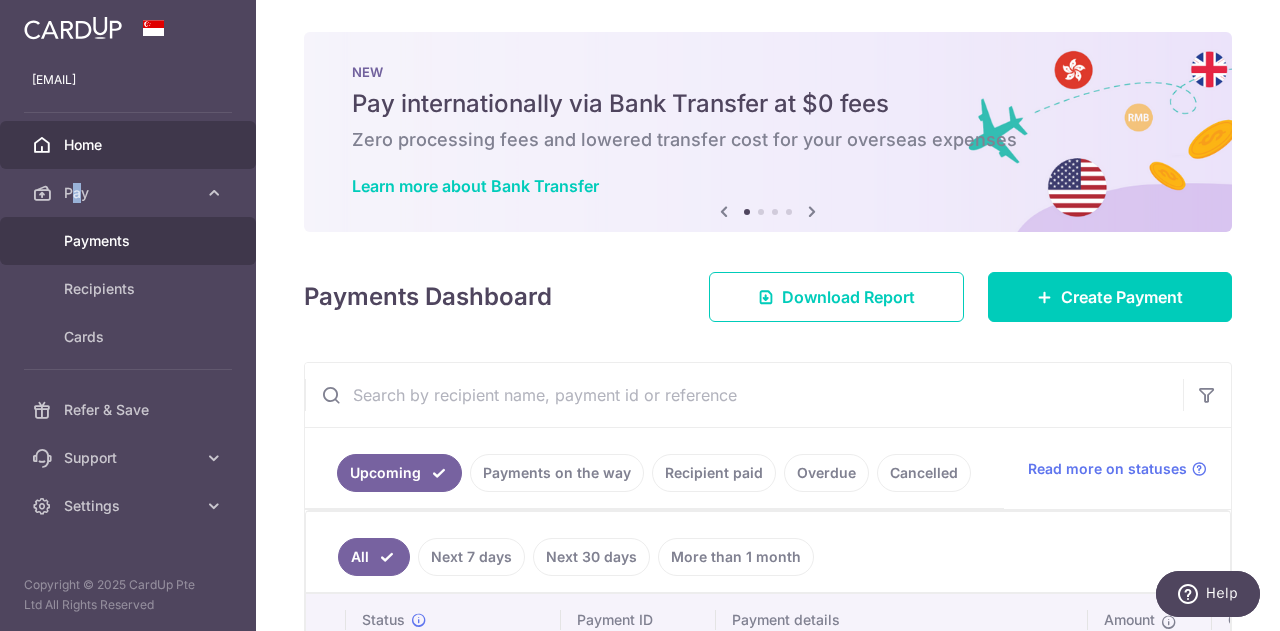 click on "Payments" at bounding box center (130, 241) 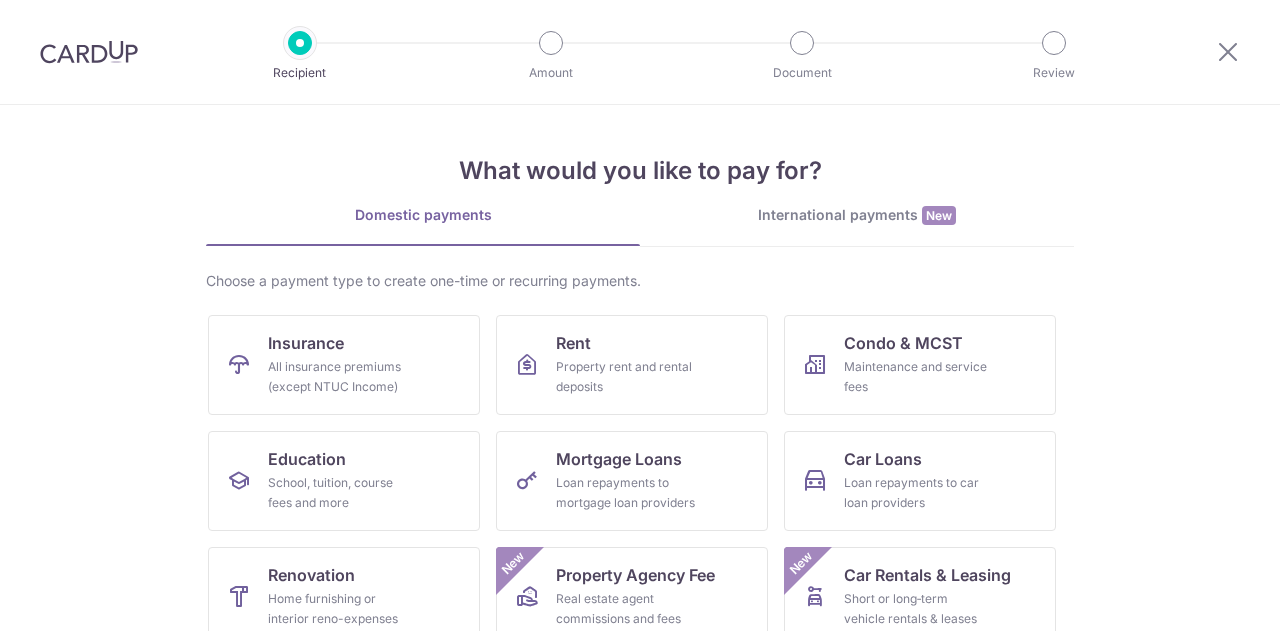 scroll, scrollTop: 0, scrollLeft: 0, axis: both 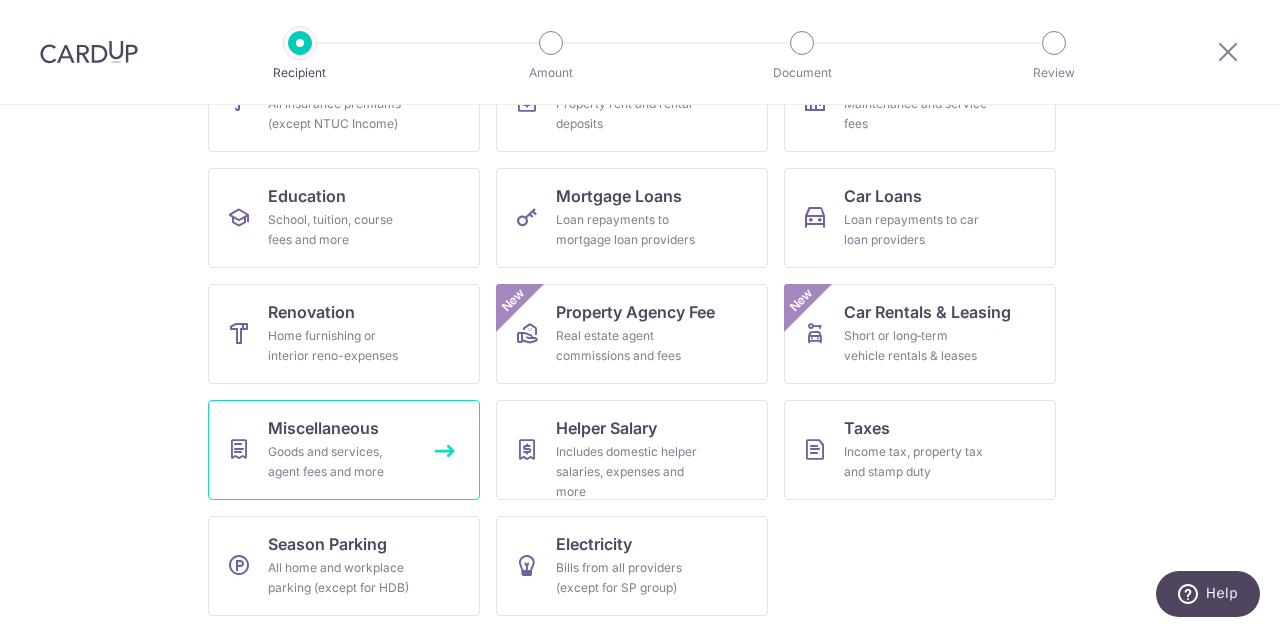 click on "Goods and services, agent fees and more" at bounding box center [340, 462] 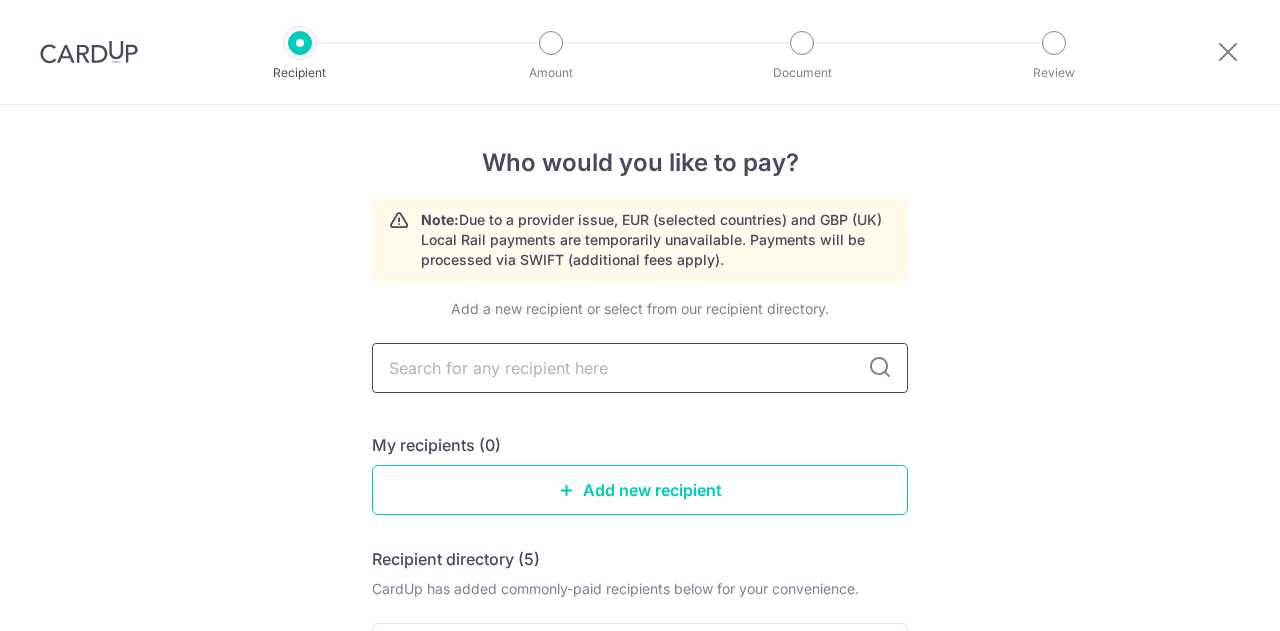 scroll, scrollTop: 0, scrollLeft: 0, axis: both 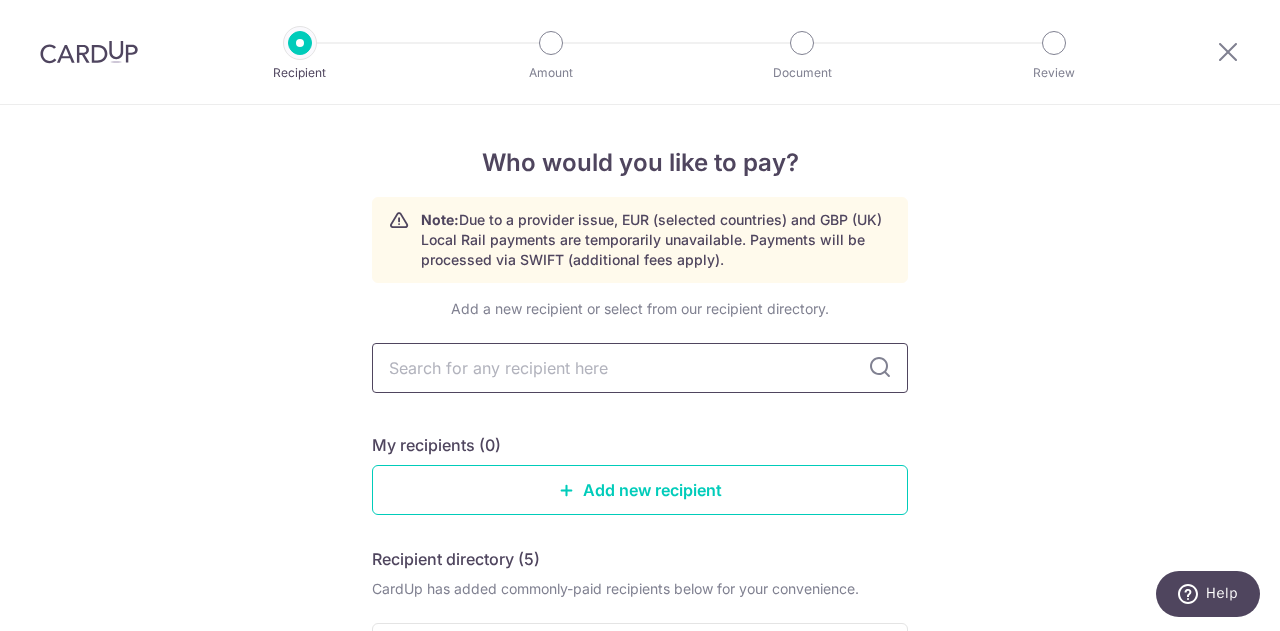 click at bounding box center [640, 368] 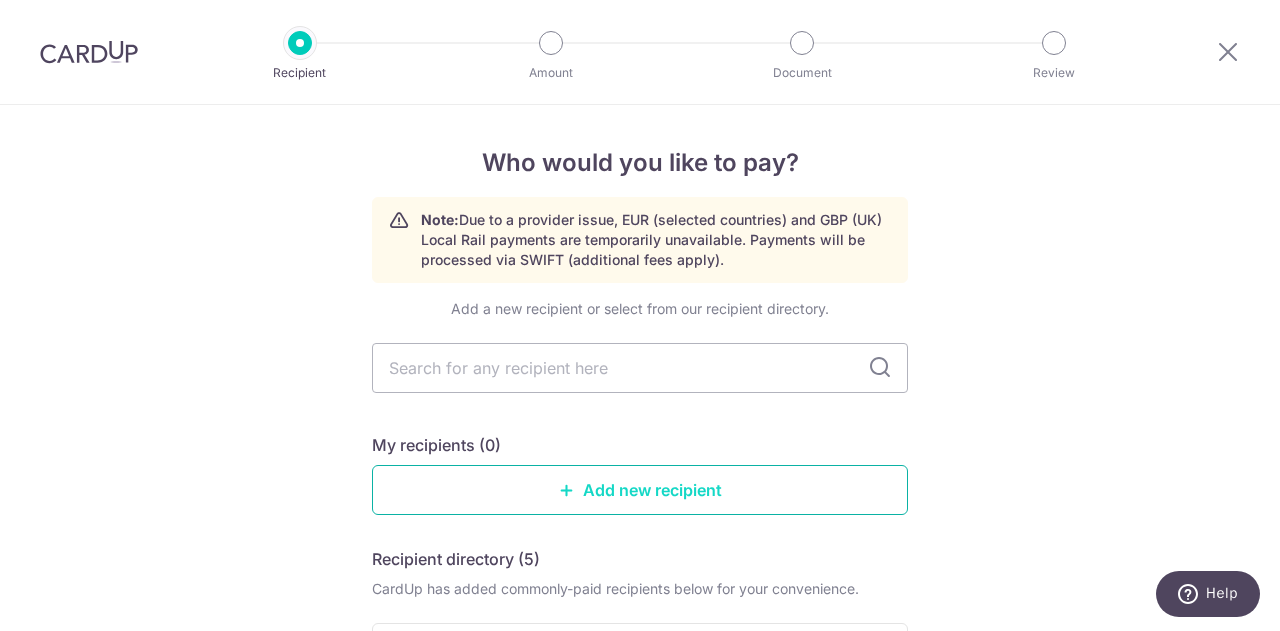 click on "Add new recipient" at bounding box center (640, 490) 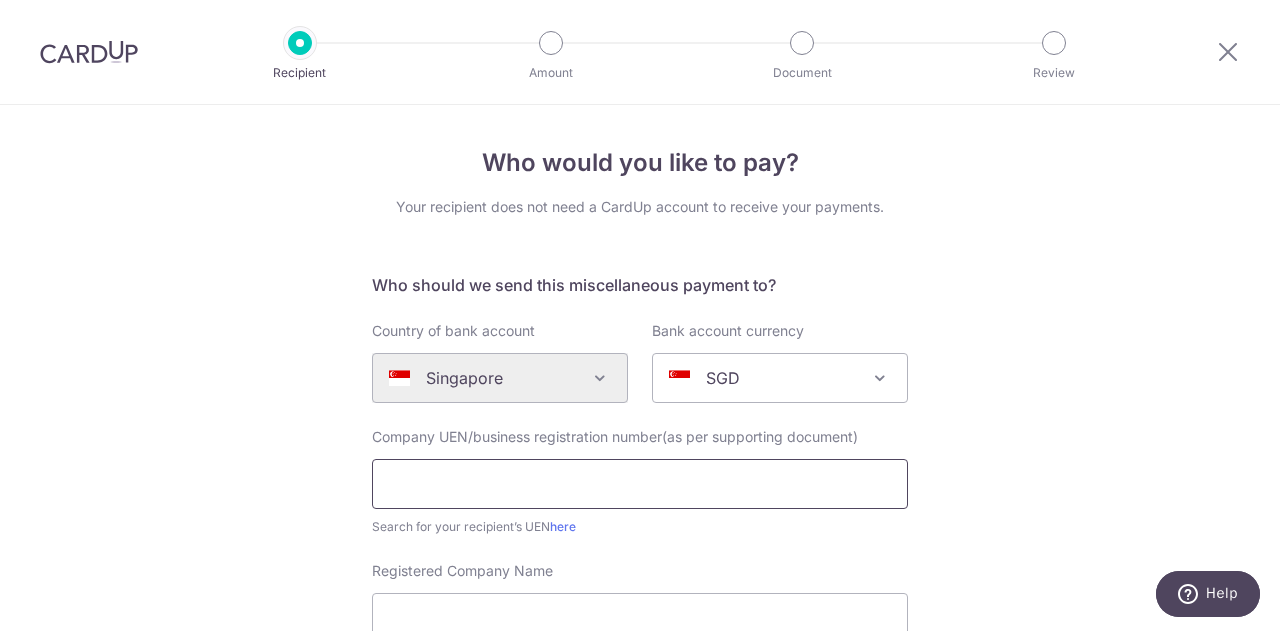 click at bounding box center [640, 484] 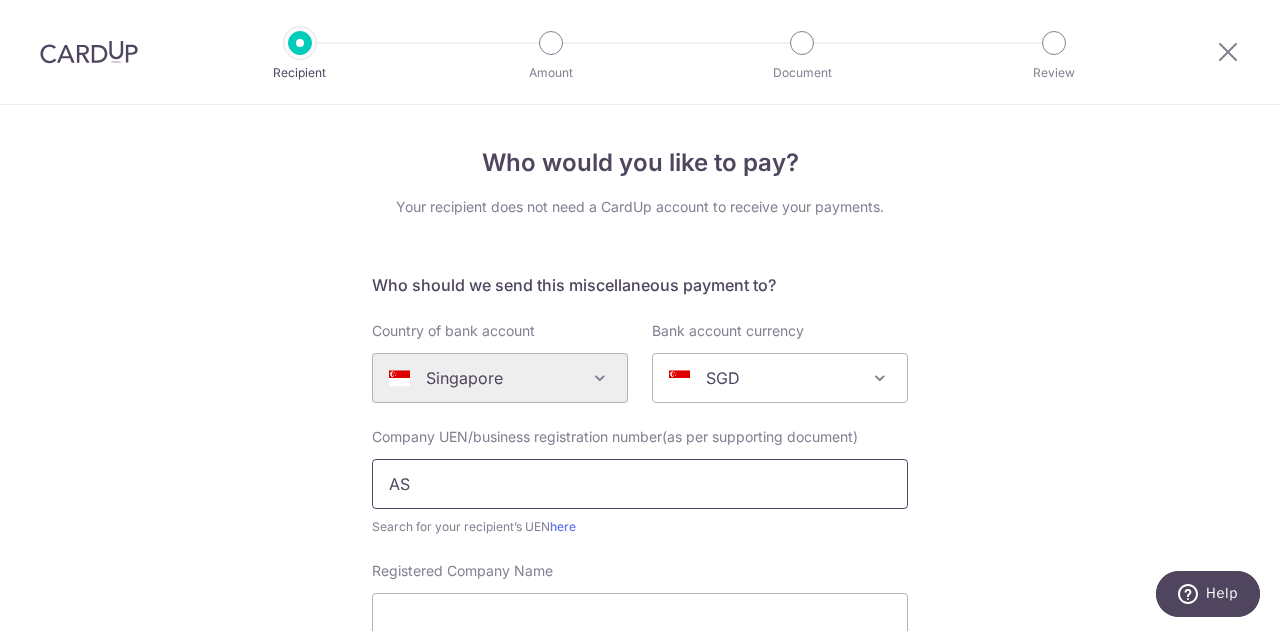 type on "A" 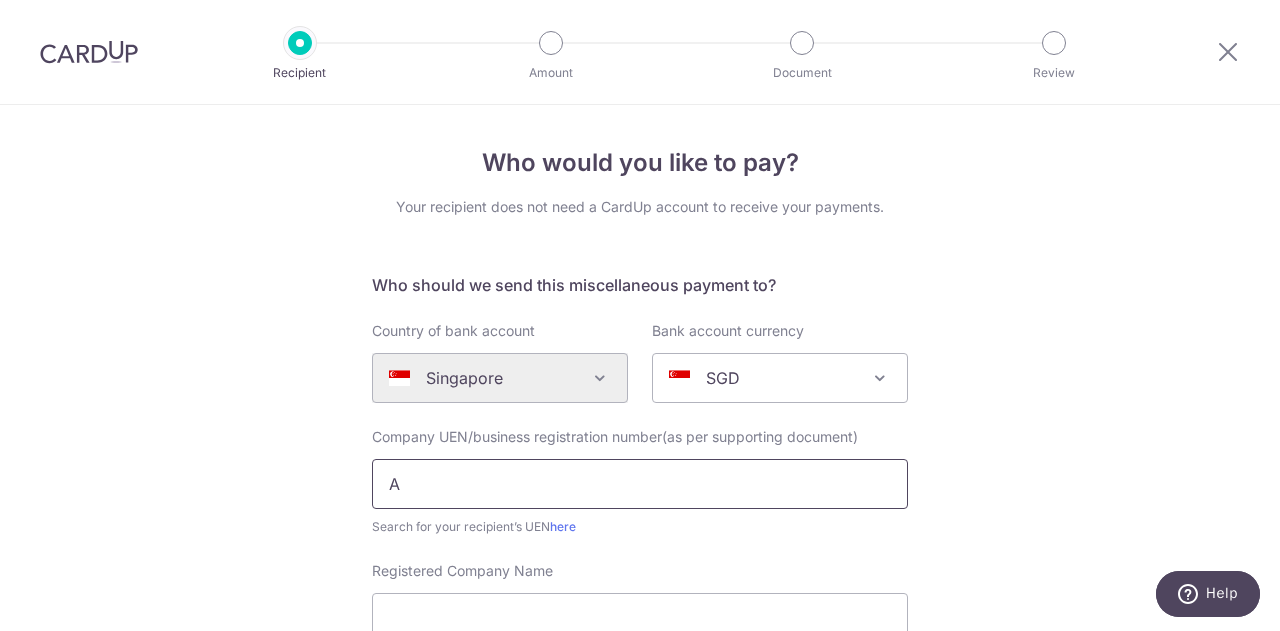 type 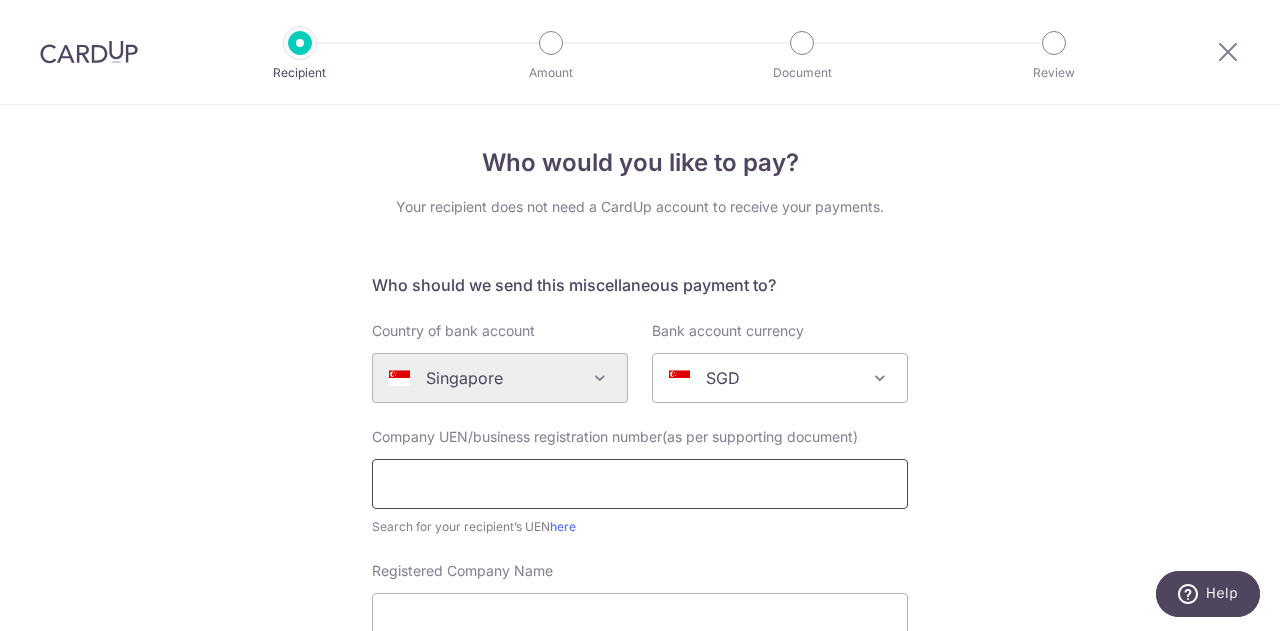 scroll, scrollTop: 200, scrollLeft: 0, axis: vertical 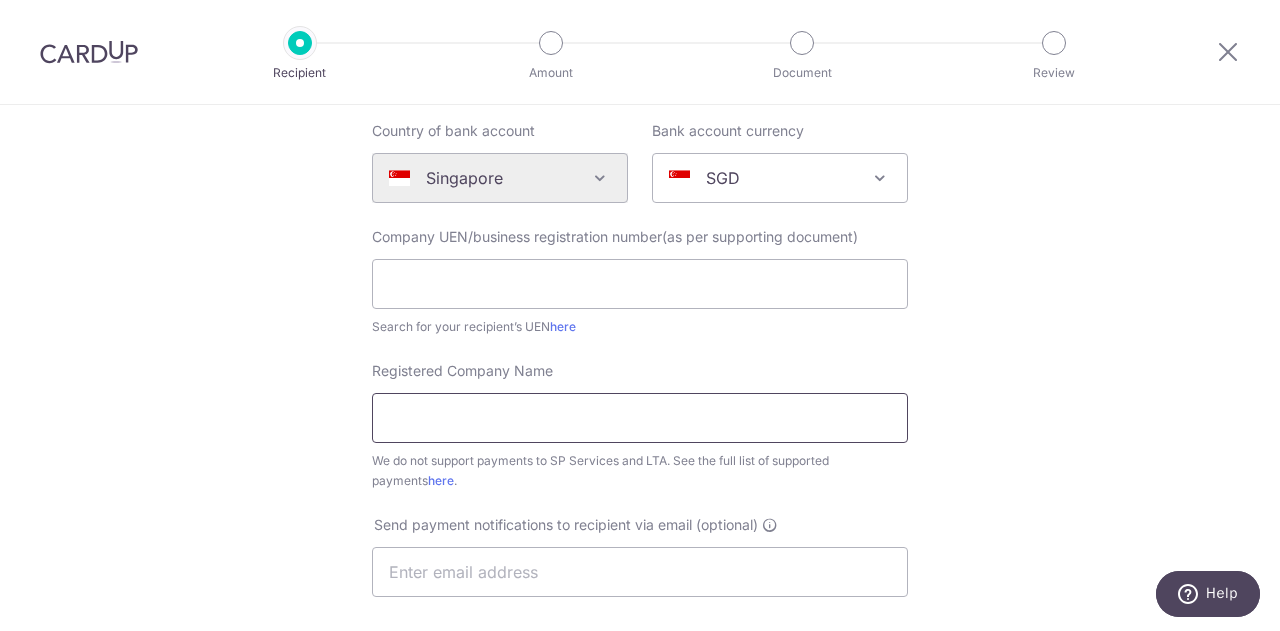 click on "Registered Company Name" at bounding box center (640, 418) 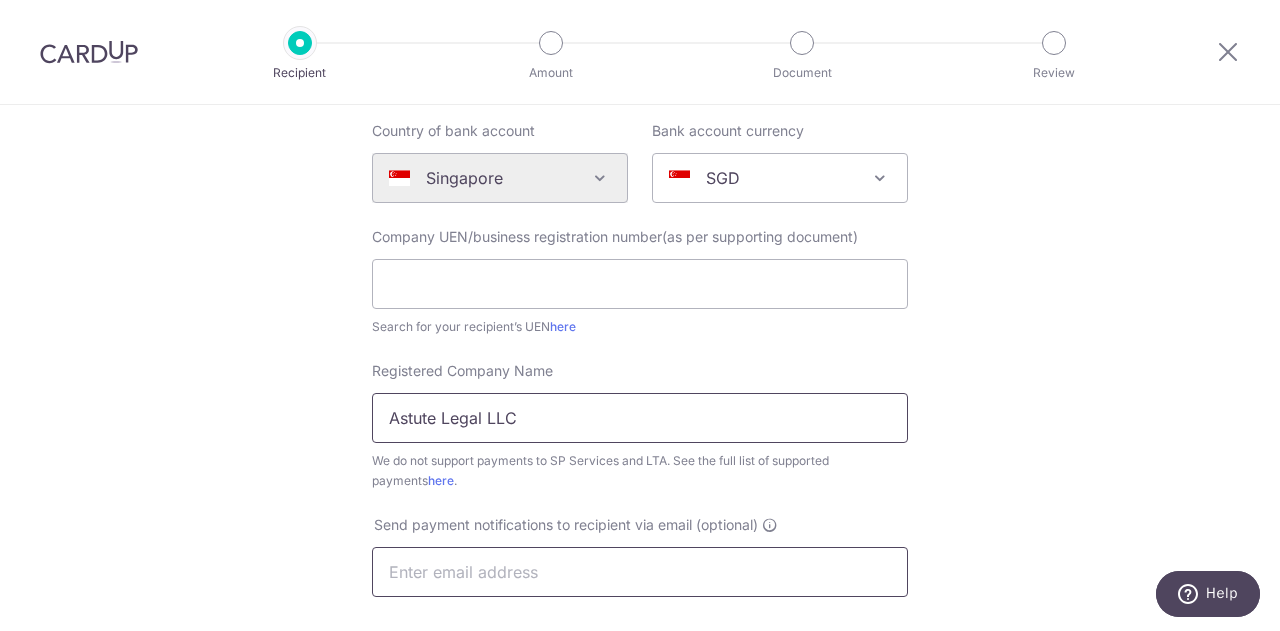 type on "Astute Legal LLC" 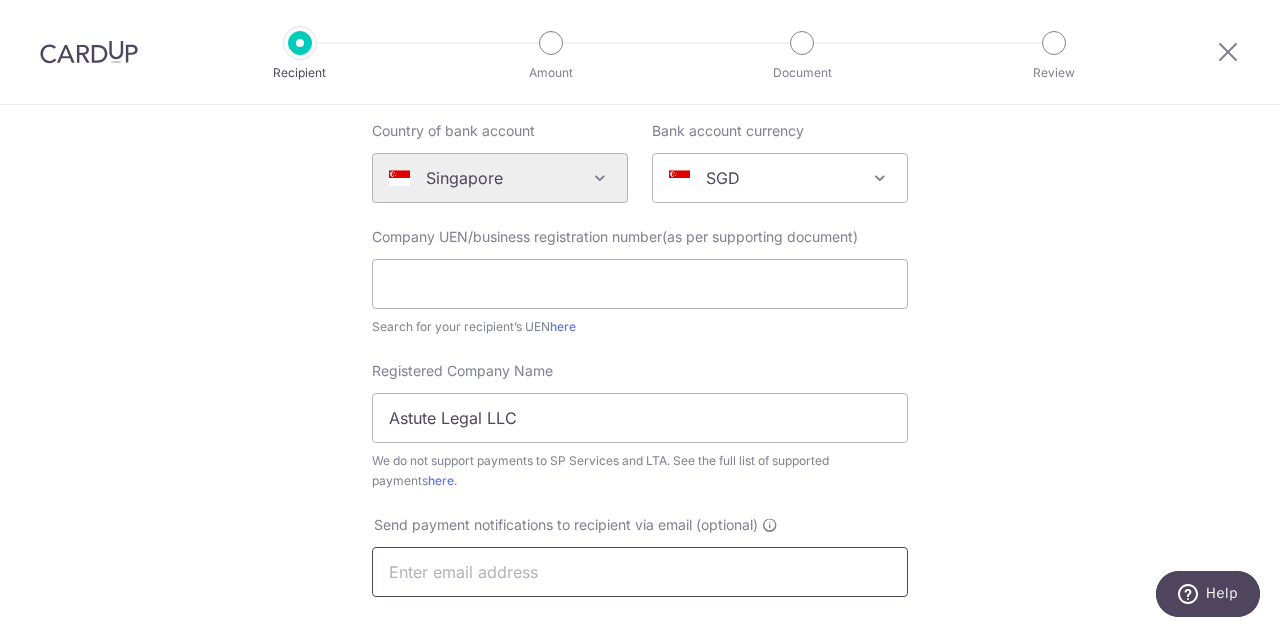 click at bounding box center [640, 572] 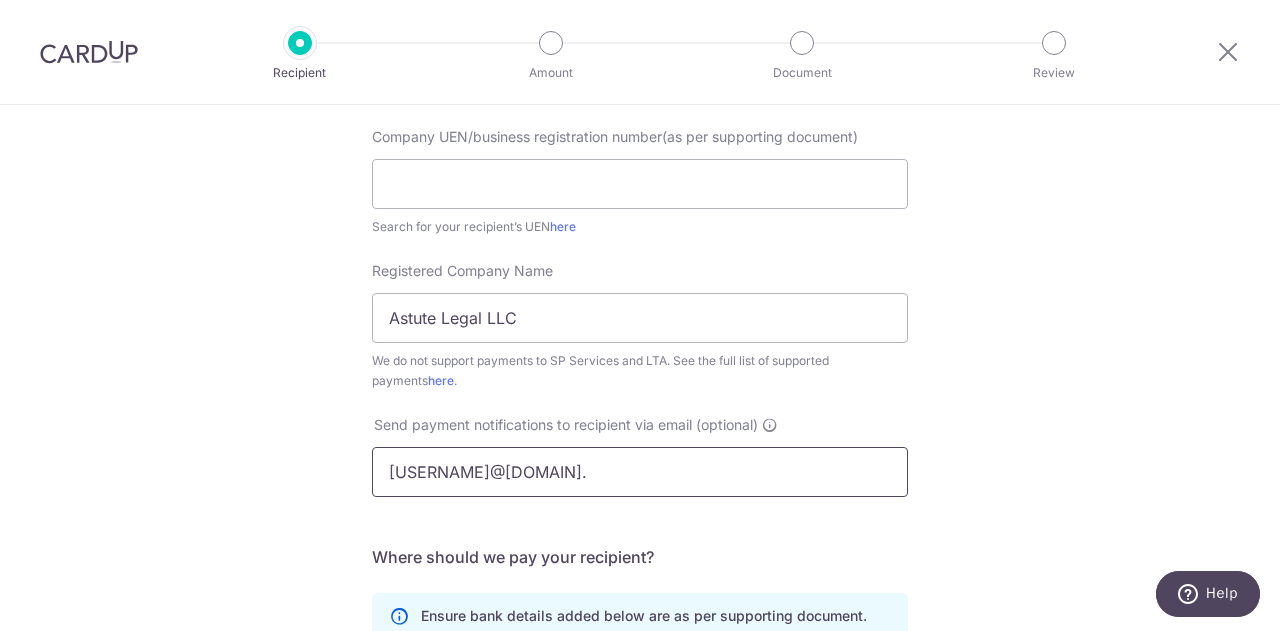 scroll, scrollTop: 600, scrollLeft: 0, axis: vertical 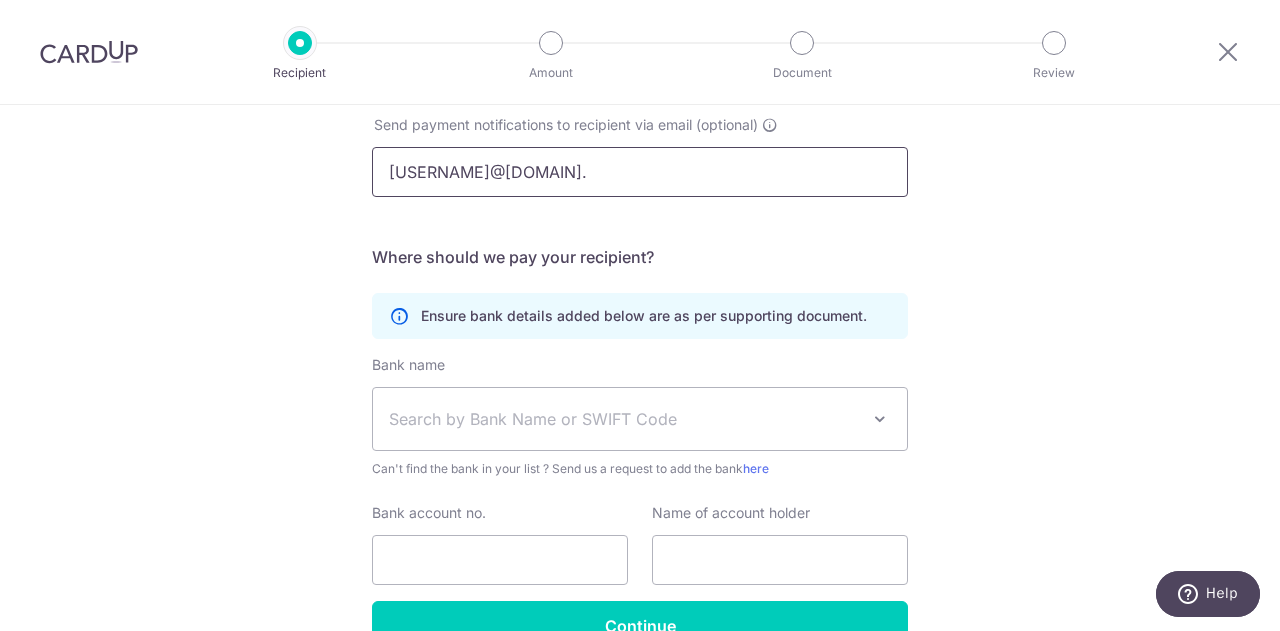 type on "weekiang@astutelegal.com.sg" 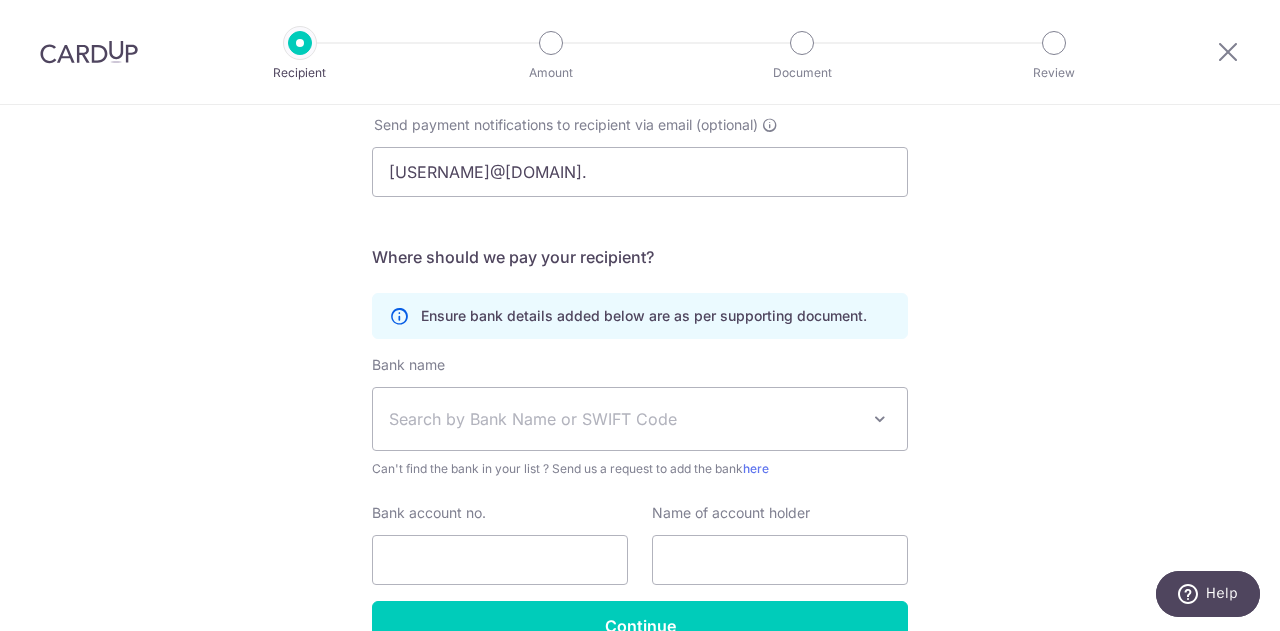 click on "Search by Bank Name or SWIFT Code" at bounding box center [624, 419] 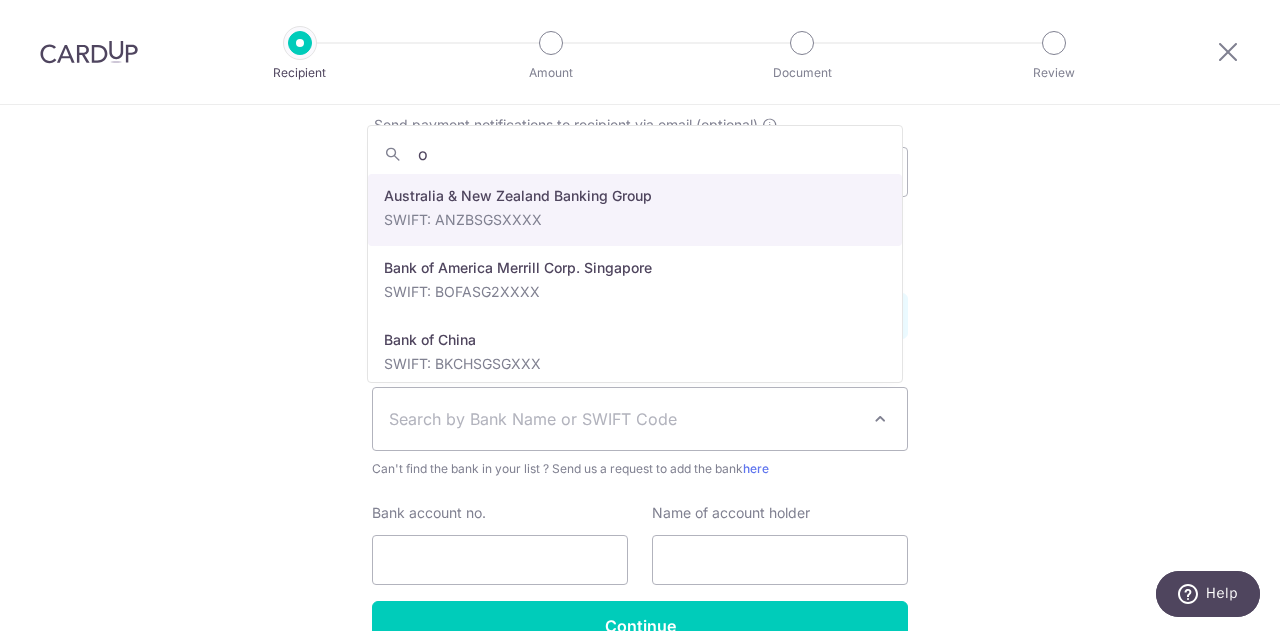 type on "oc" 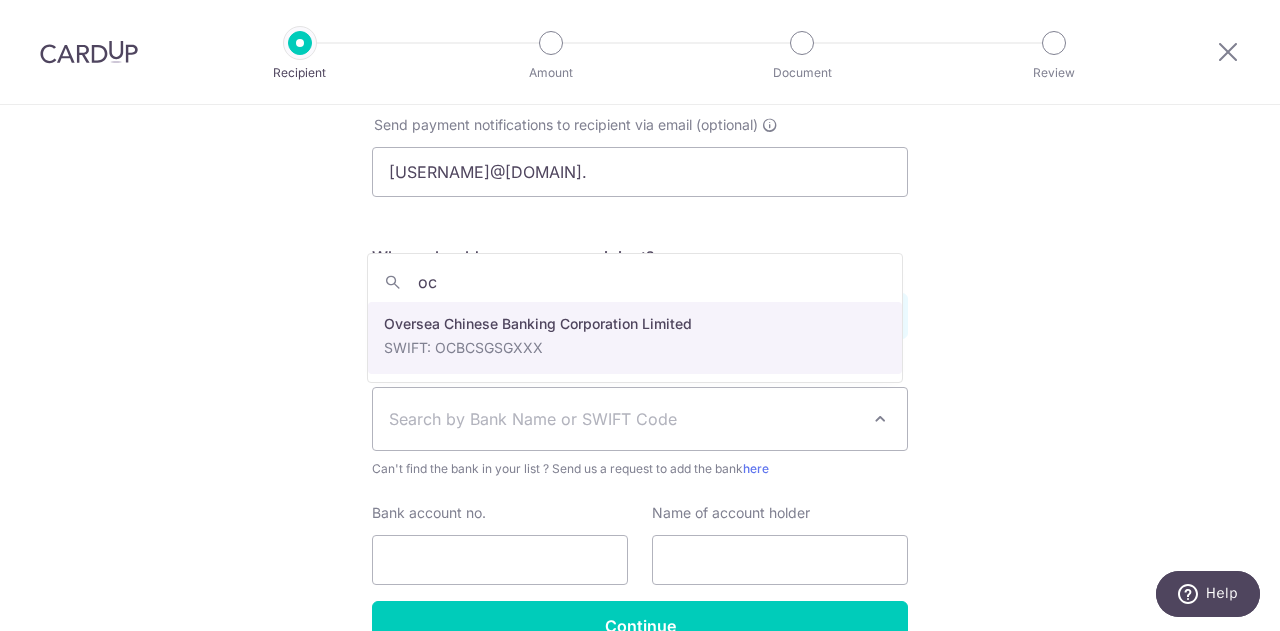 drag, startPoint x: 723, startPoint y: 348, endPoint x: 753, endPoint y: 433, distance: 90.13878 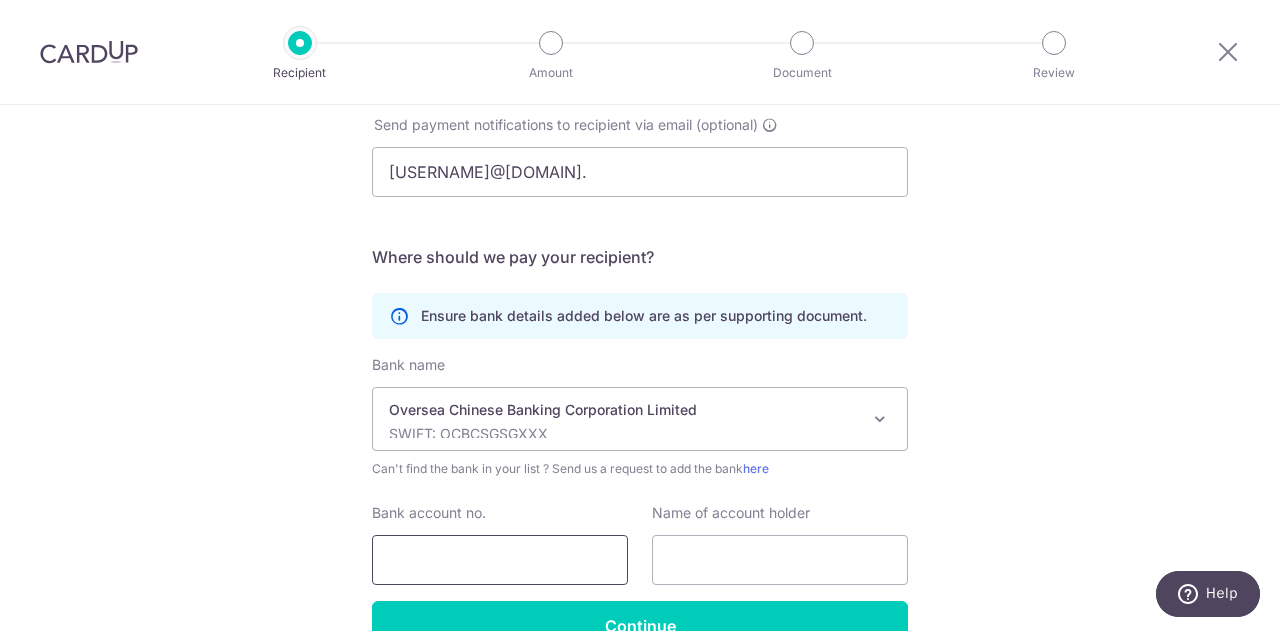 click on "Bank account no." at bounding box center [500, 560] 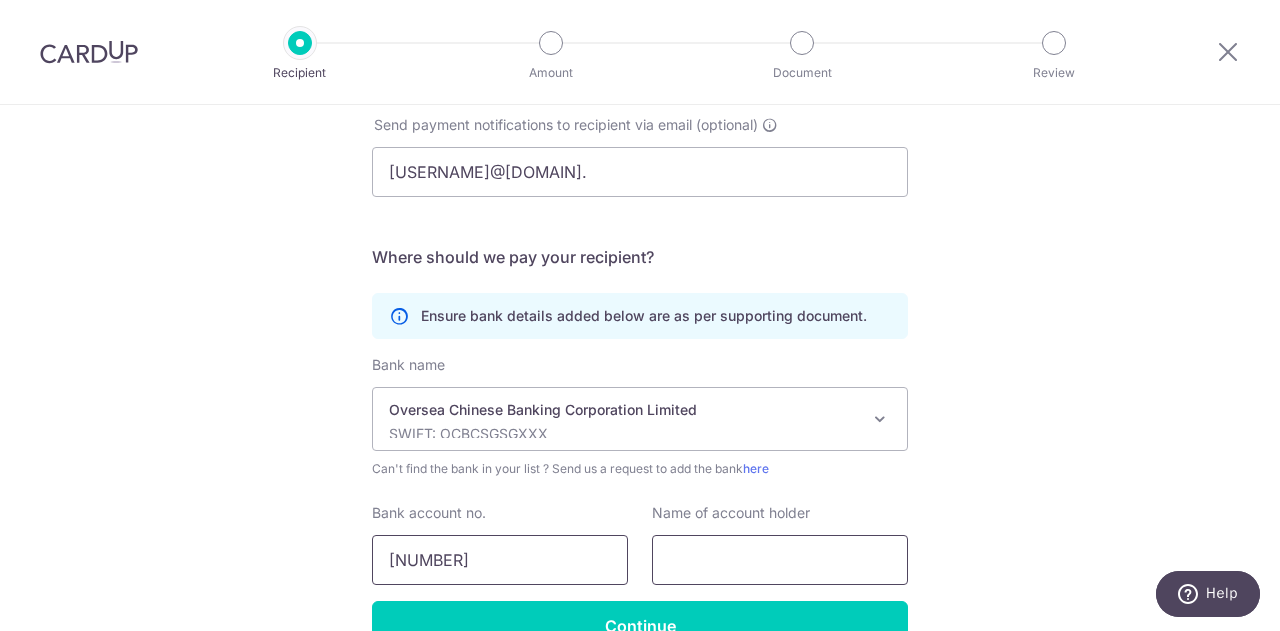 type on "695027409001" 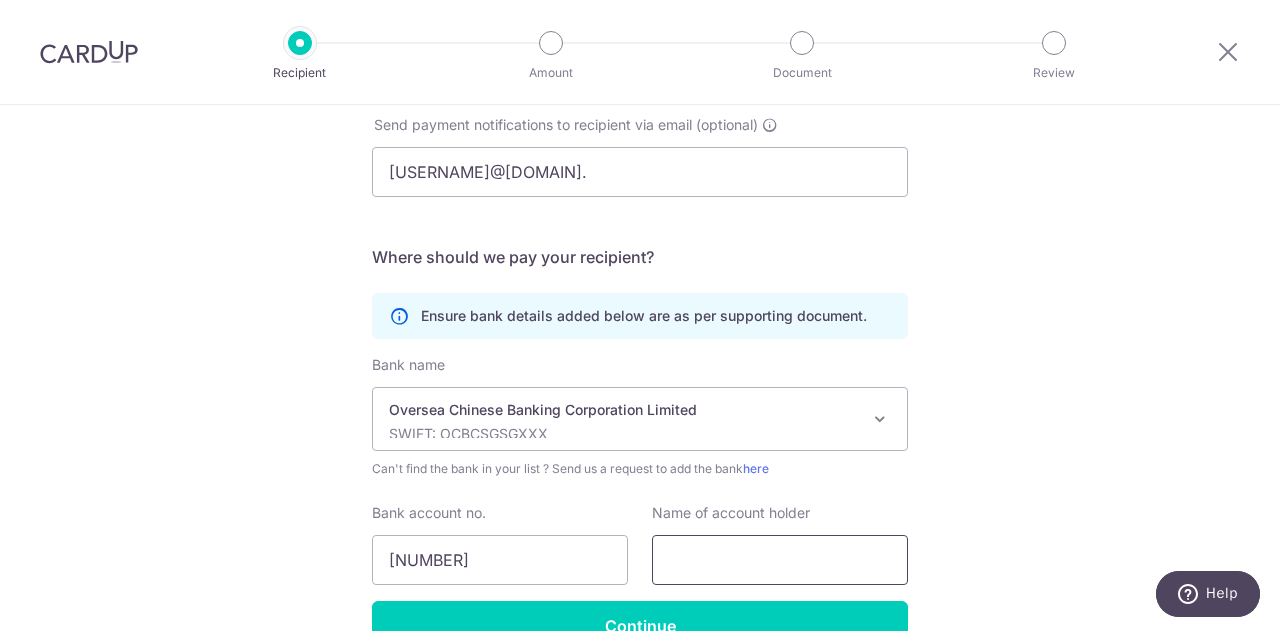 click at bounding box center (780, 560) 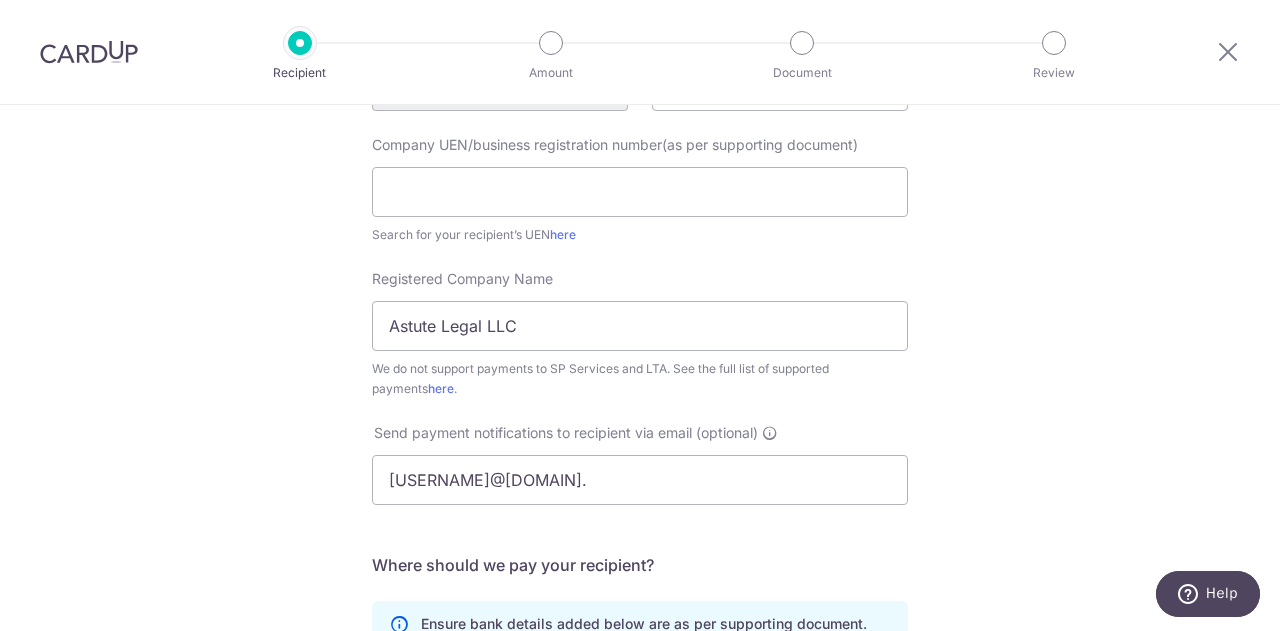 scroll, scrollTop: 200, scrollLeft: 0, axis: vertical 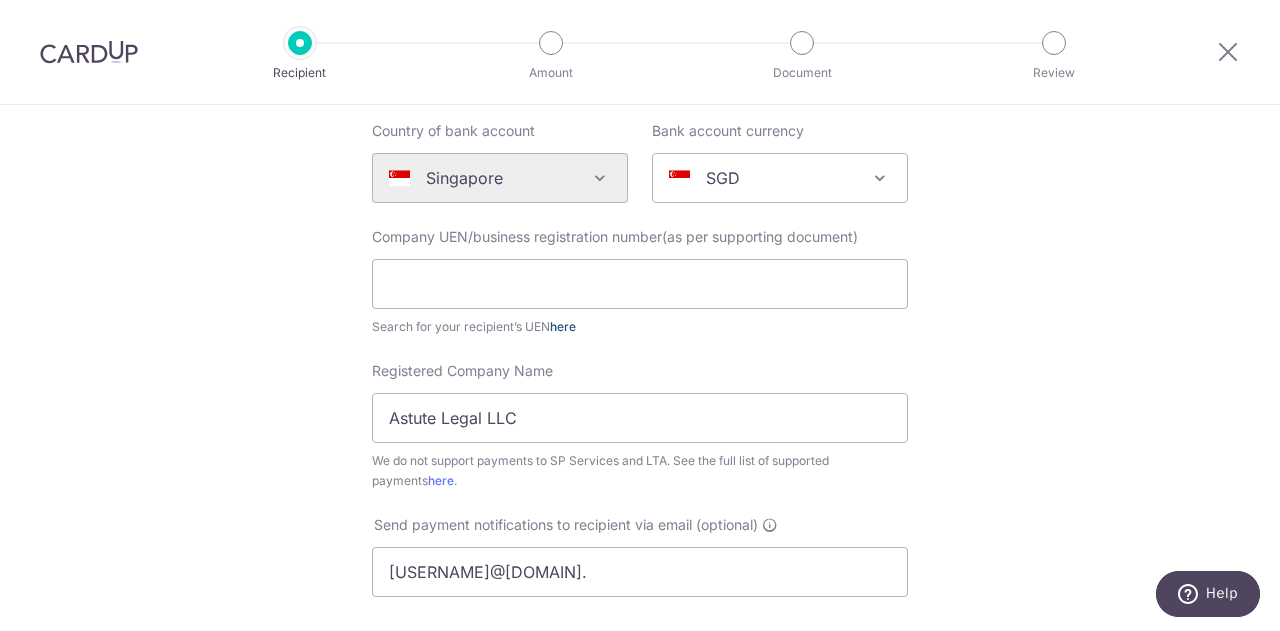 type on "Astute Legal LLC" 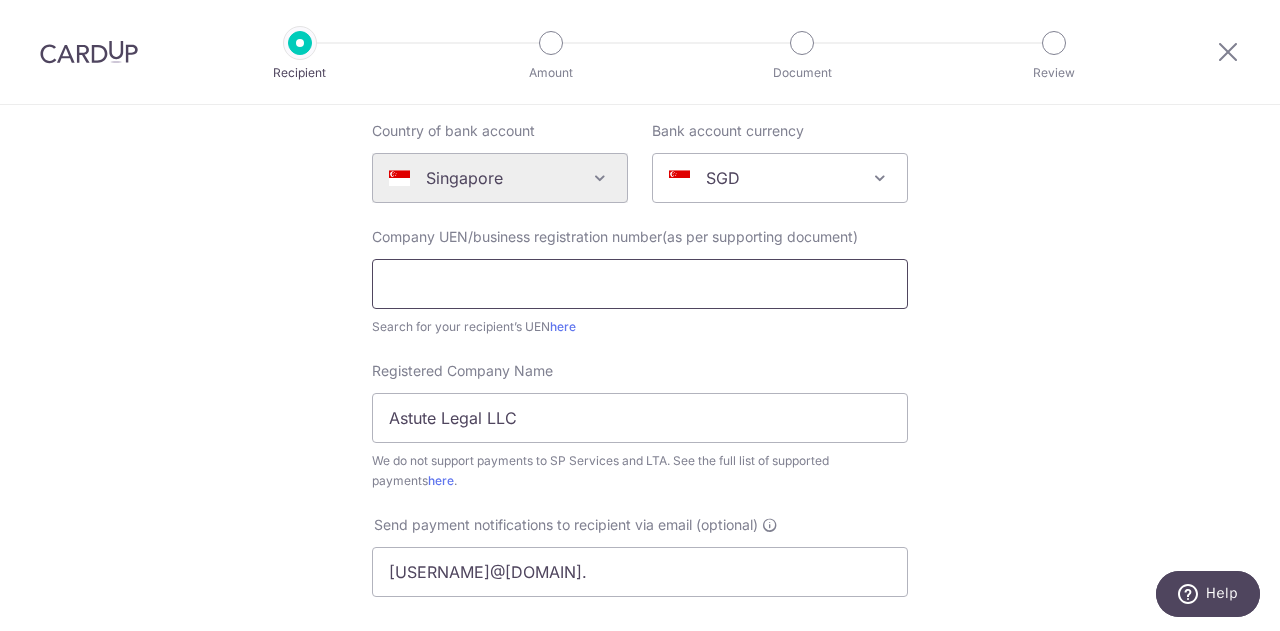 click at bounding box center (640, 284) 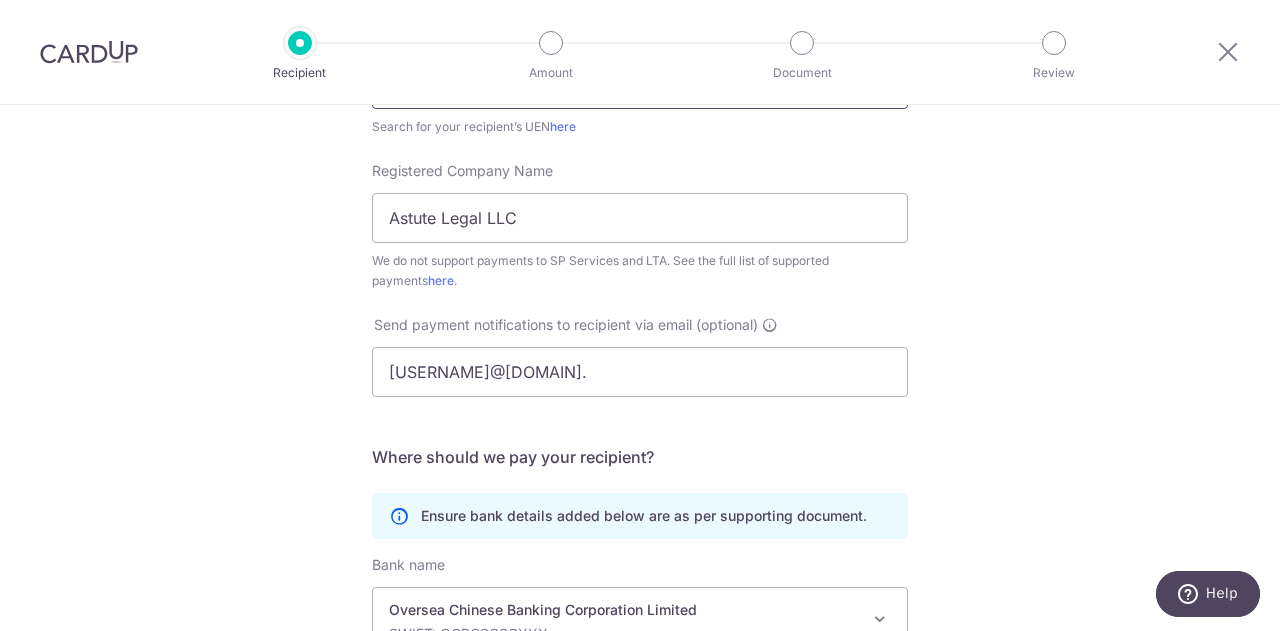 scroll, scrollTop: 712, scrollLeft: 0, axis: vertical 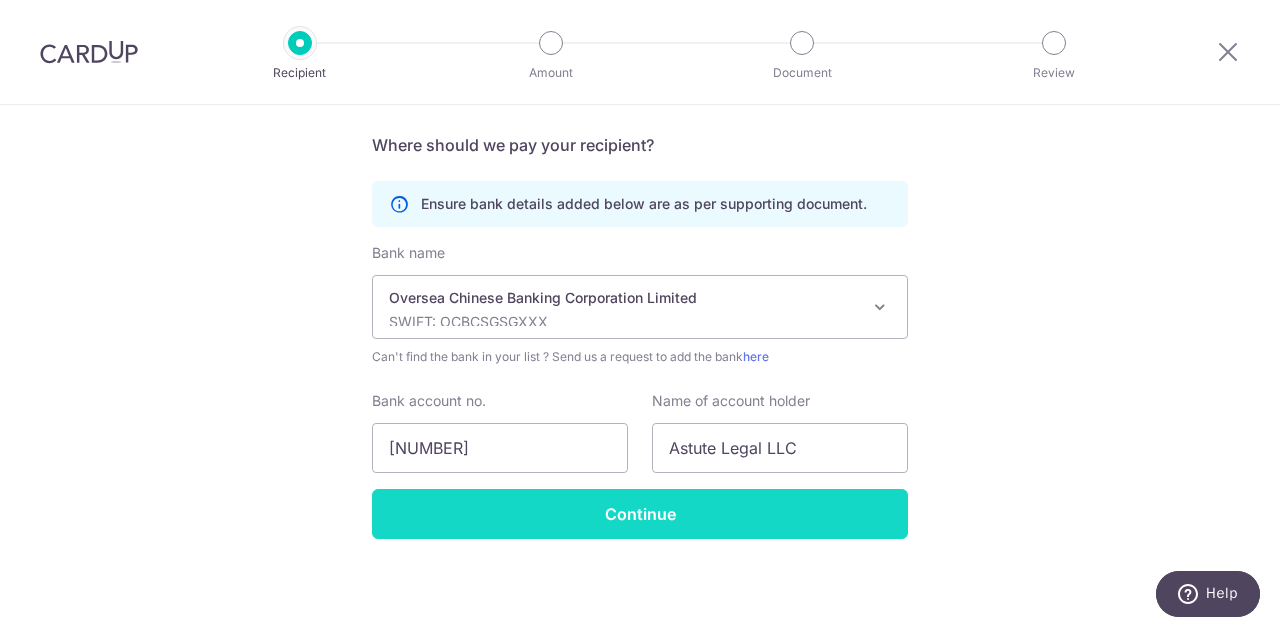 type on "201532779W" 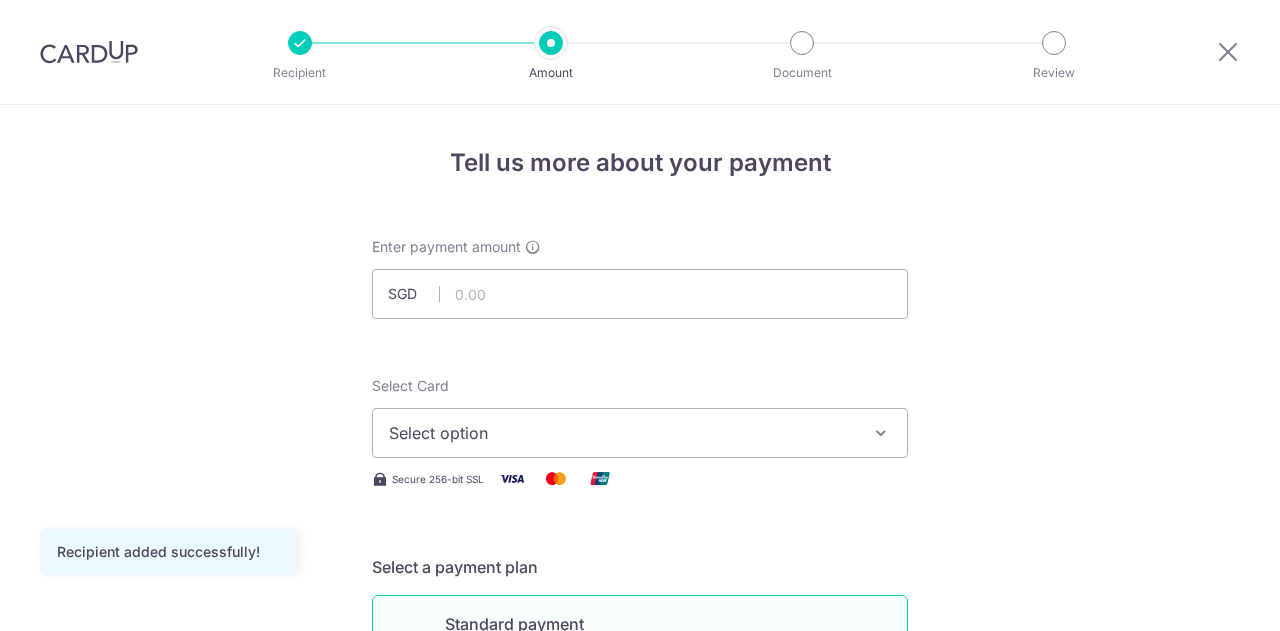 scroll, scrollTop: 0, scrollLeft: 0, axis: both 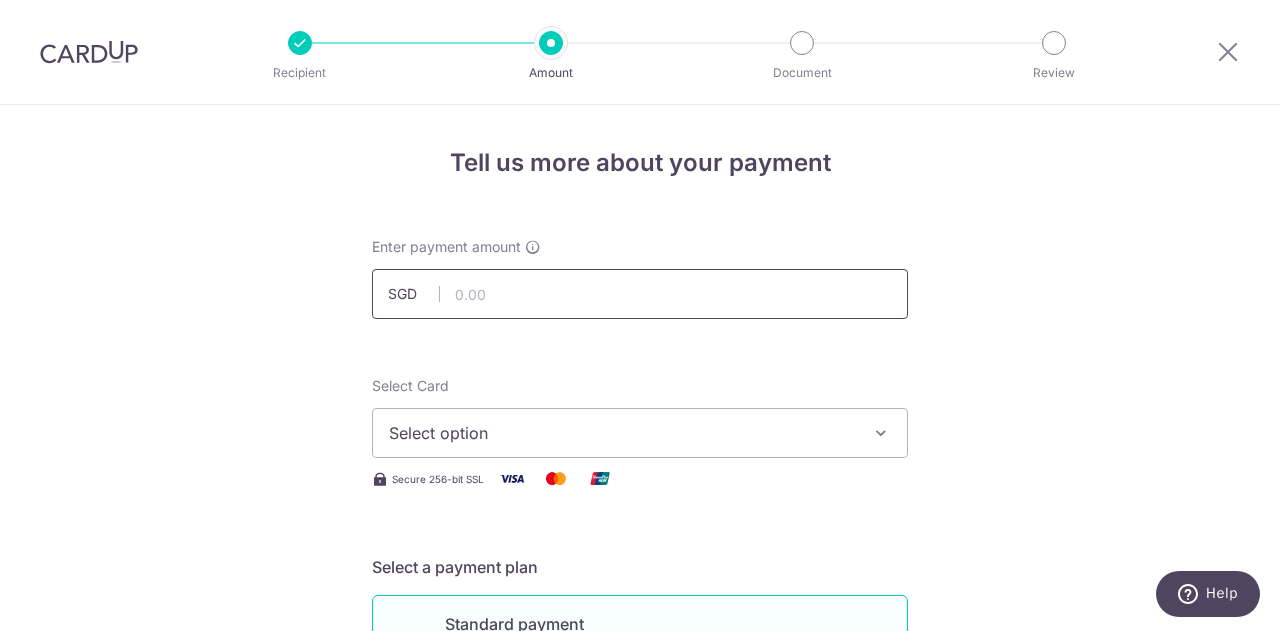 click at bounding box center (640, 294) 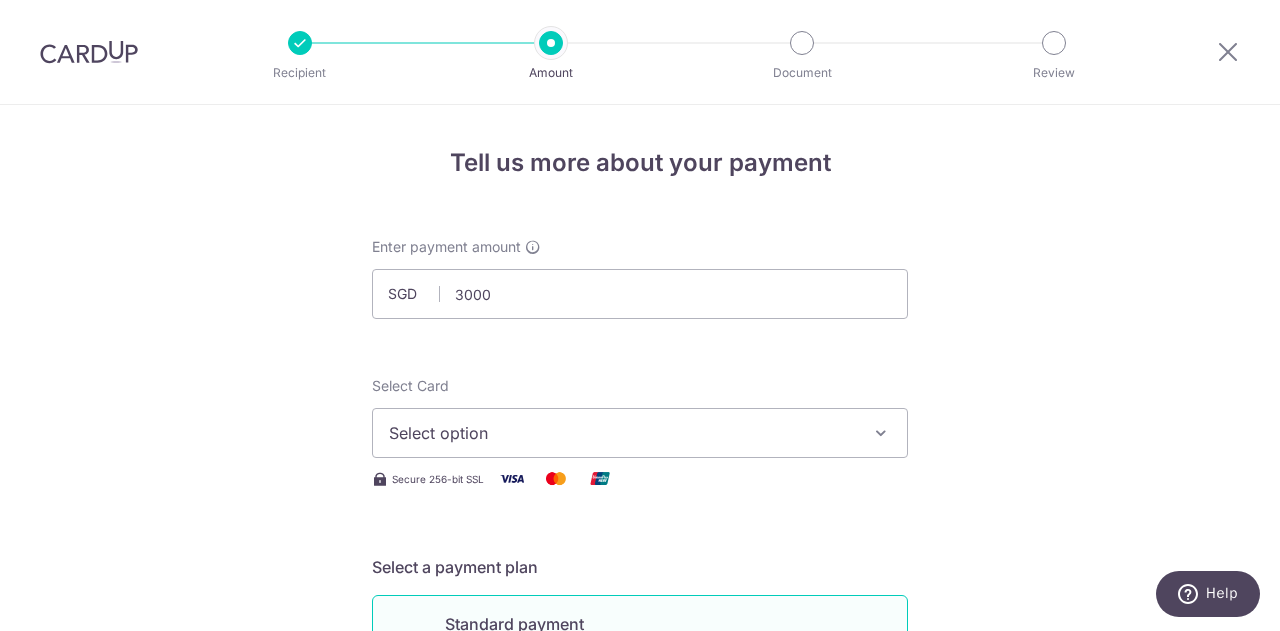 click on "Select option" at bounding box center [622, 433] 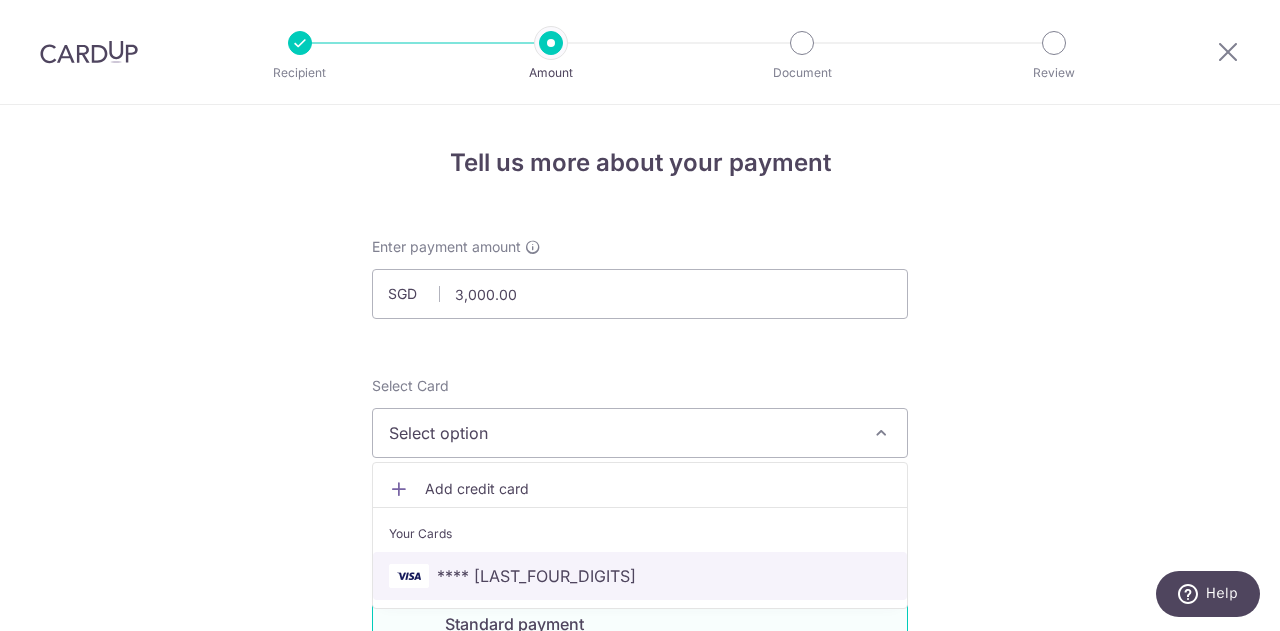 click on "**** 1322" at bounding box center (640, 576) 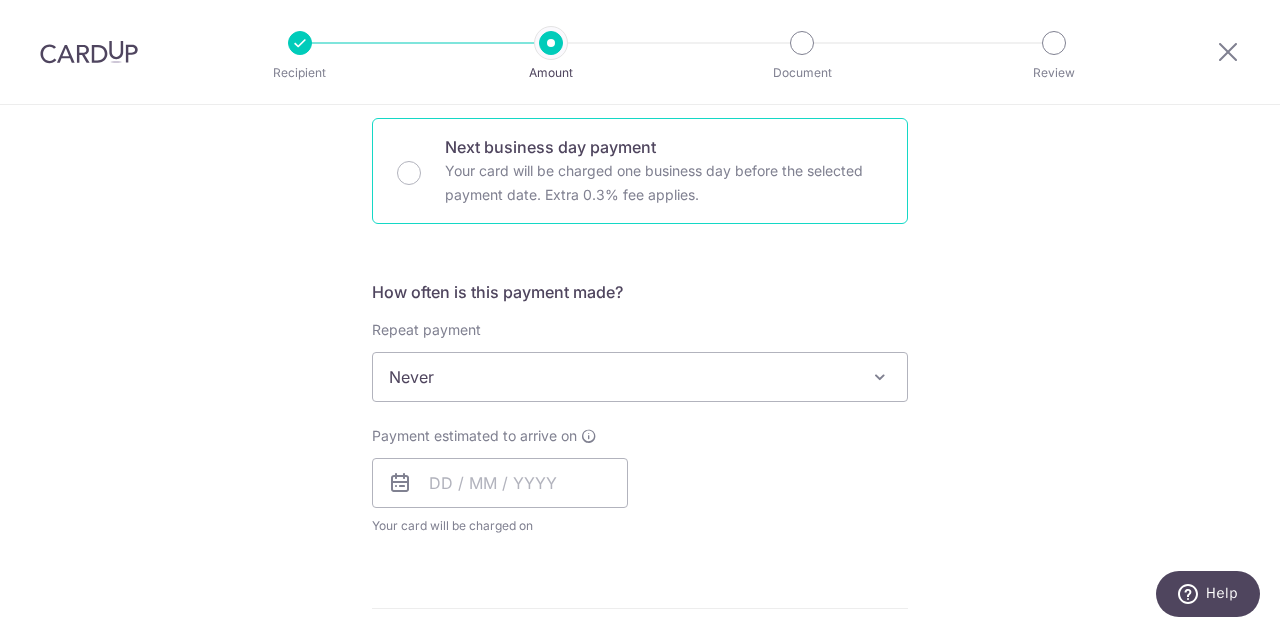 scroll, scrollTop: 601, scrollLeft: 0, axis: vertical 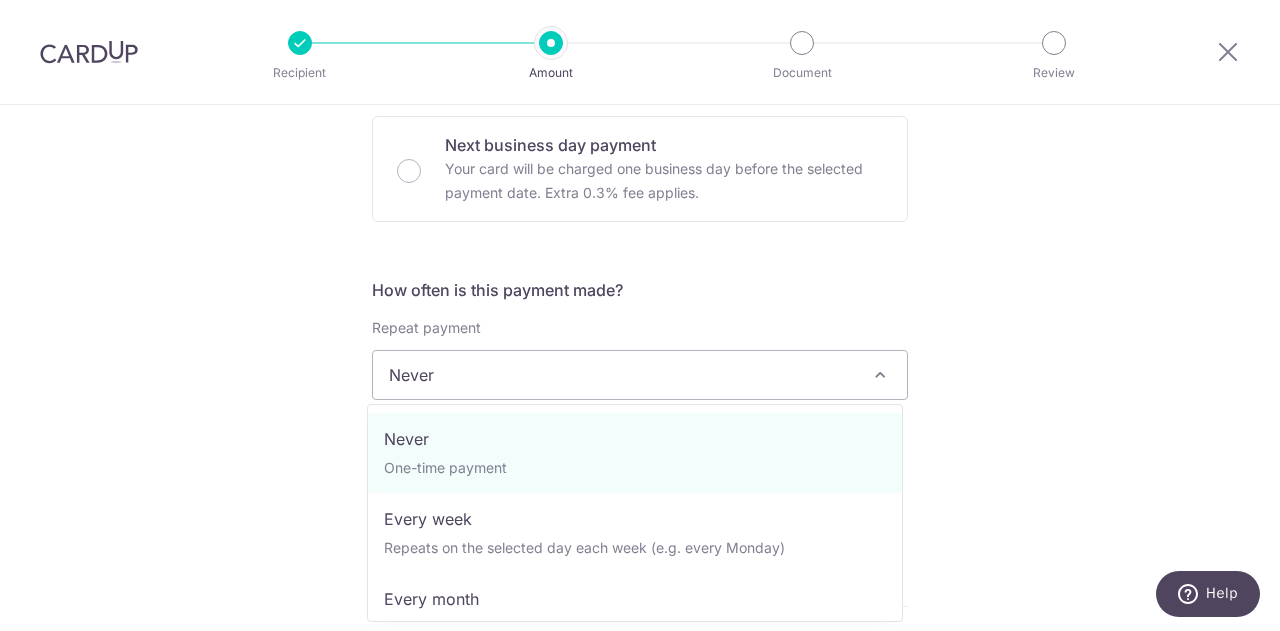 click on "Never" at bounding box center [640, 375] 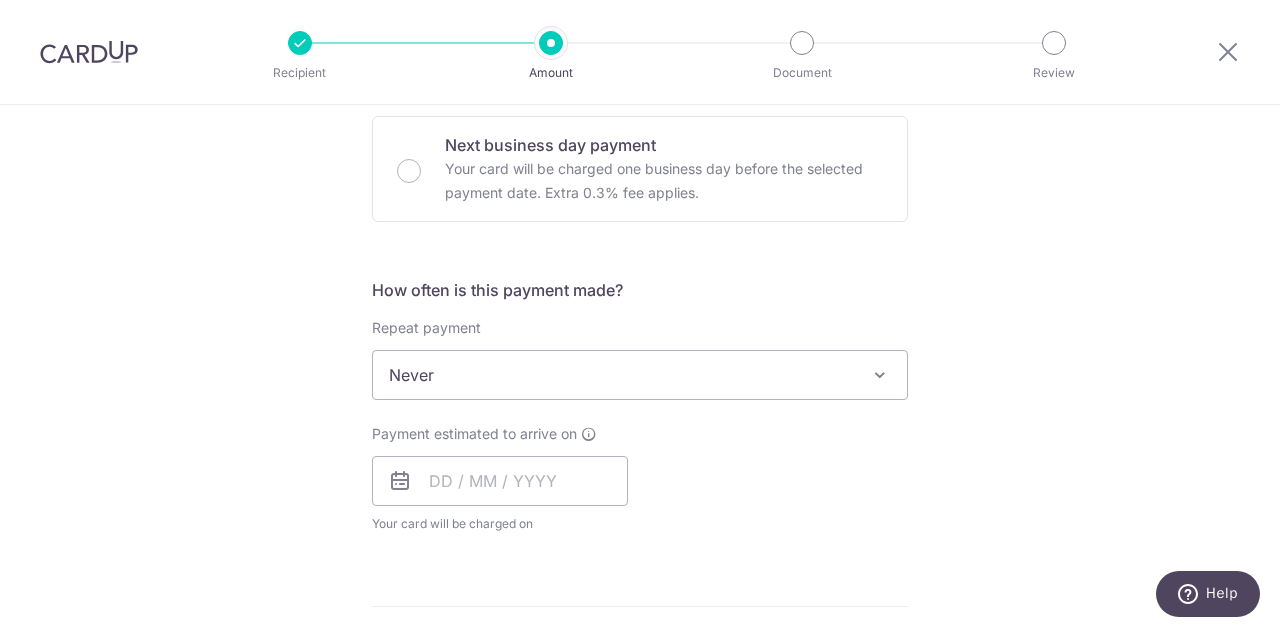 click on "Never" at bounding box center [640, 375] 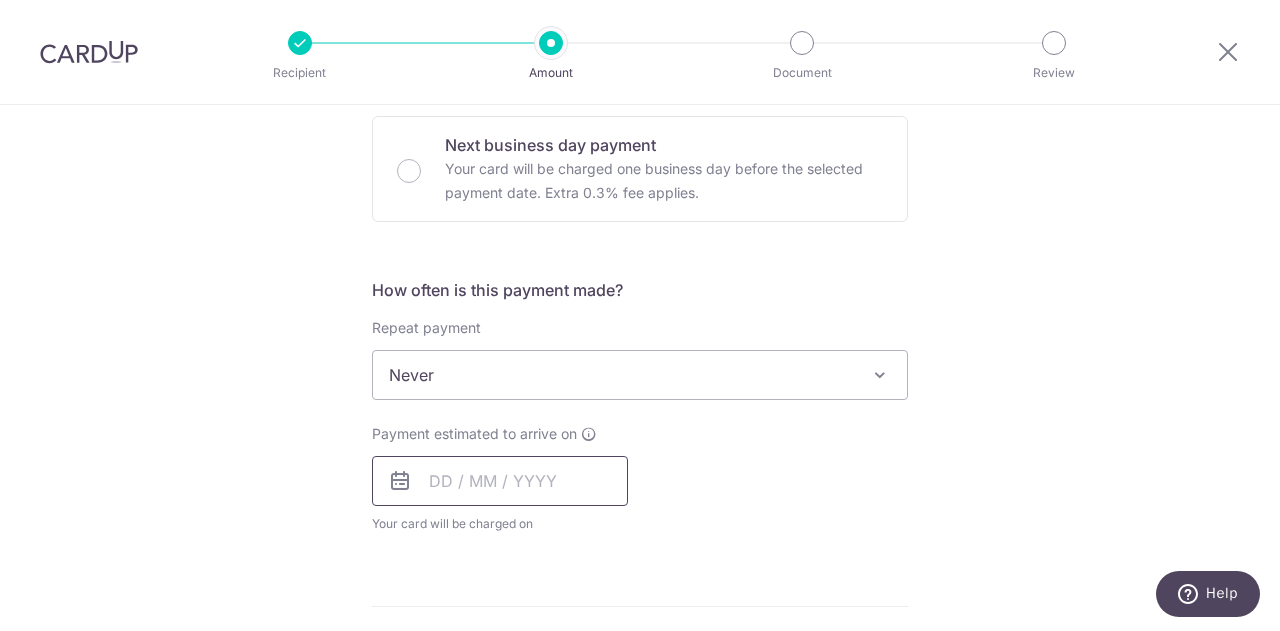click at bounding box center [500, 481] 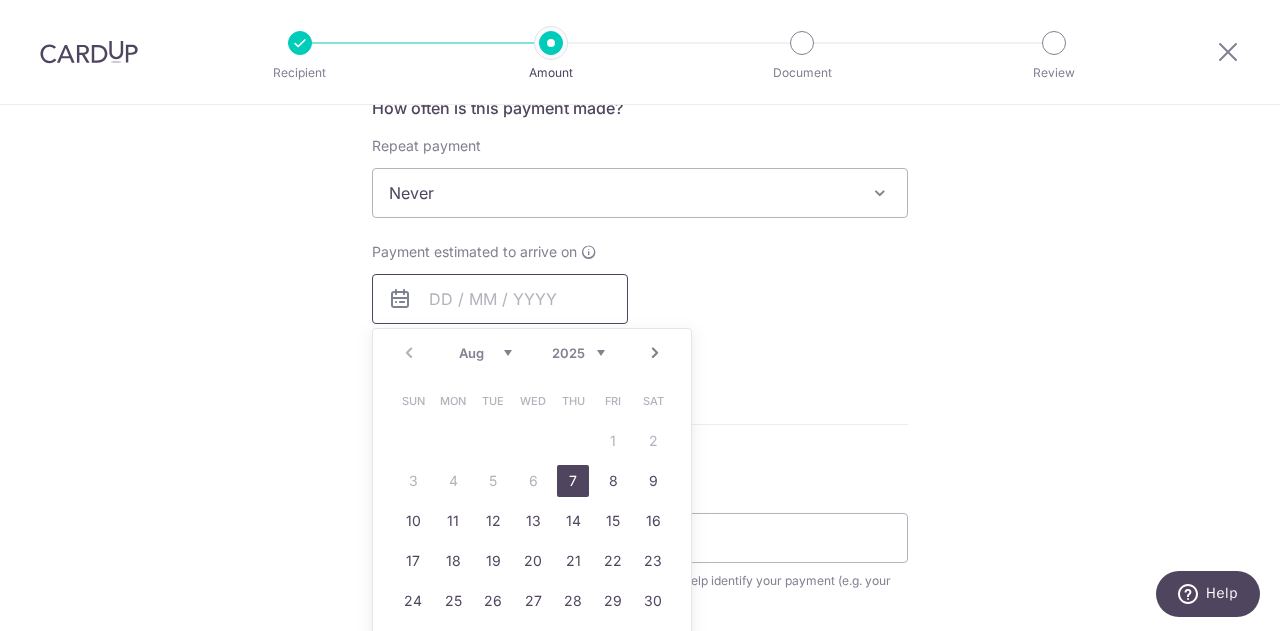 scroll, scrollTop: 802, scrollLeft: 0, axis: vertical 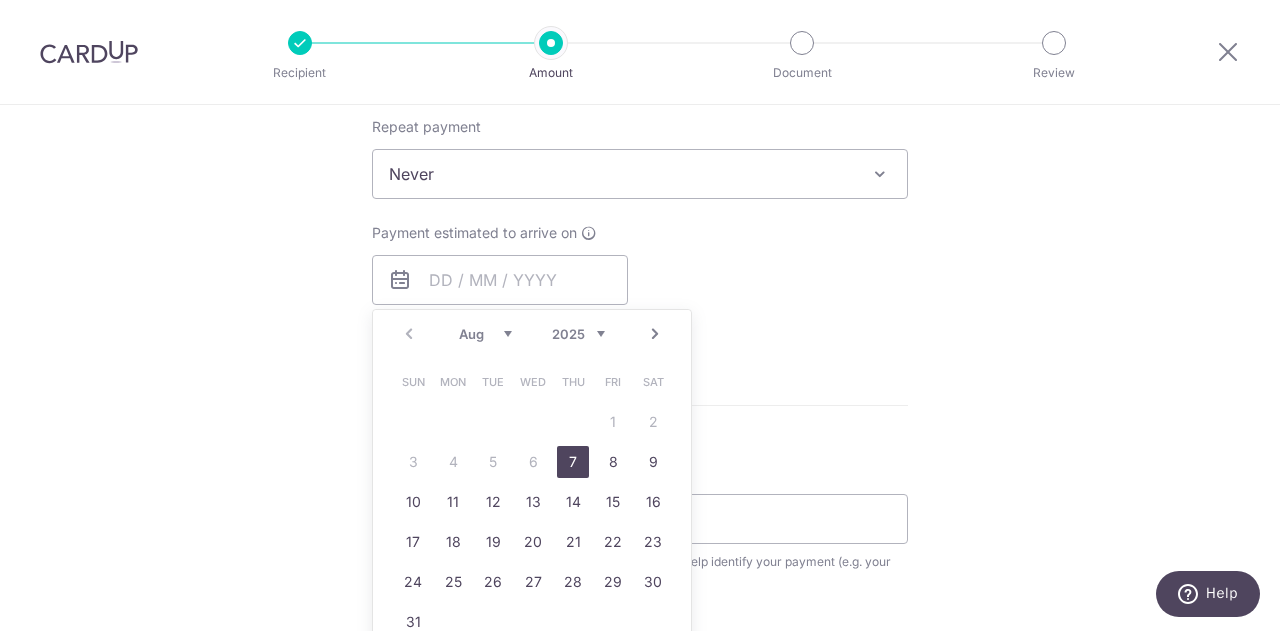 click on "7" at bounding box center [573, 462] 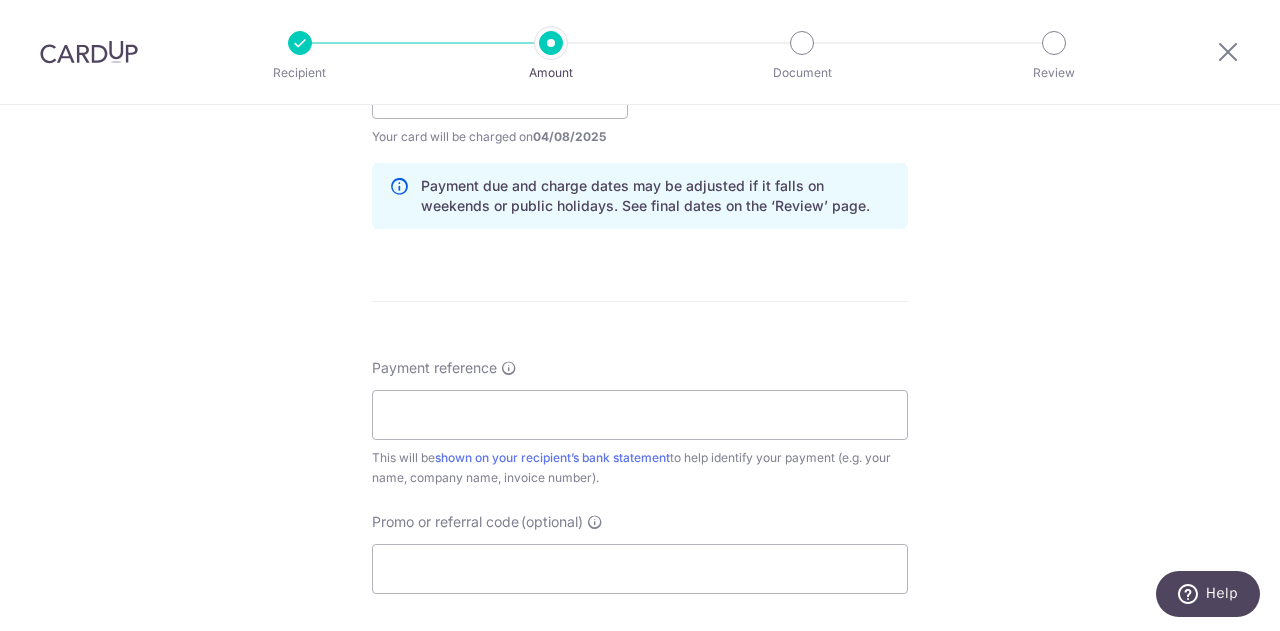 scroll, scrollTop: 1002, scrollLeft: 0, axis: vertical 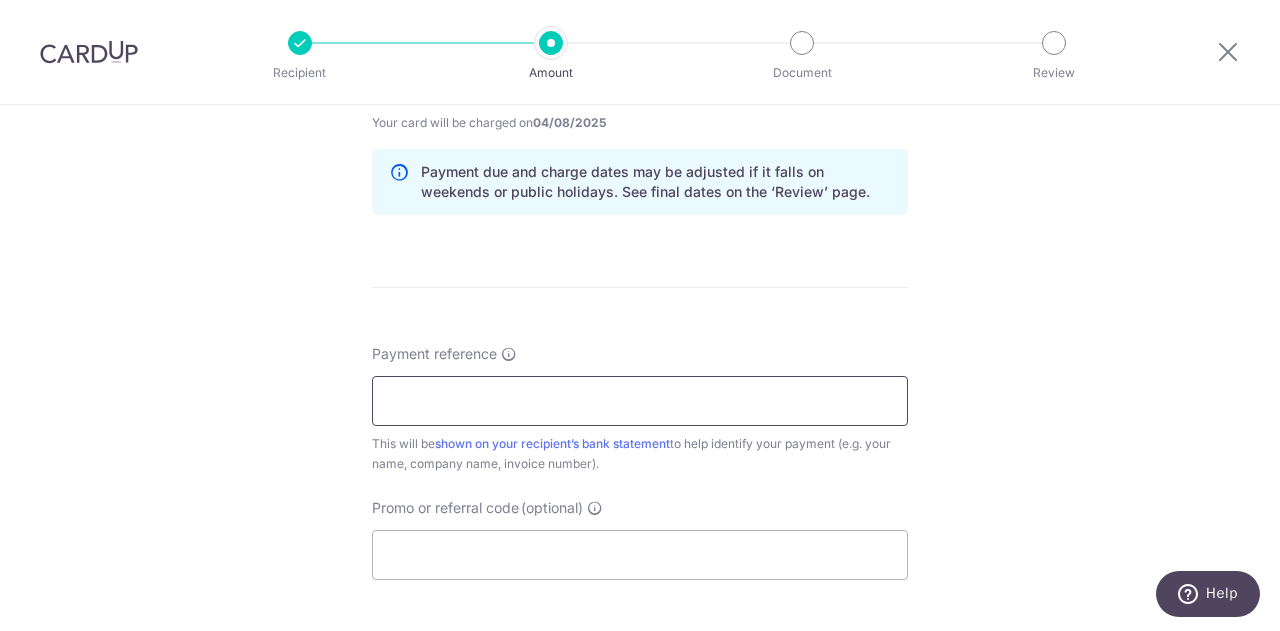 click on "Payment reference" at bounding box center [640, 401] 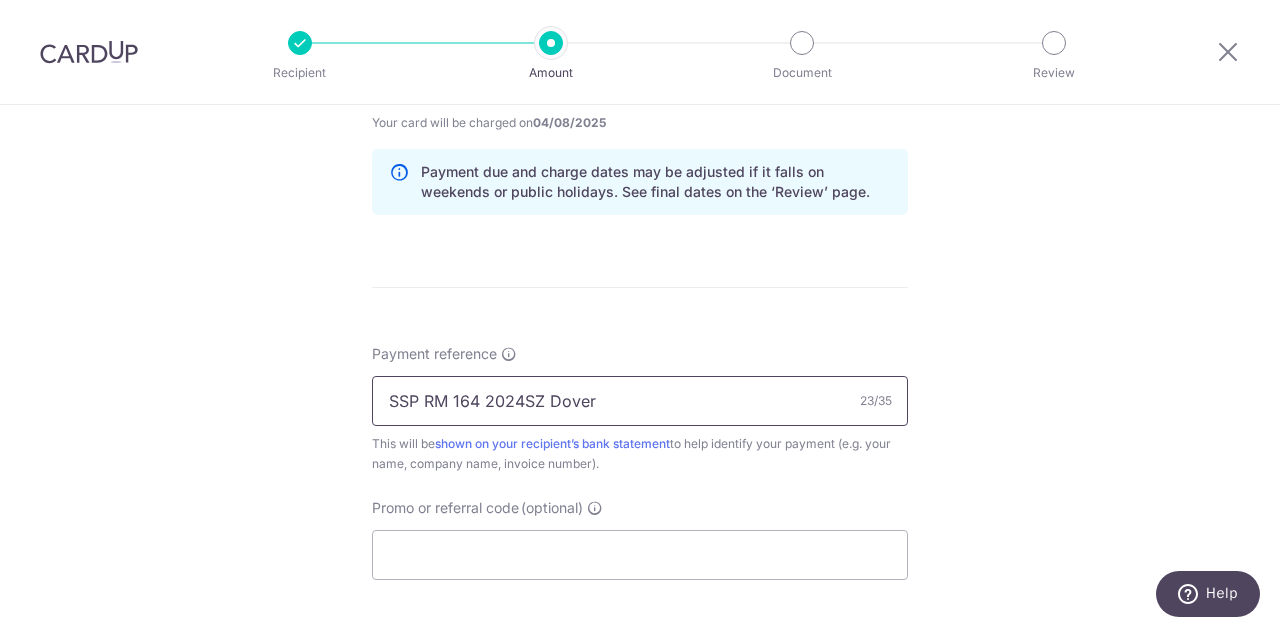 type on "SSP RM 164 2024SZ Dover" 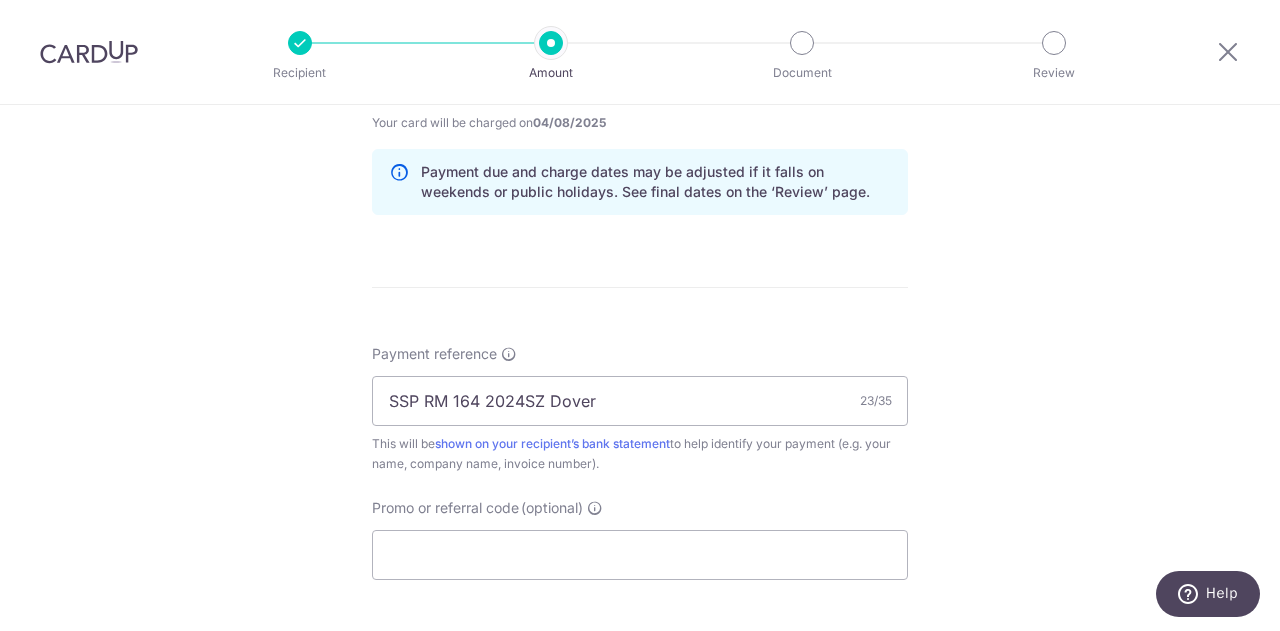 click on "Promo or referral code
(optional)
The discounted fee will be shown on the review step, right before you create your payments.
Add" at bounding box center [640, 539] 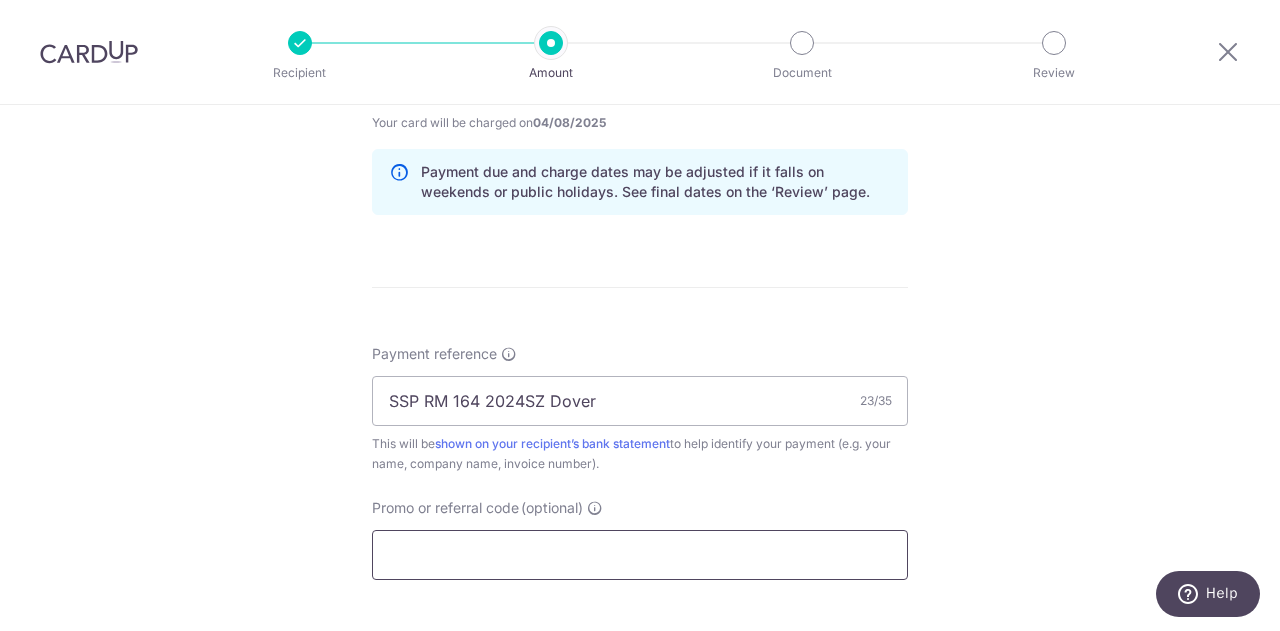 click on "Promo or referral code
(optional)" at bounding box center [640, 555] 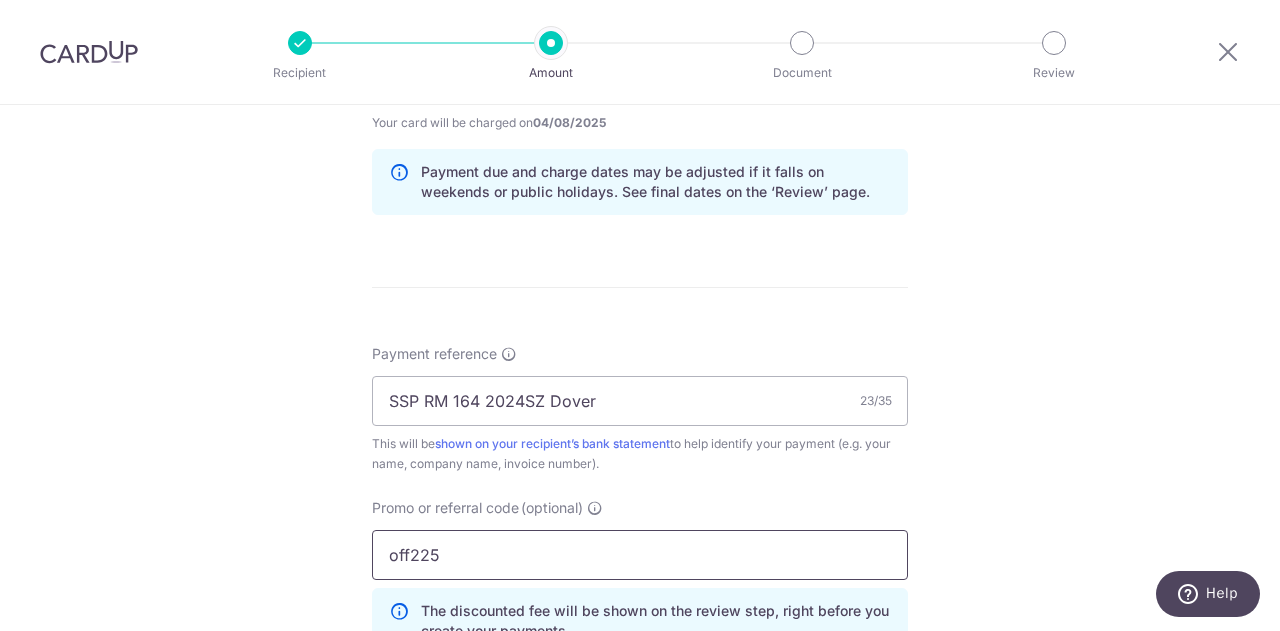 scroll, scrollTop: 1304, scrollLeft: 0, axis: vertical 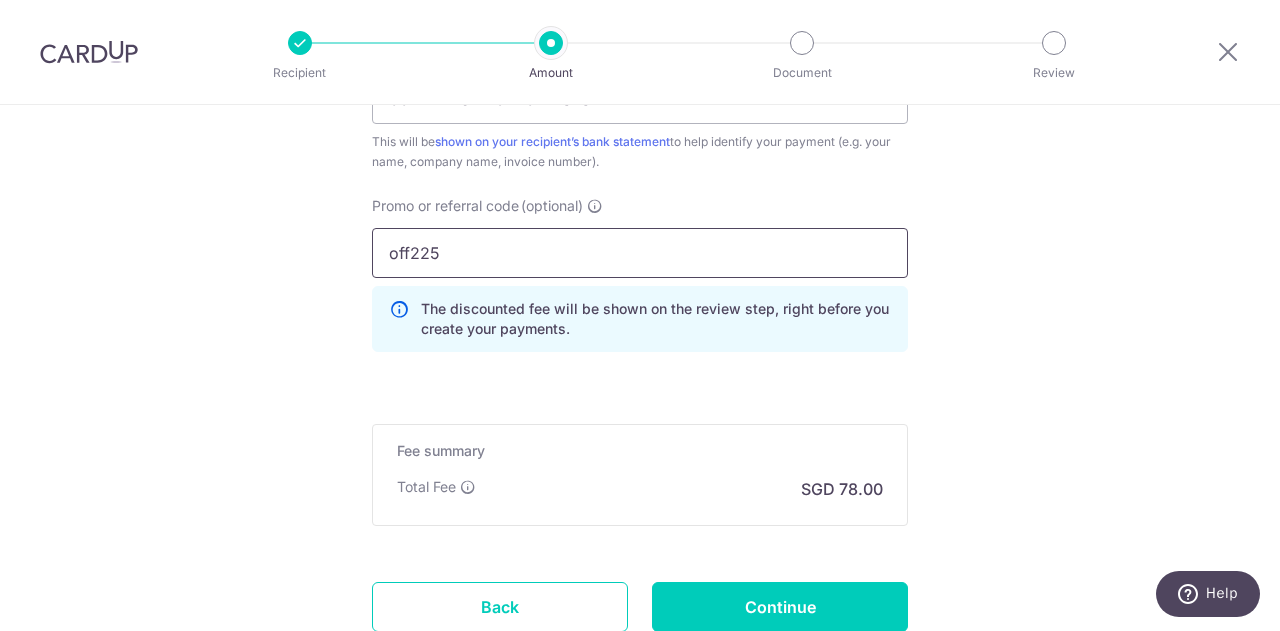 type on "off225" 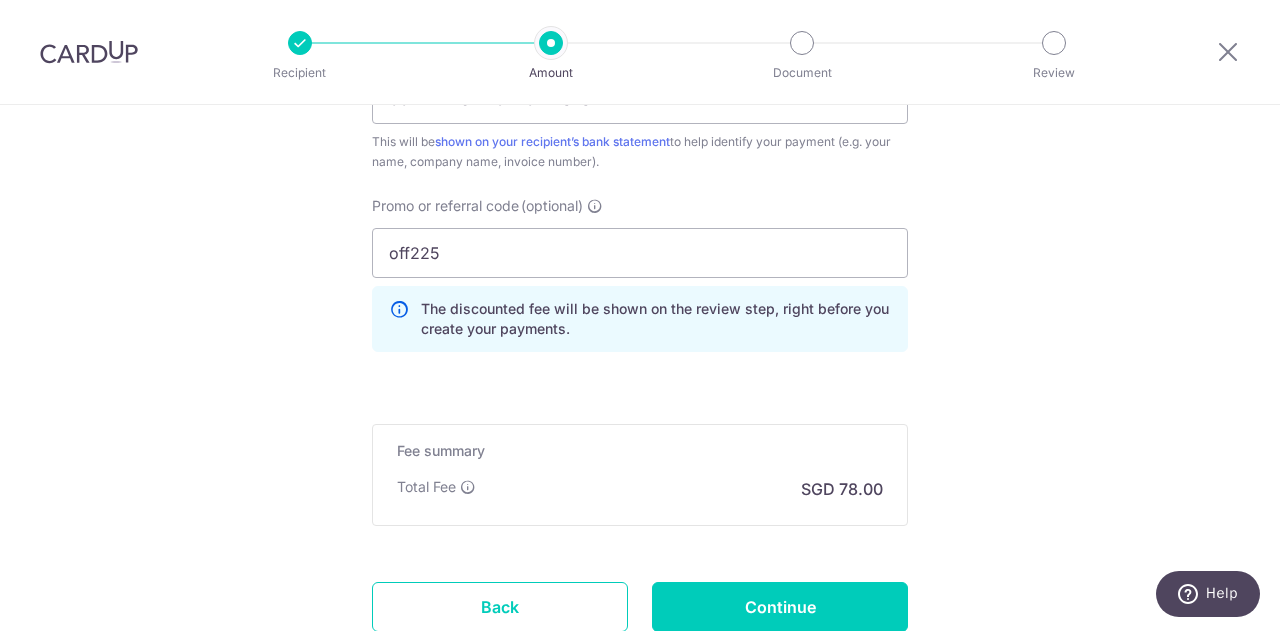 click on "Tell us more about your payment
Enter payment amount
SGD
3,000.00
3000.00
Recipient added successfully!
Select Card
**** 1322
Add credit card
Your Cards
**** 1322
Secure 256-bit SSL
Text
New card details
Card
Secure 256-bit SSL" at bounding box center (640, -209) 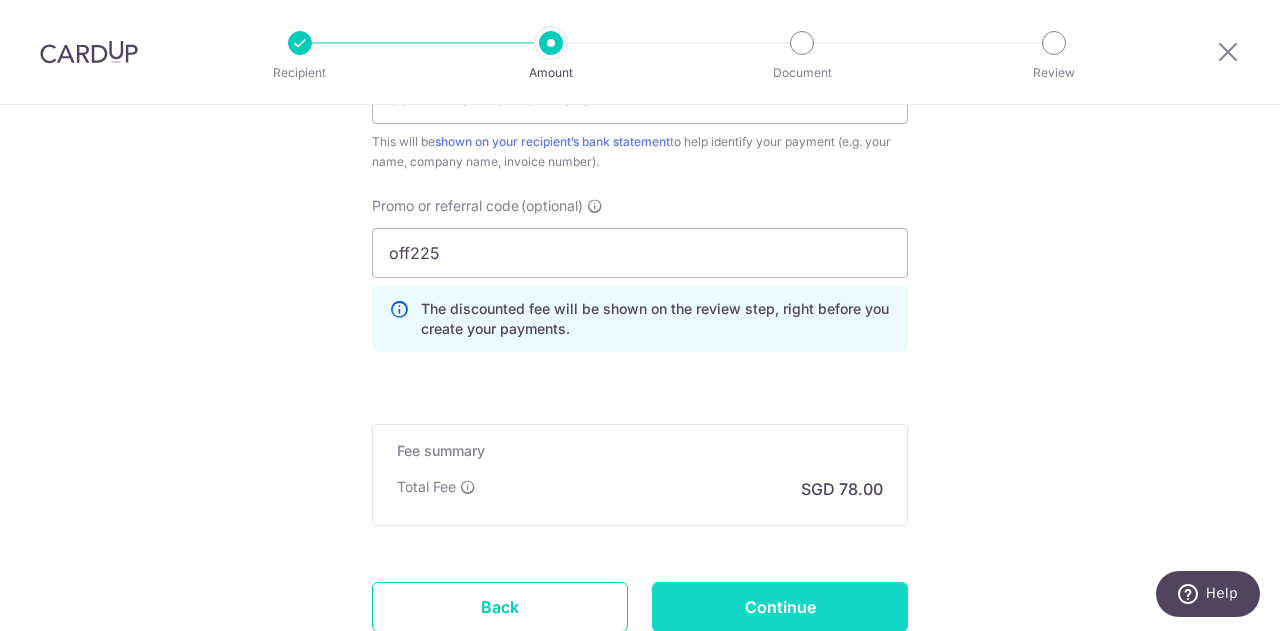 click on "Continue" at bounding box center (780, 607) 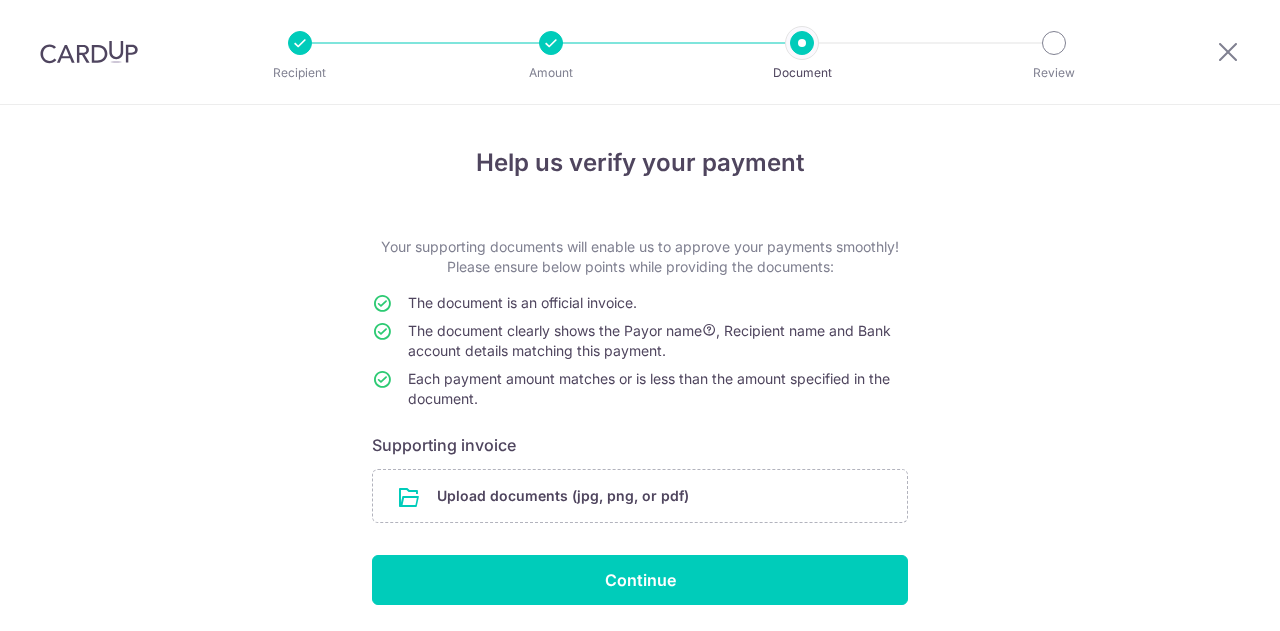 scroll, scrollTop: 0, scrollLeft: 0, axis: both 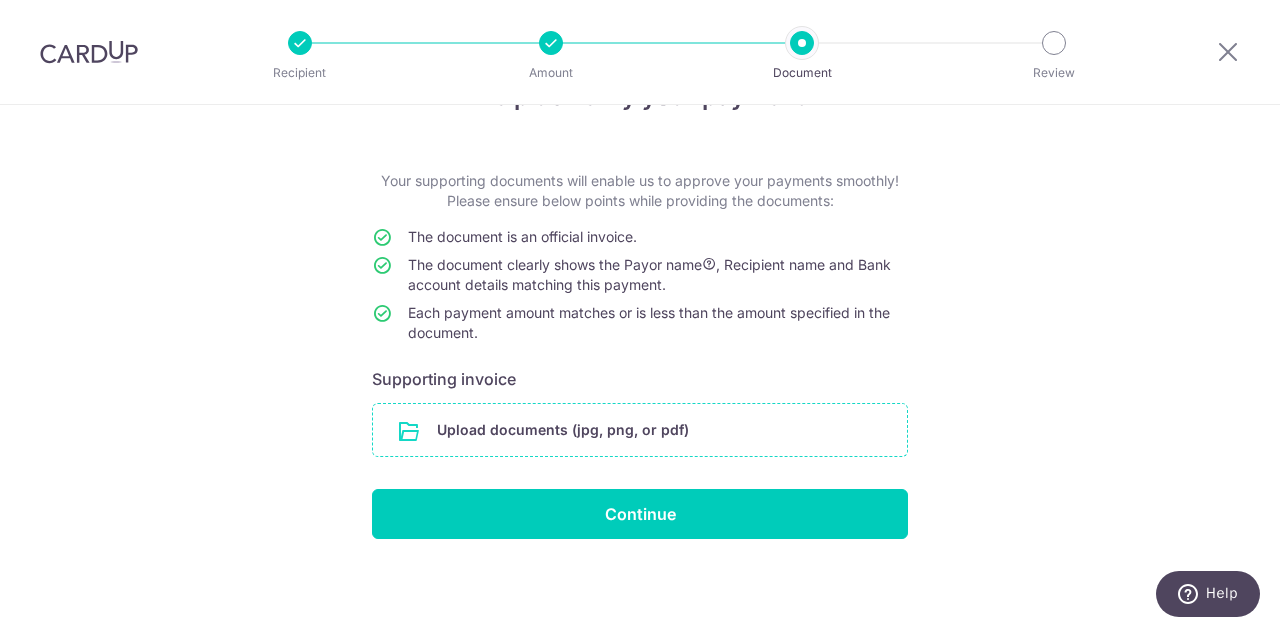 drag, startPoint x: 619, startPoint y: 446, endPoint x: 618, endPoint y: 430, distance: 16.03122 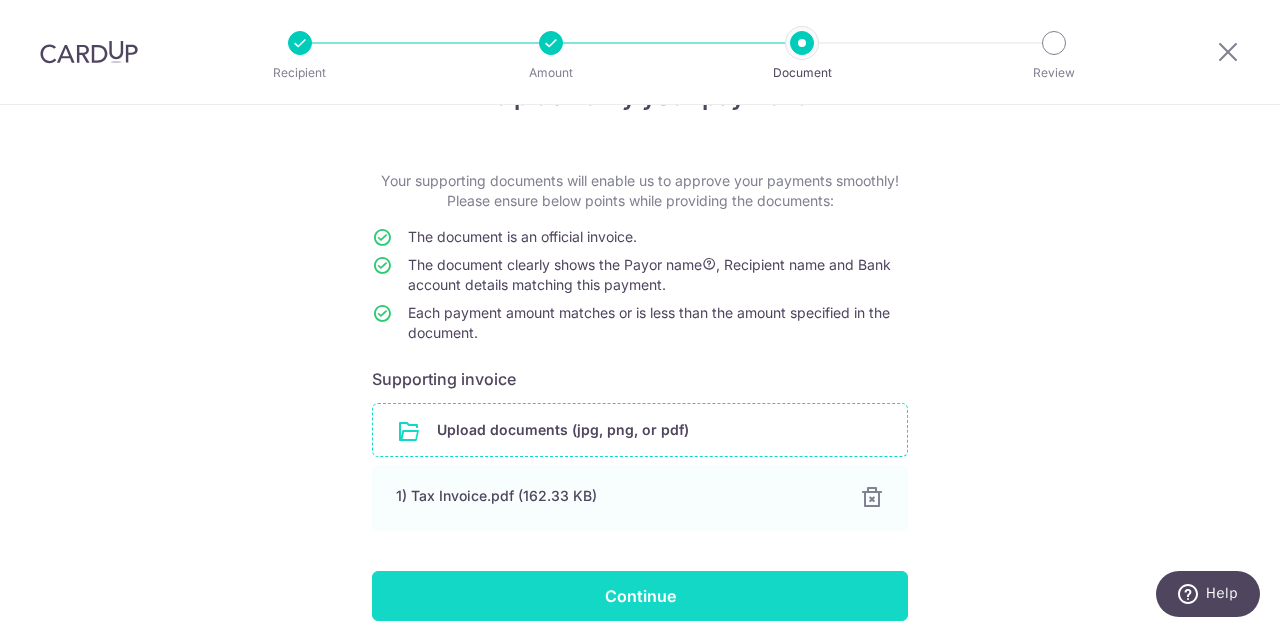 click on "Continue" at bounding box center [640, 596] 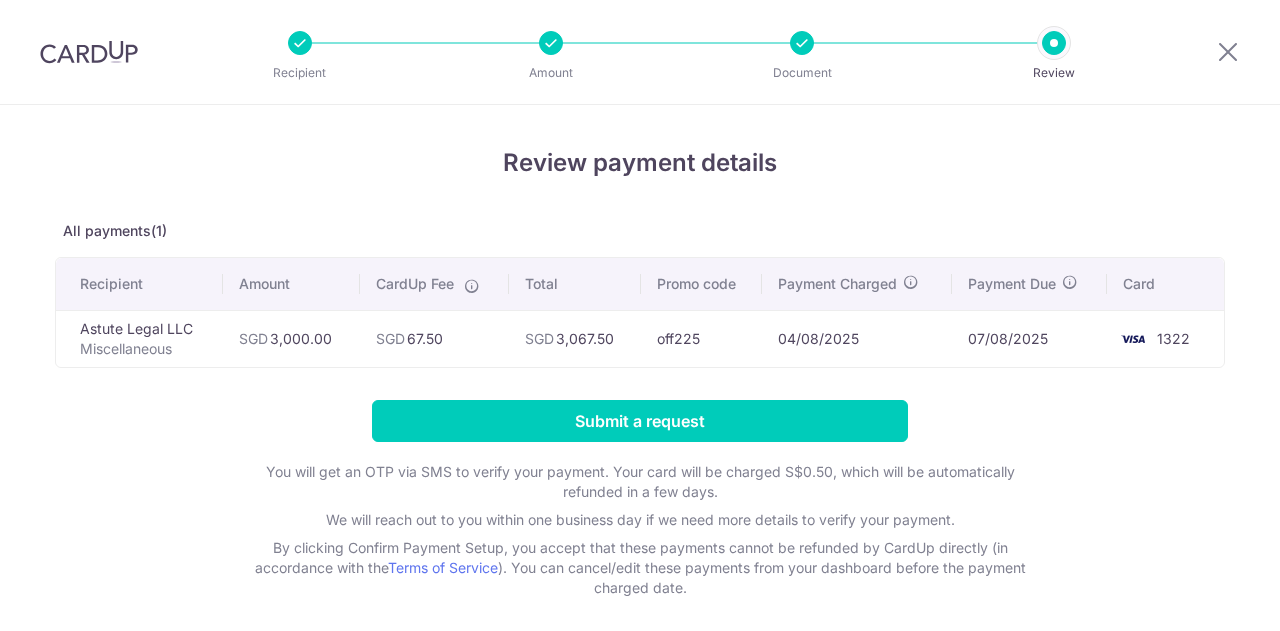 scroll, scrollTop: 0, scrollLeft: 0, axis: both 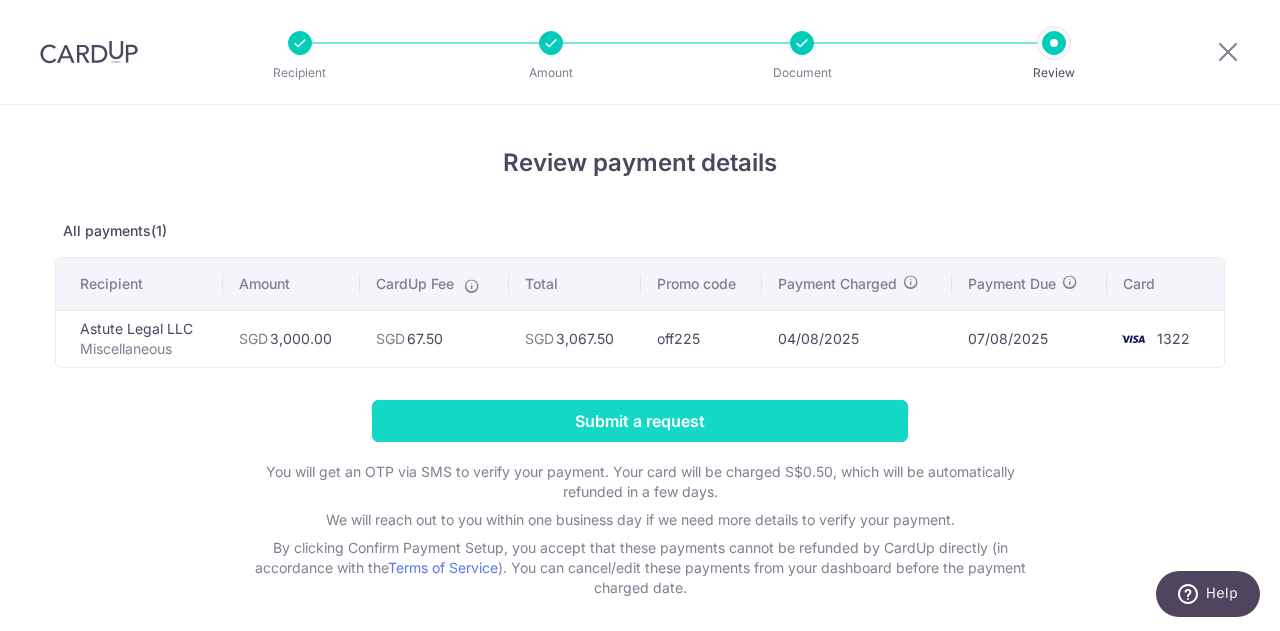 click on "Submit a request" at bounding box center [640, 421] 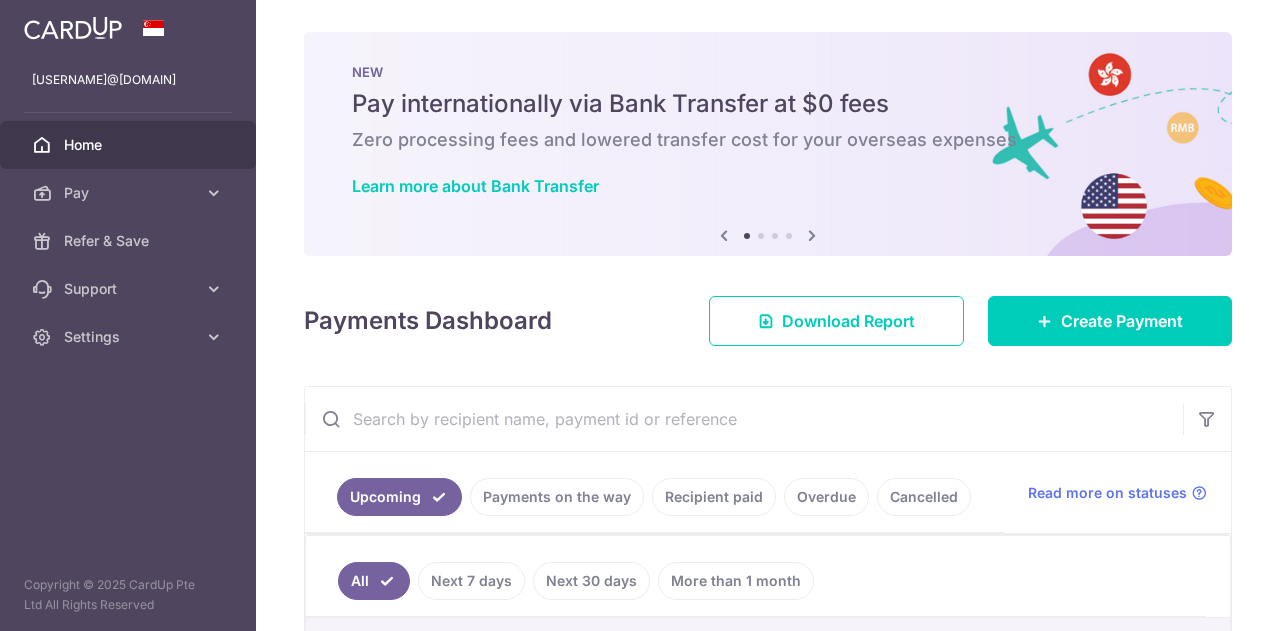scroll, scrollTop: 0, scrollLeft: 0, axis: both 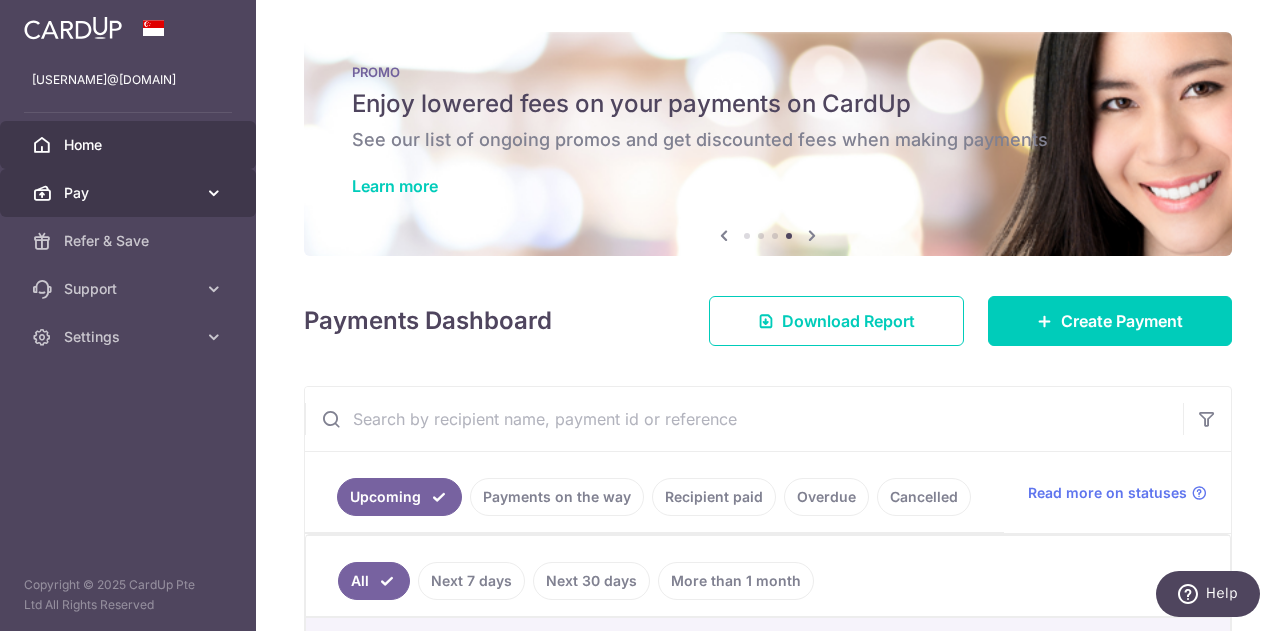 click on "Pay" at bounding box center (130, 193) 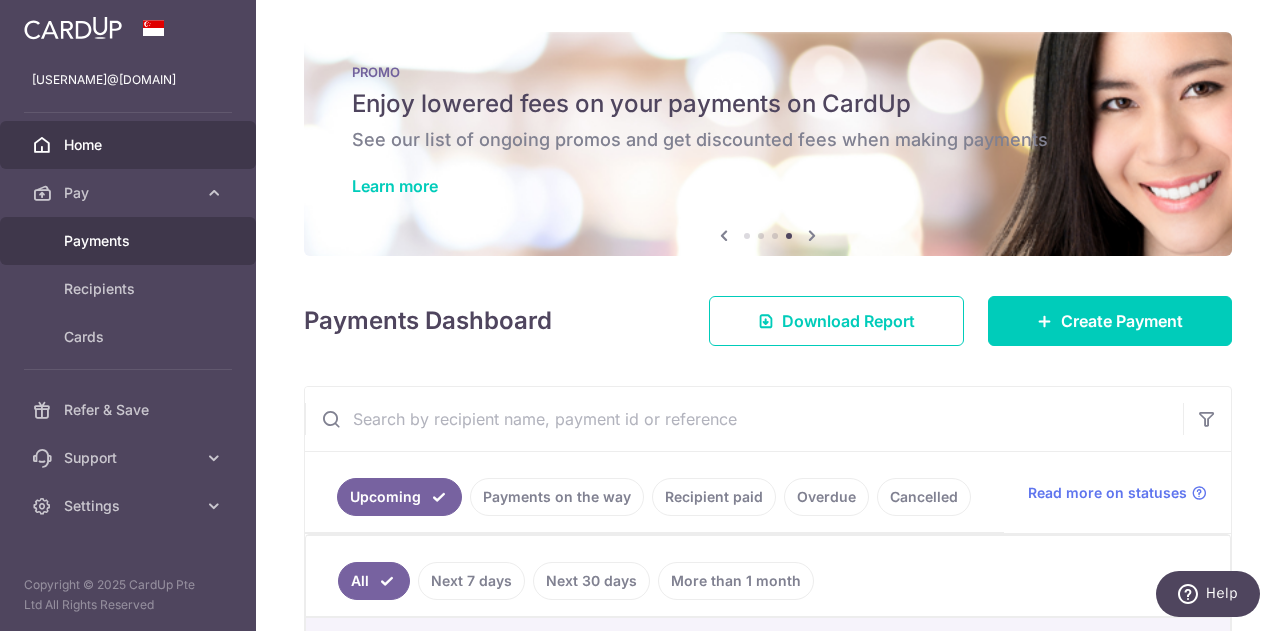 click on "Payments" at bounding box center [130, 241] 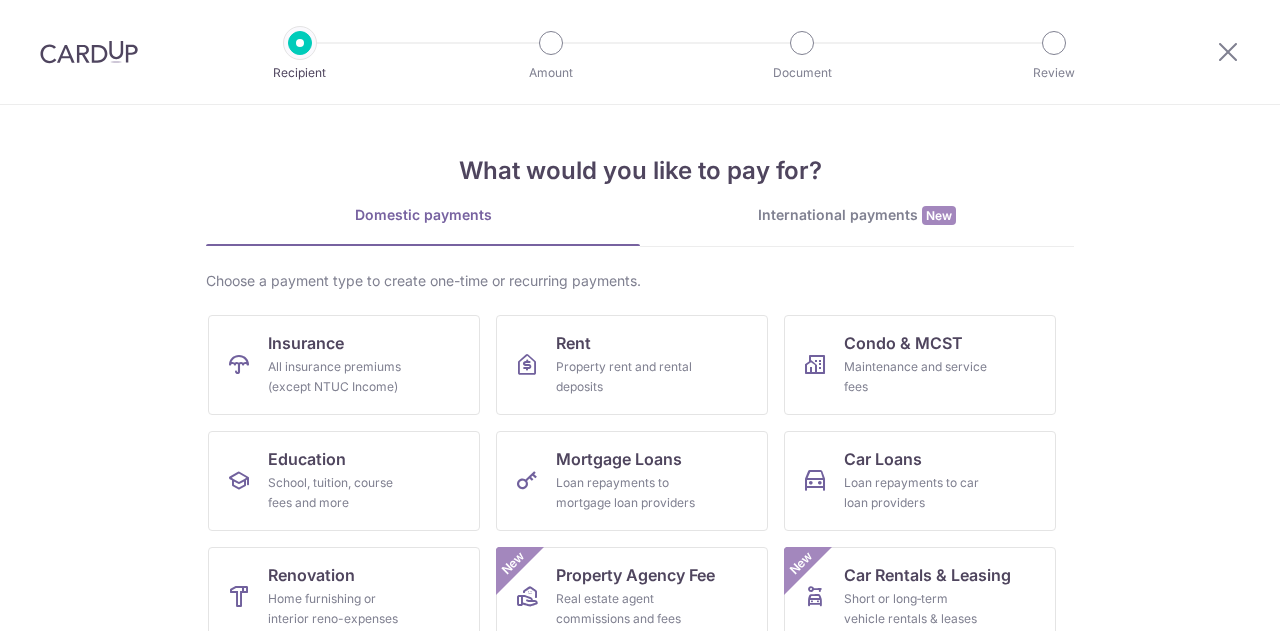 scroll, scrollTop: 0, scrollLeft: 0, axis: both 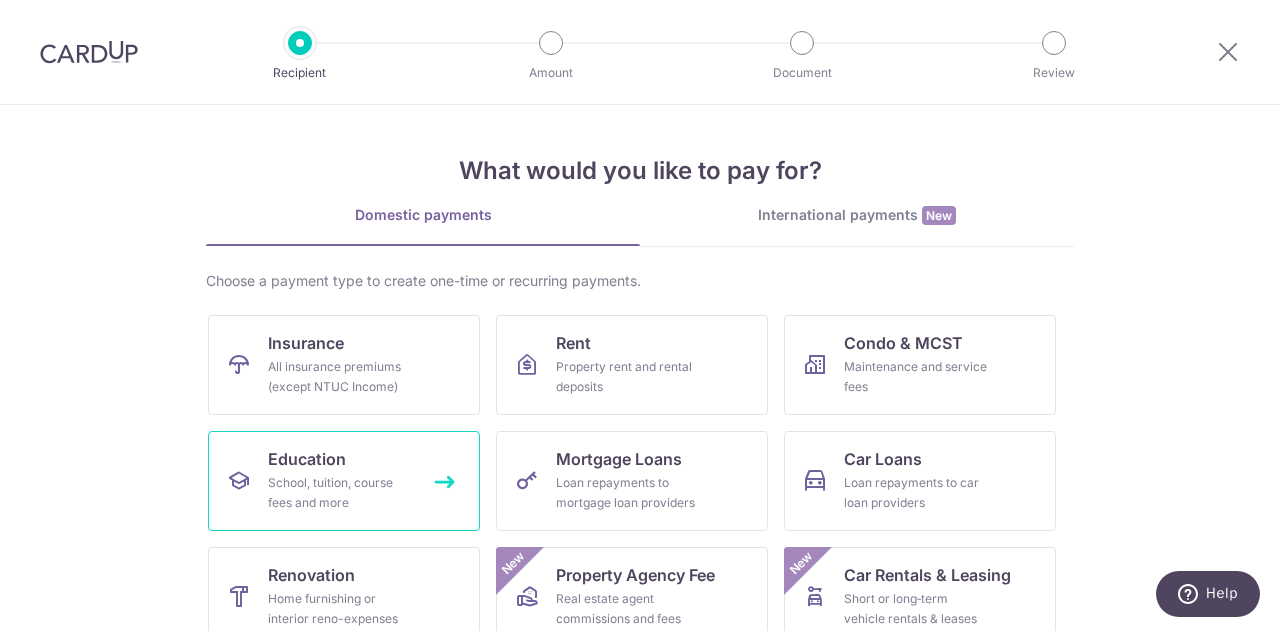 click on "School, tuition, course fees and more" at bounding box center [340, 493] 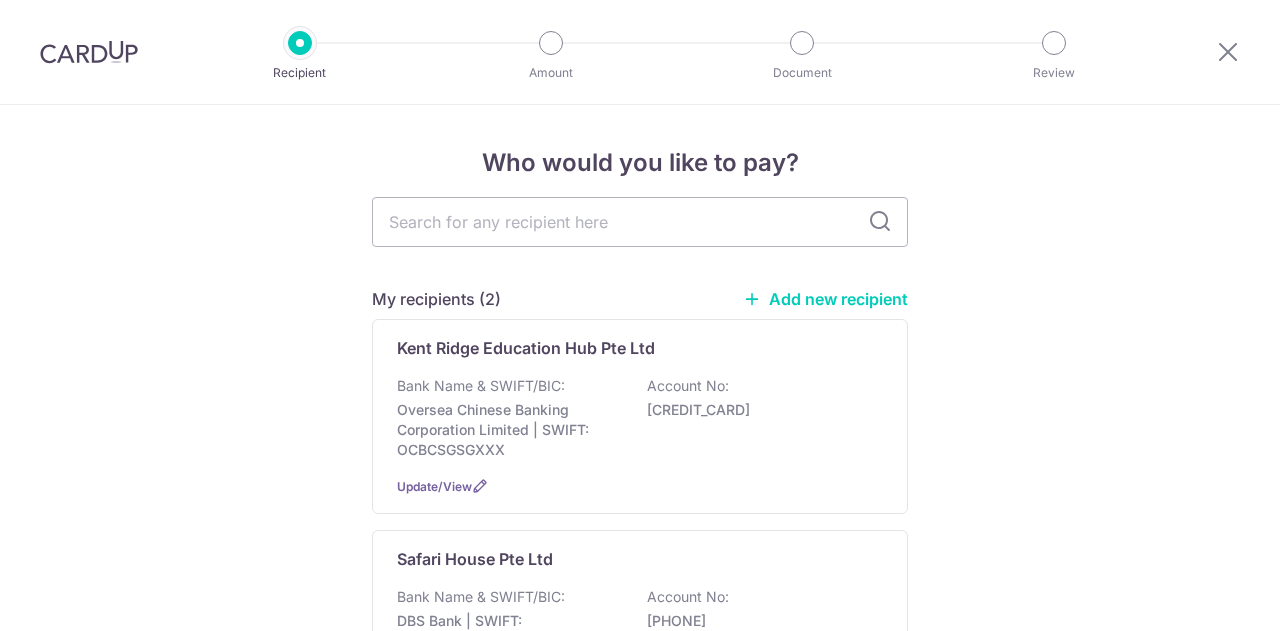scroll, scrollTop: 0, scrollLeft: 0, axis: both 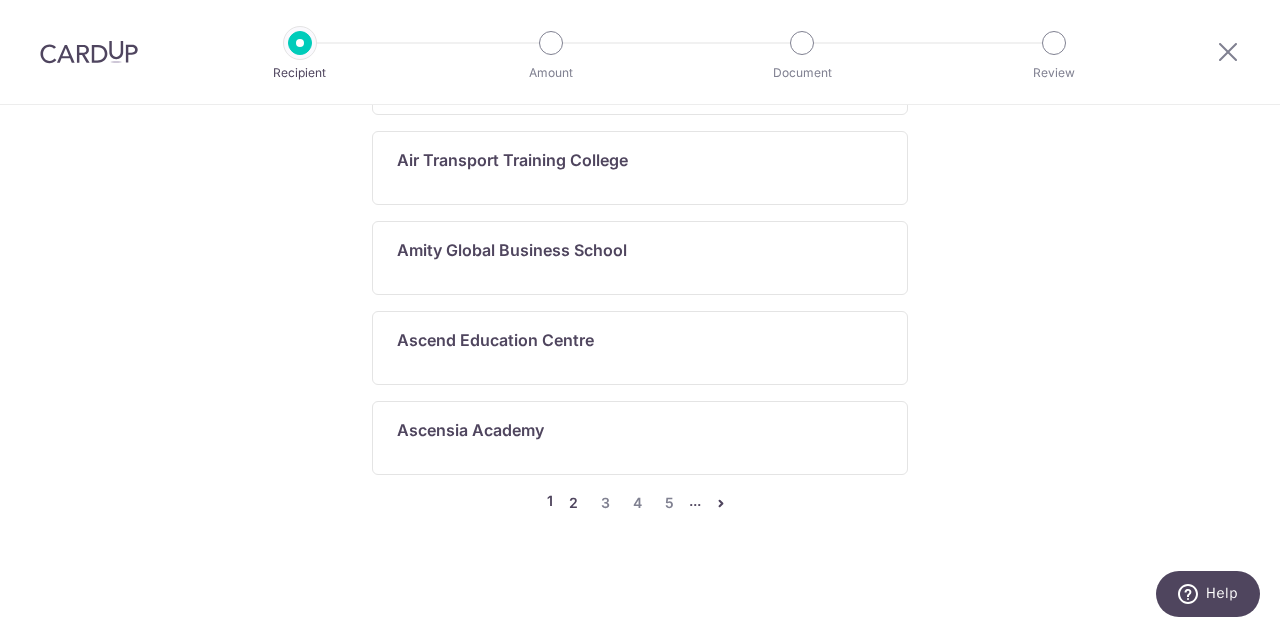 click on "2" at bounding box center (573, 503) 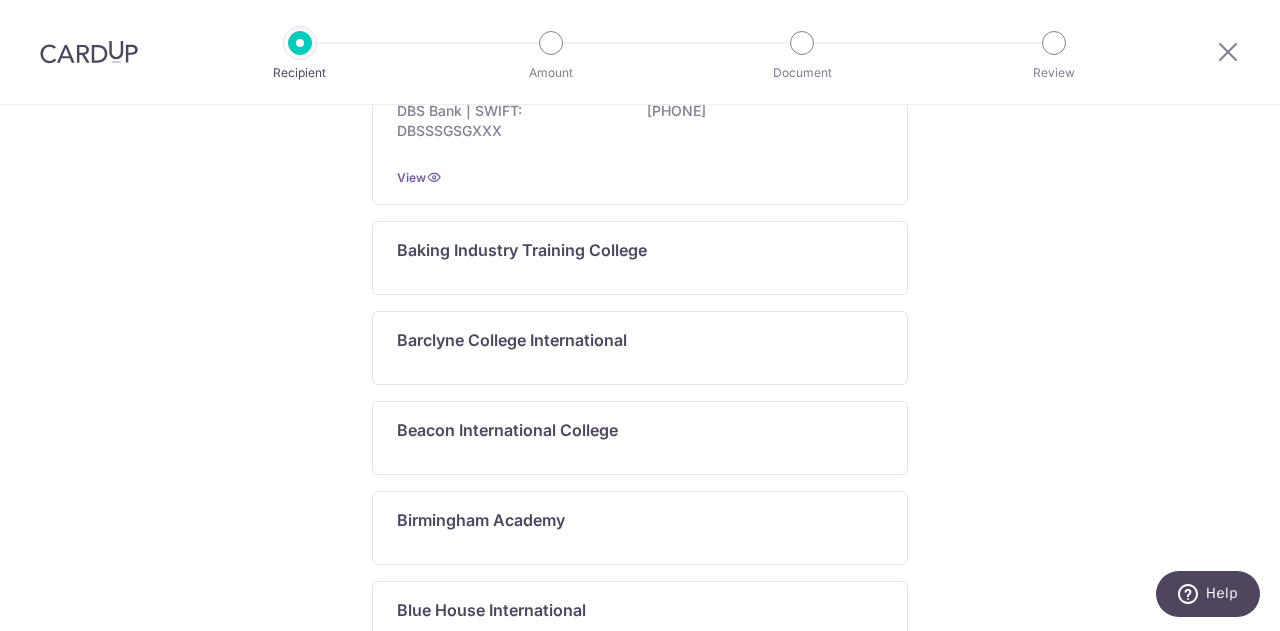 scroll, scrollTop: 1576, scrollLeft: 0, axis: vertical 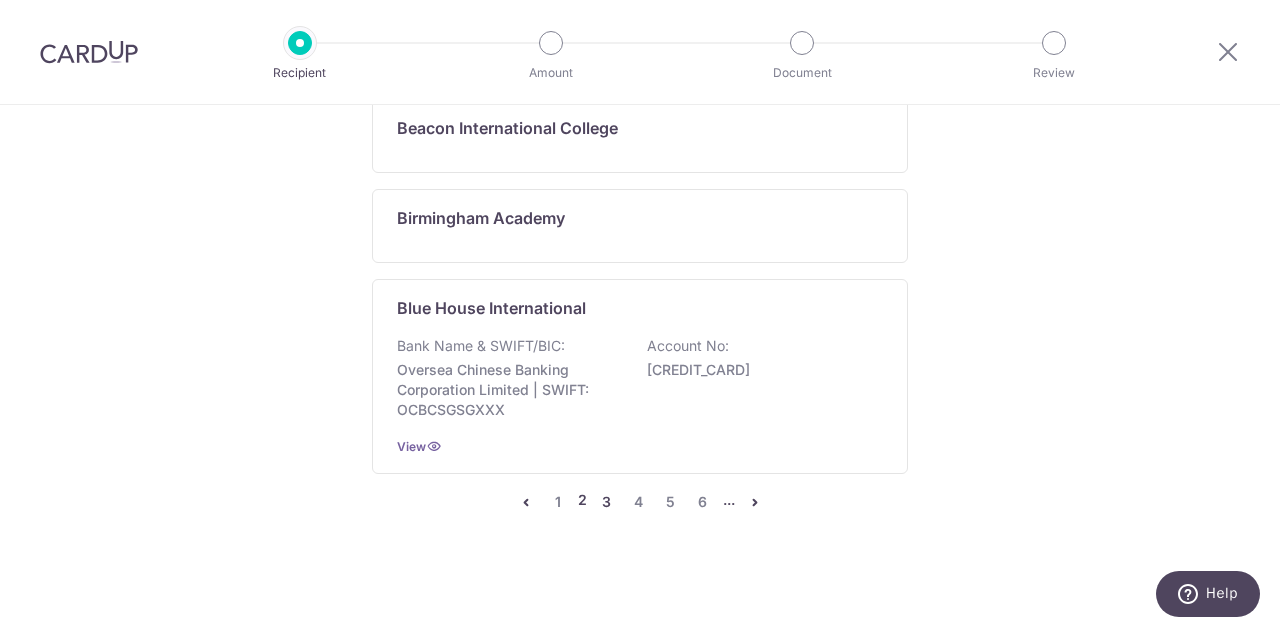 click on "3" at bounding box center (607, 502) 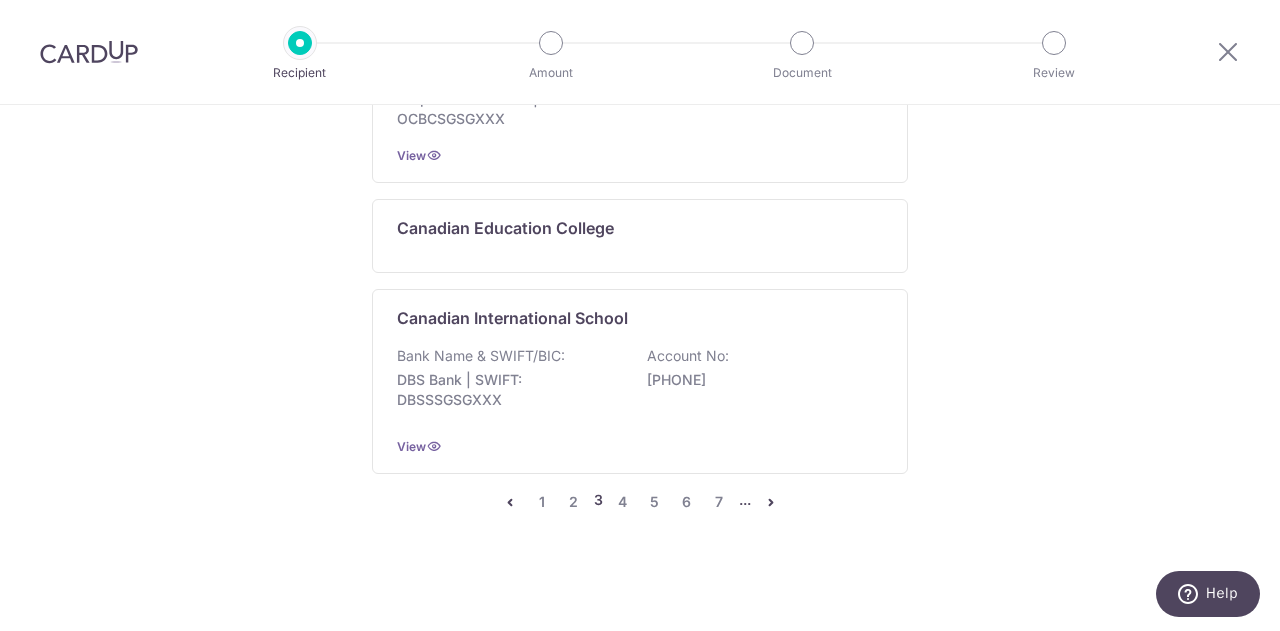 scroll, scrollTop: 0, scrollLeft: 0, axis: both 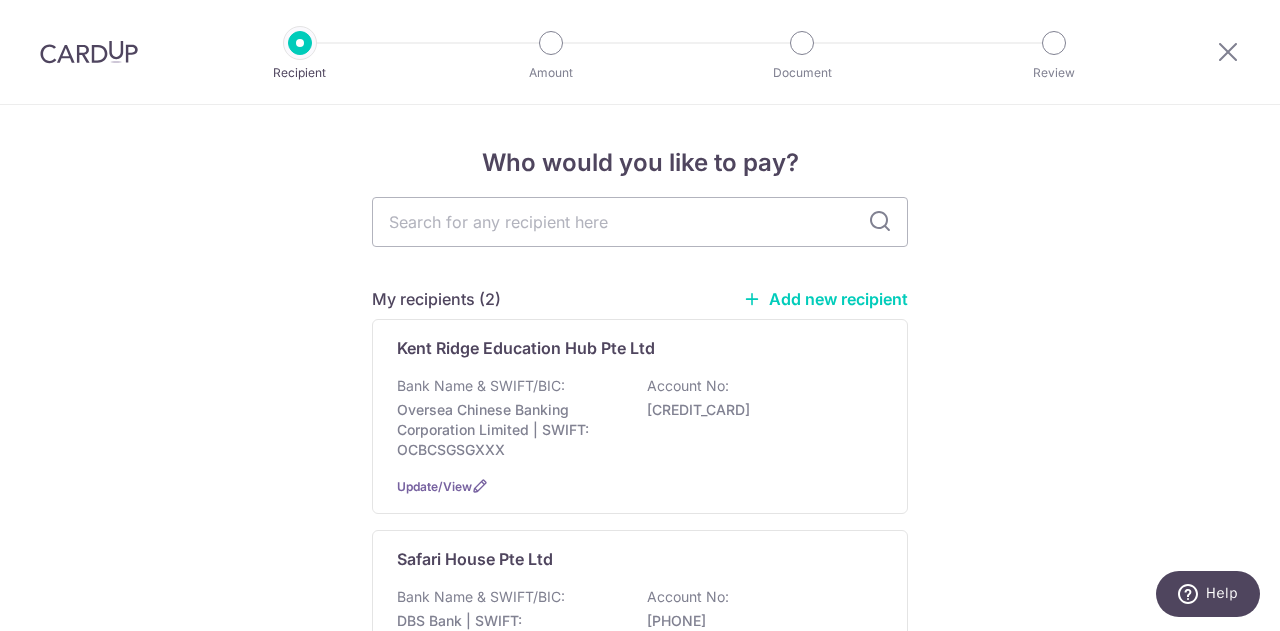click at bounding box center [880, 222] 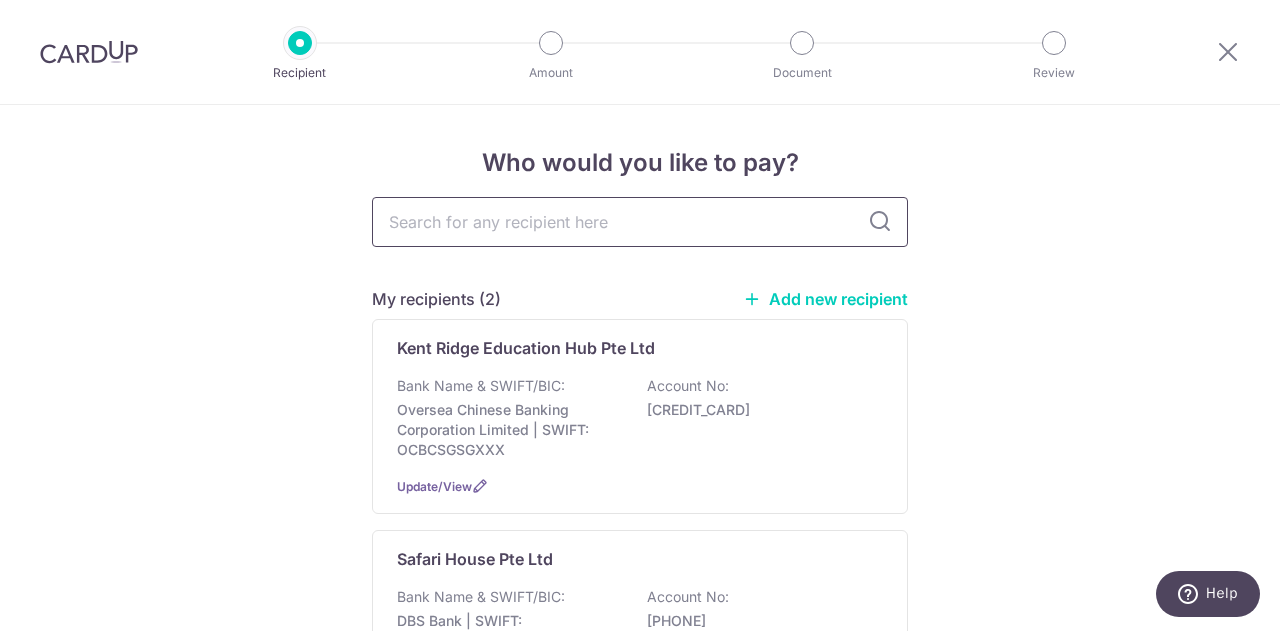 click at bounding box center (640, 222) 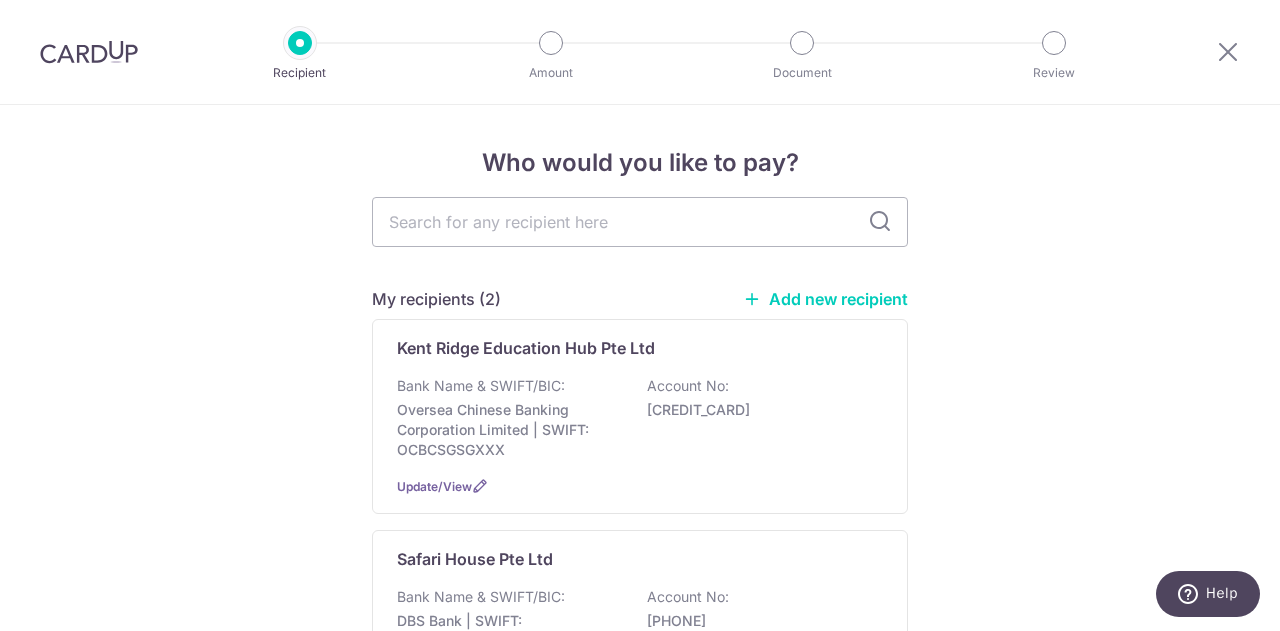 click on "Add new recipient" at bounding box center [825, 299] 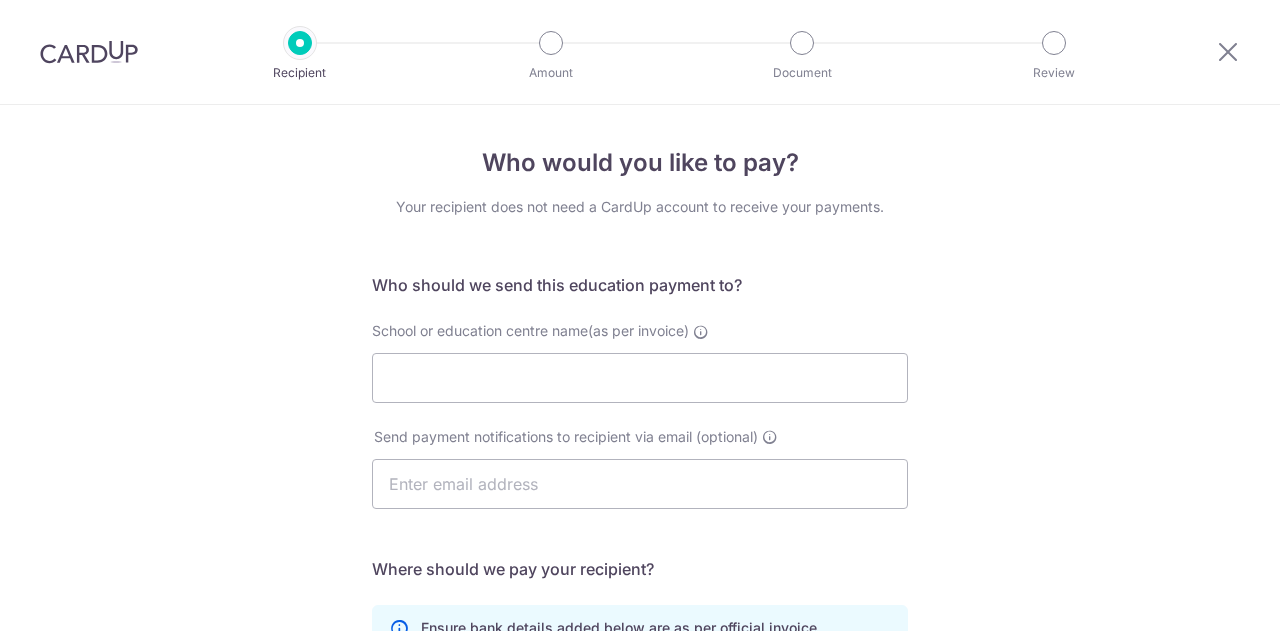 scroll, scrollTop: 0, scrollLeft: 0, axis: both 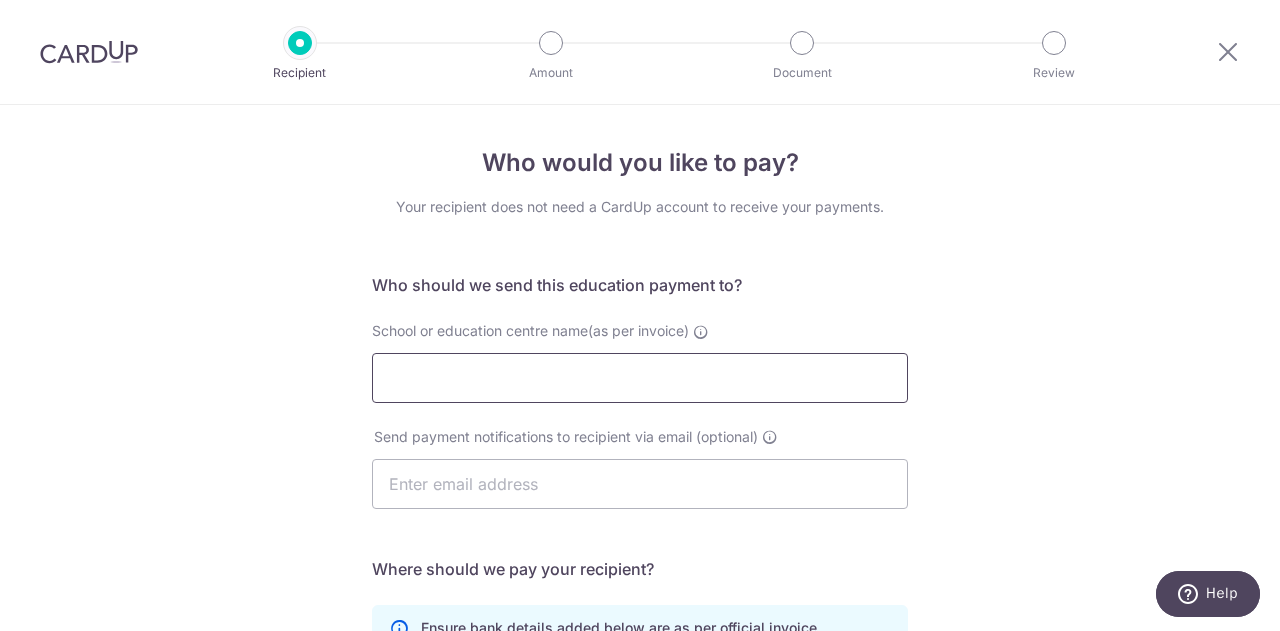 click on "School or education centre name(as per invoice)" at bounding box center (640, 378) 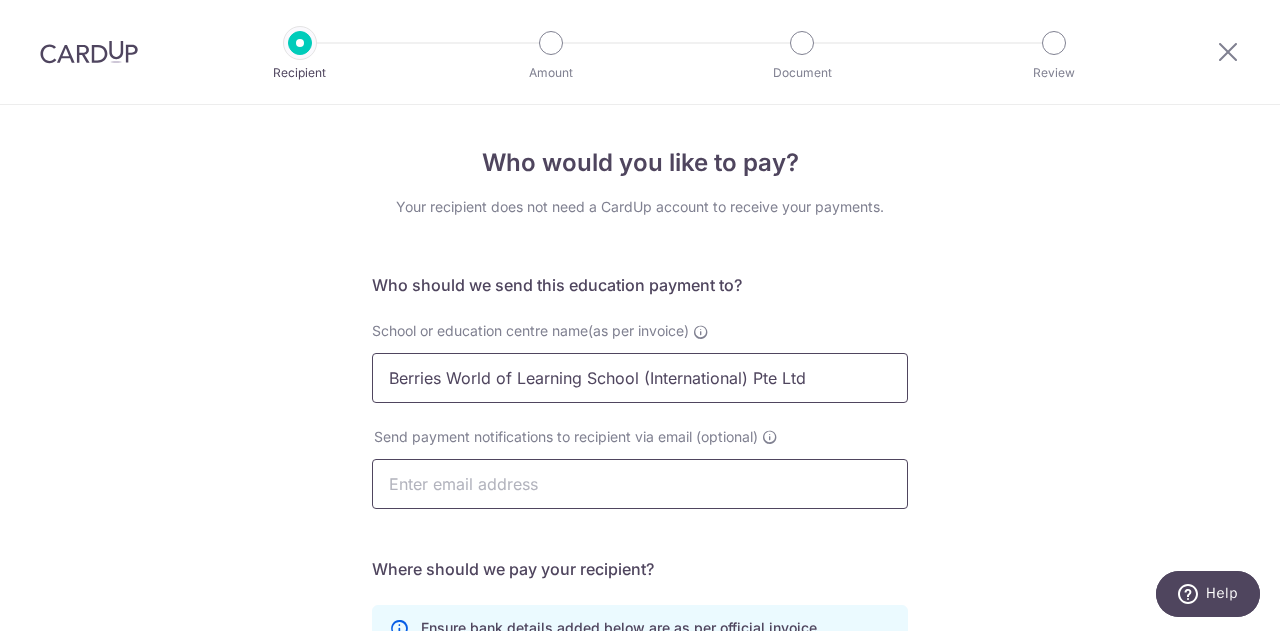 type on "Berries World of Learning School (International) Pte Ltd" 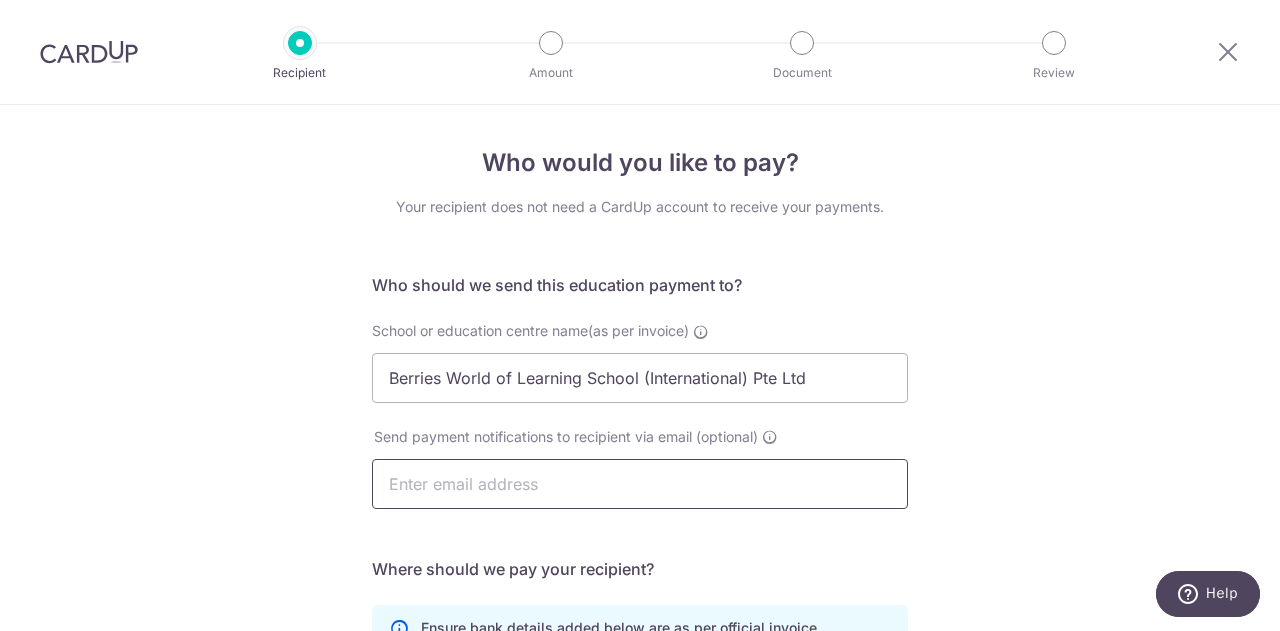 click at bounding box center [640, 484] 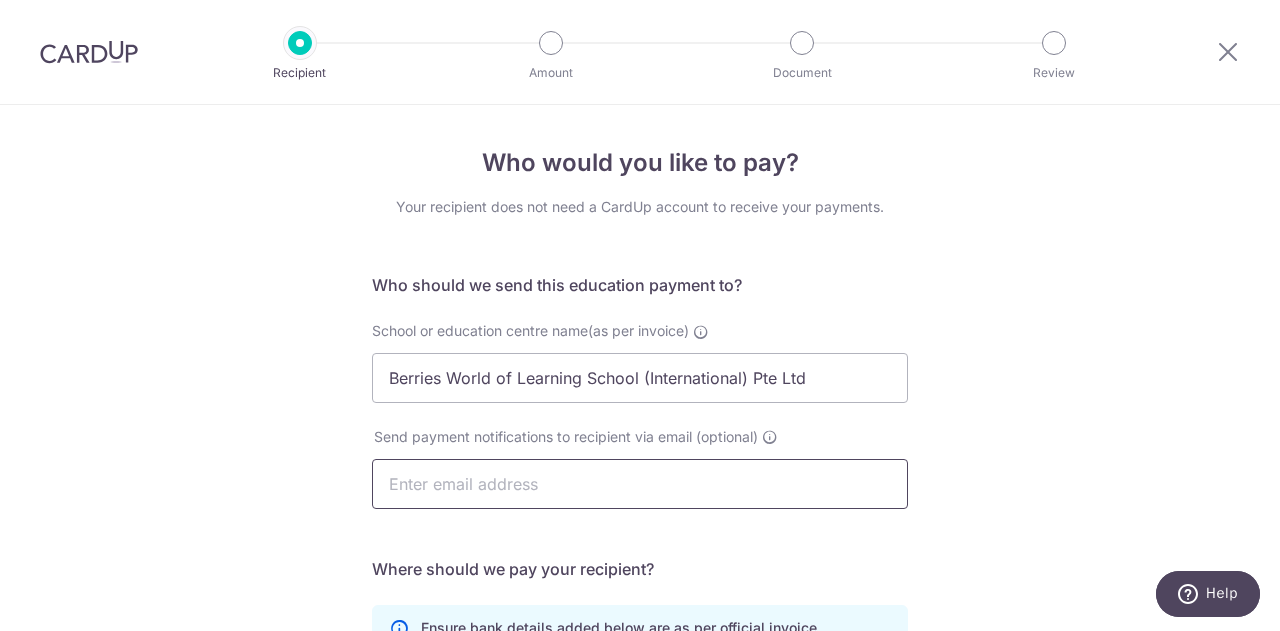 click at bounding box center [640, 484] 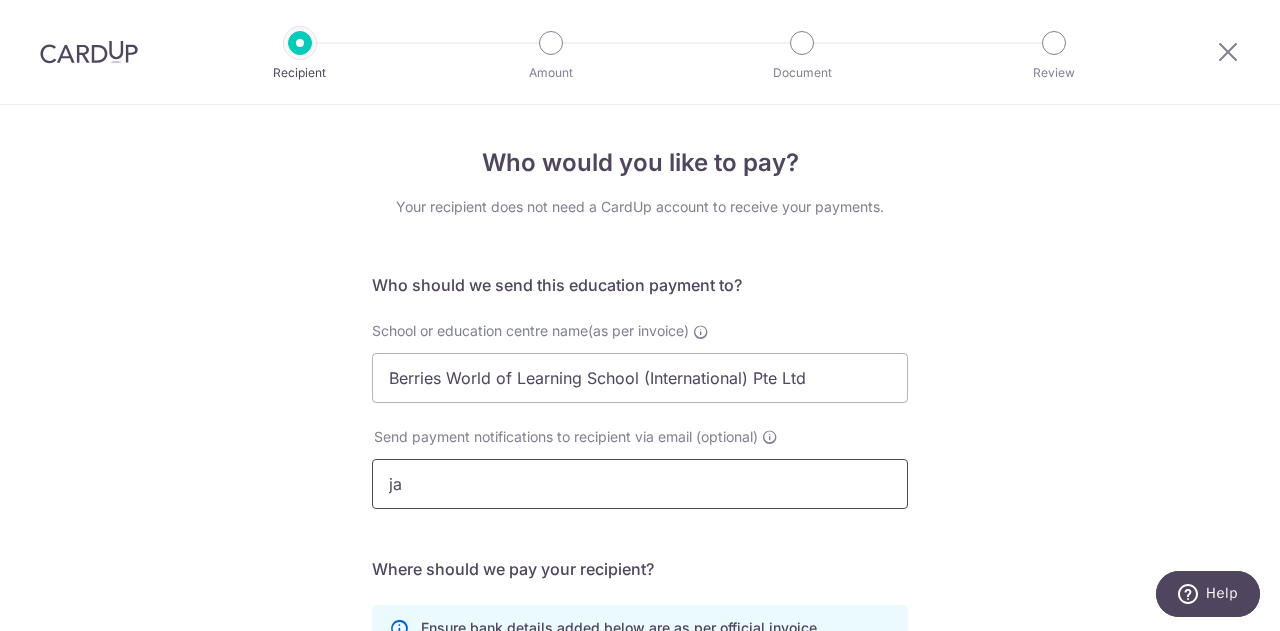 type on "j" 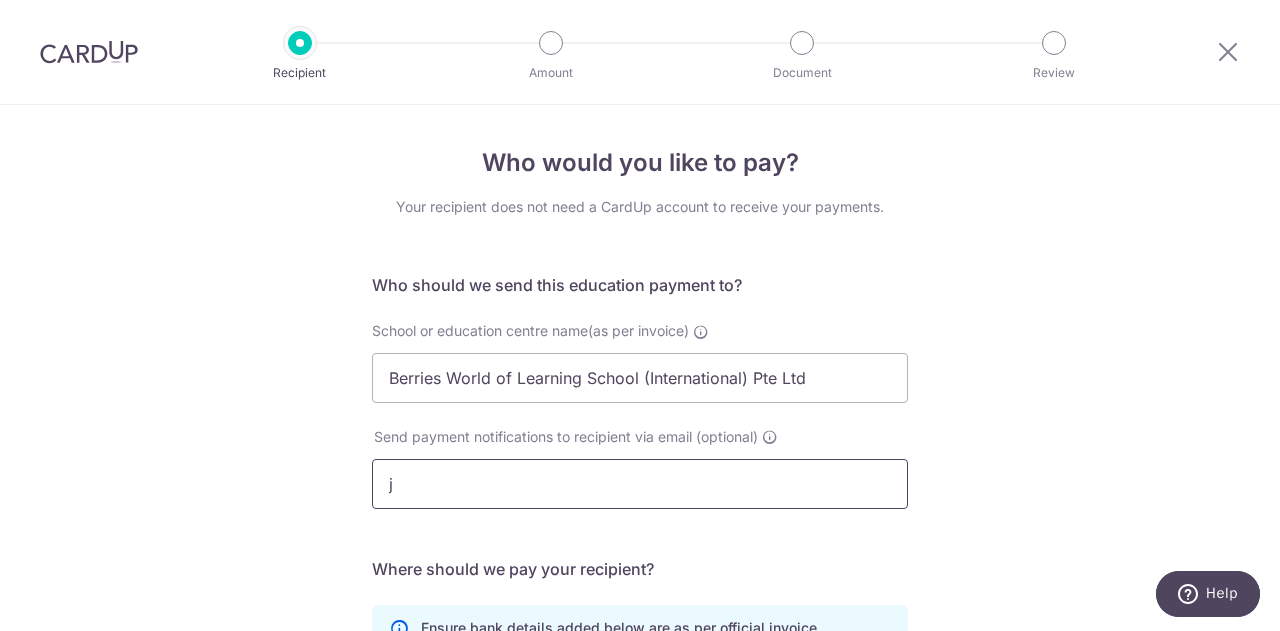 type 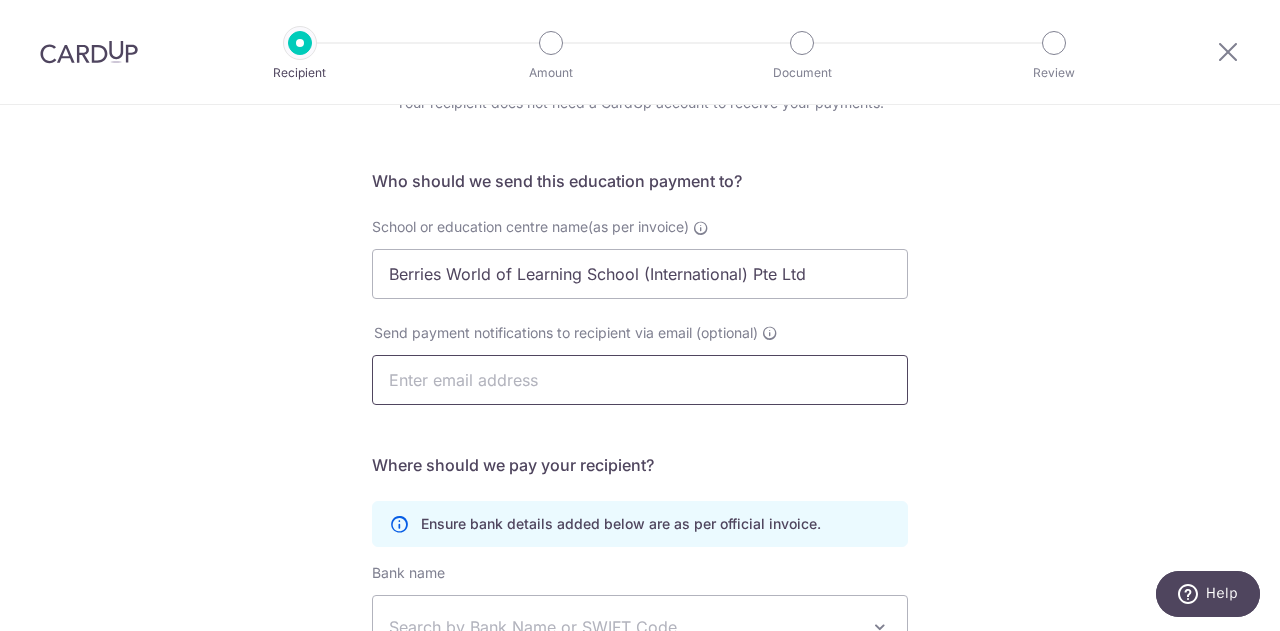 scroll, scrollTop: 200, scrollLeft: 0, axis: vertical 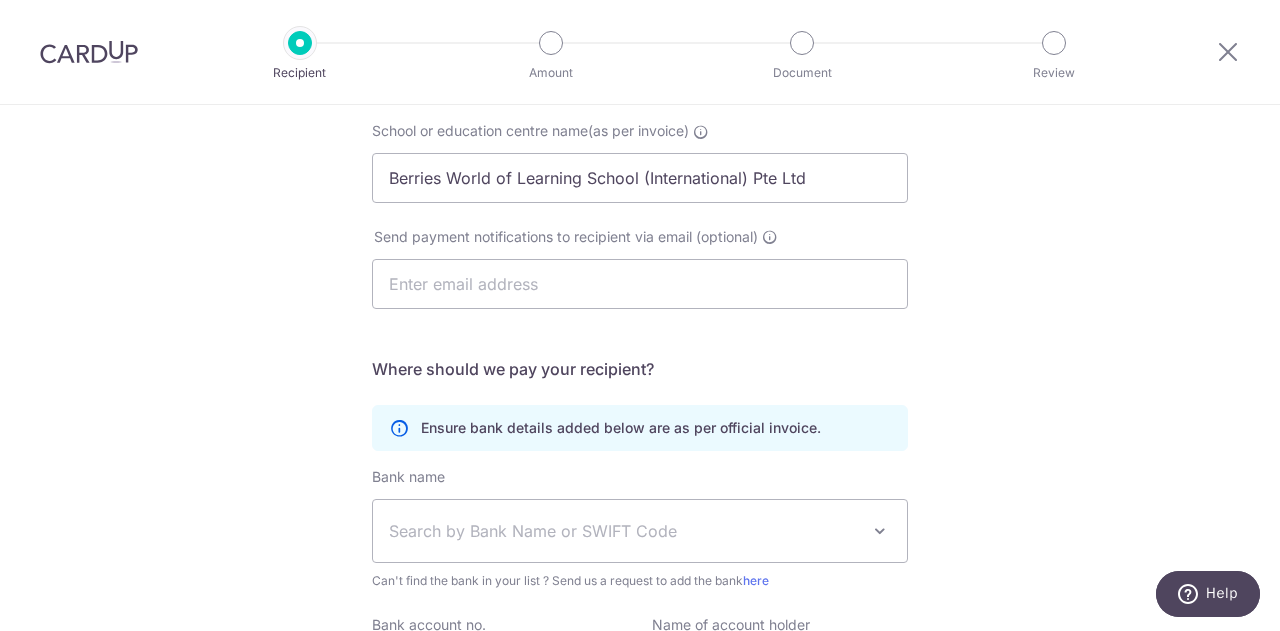 click on "Search by Bank Name or SWIFT Code" at bounding box center [624, 531] 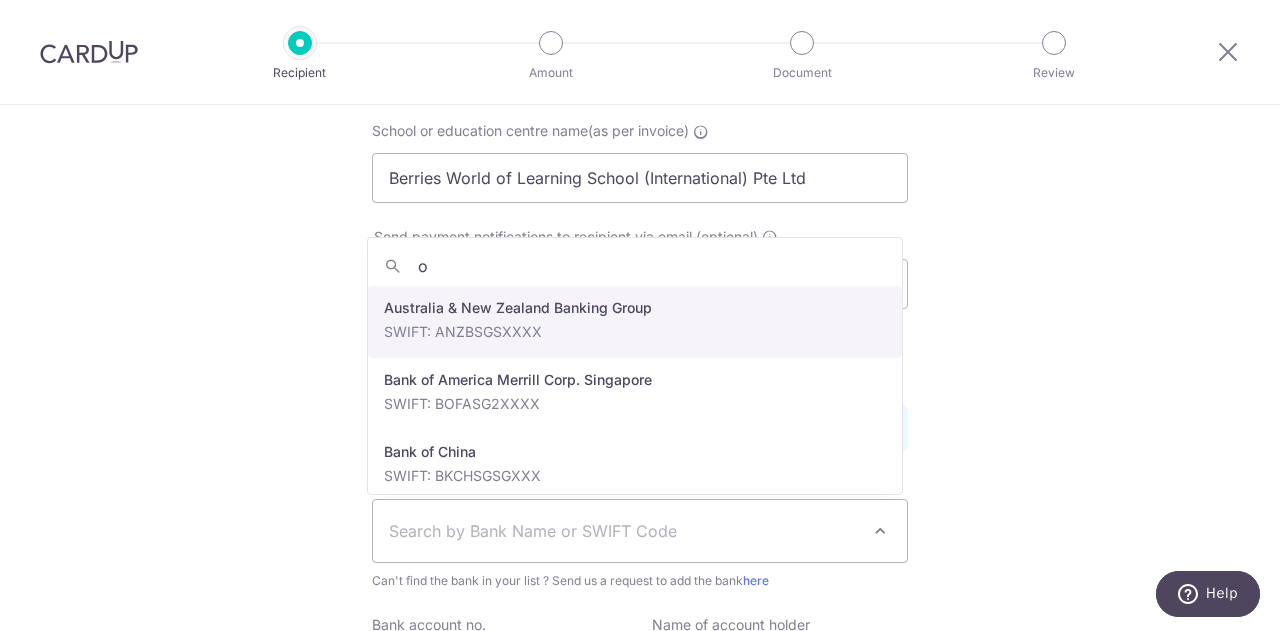 type on "oc" 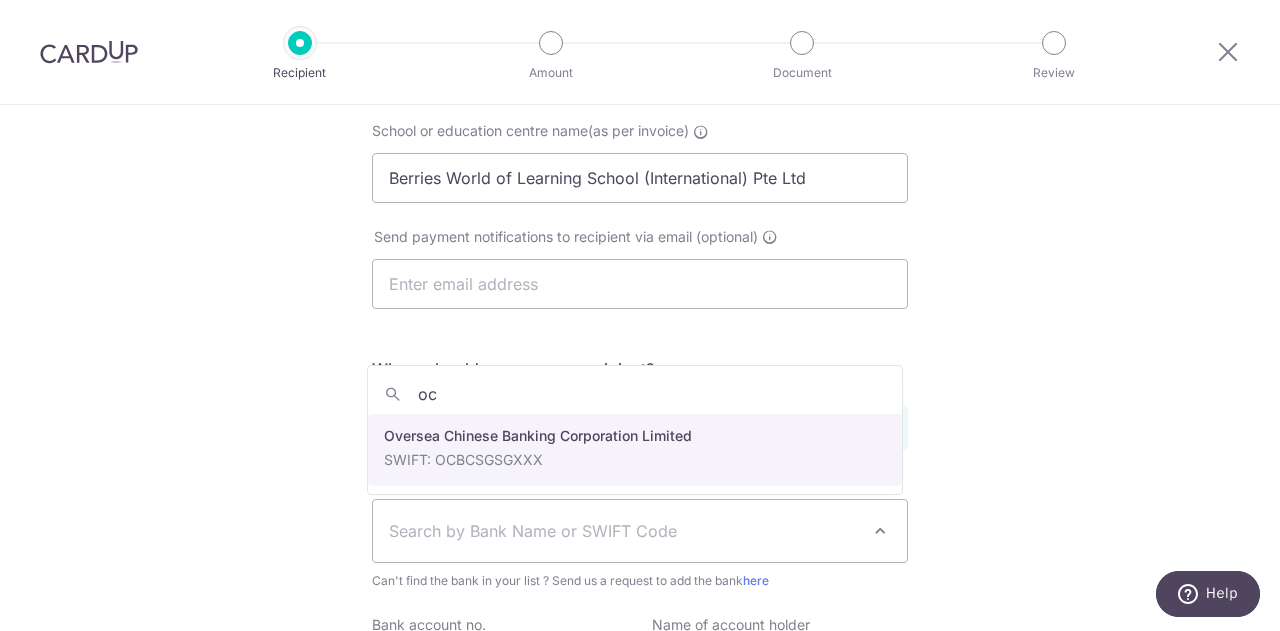 select on "12" 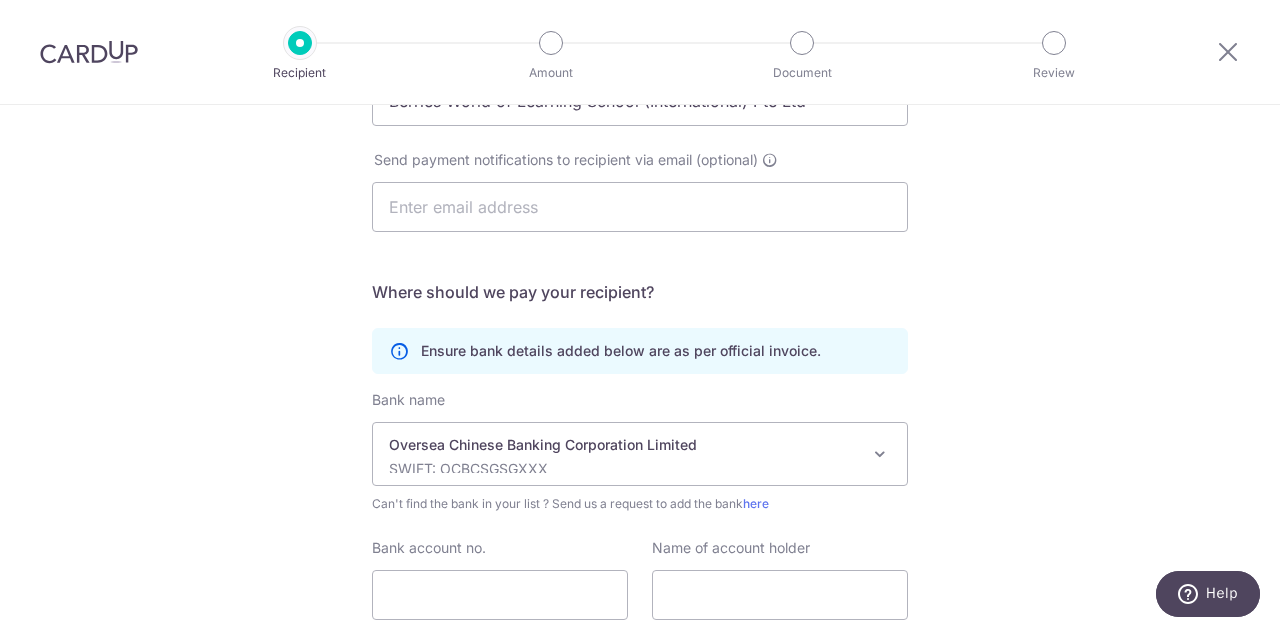 scroll, scrollTop: 400, scrollLeft: 0, axis: vertical 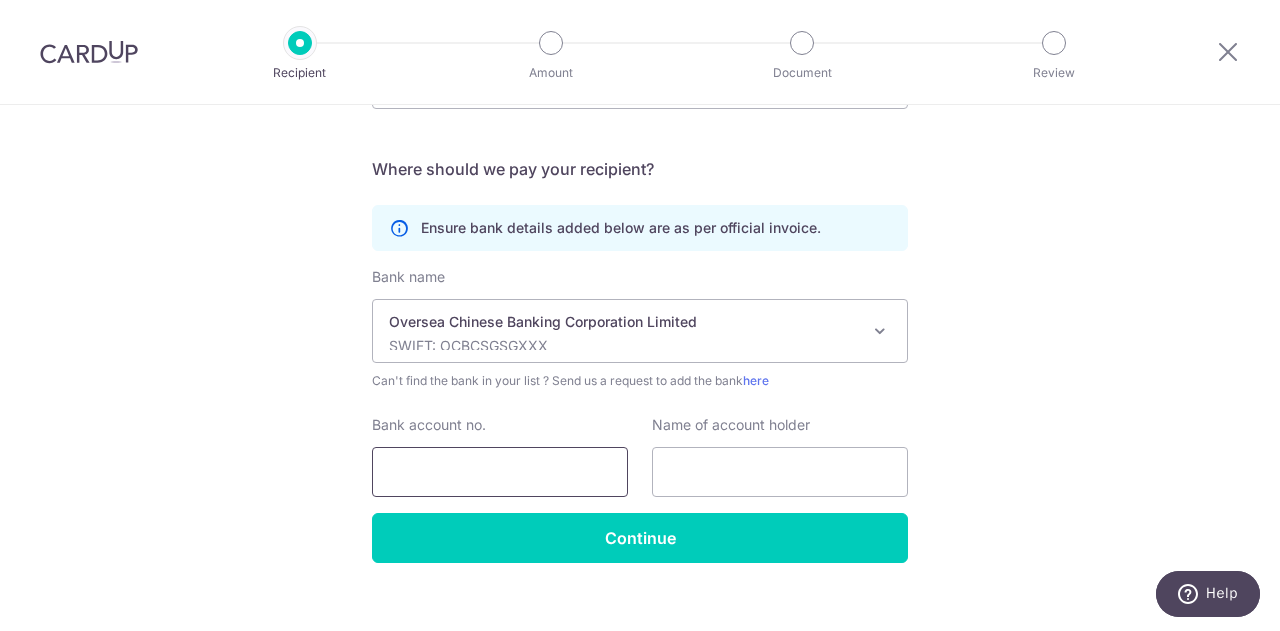 click on "Bank account no." at bounding box center (500, 472) 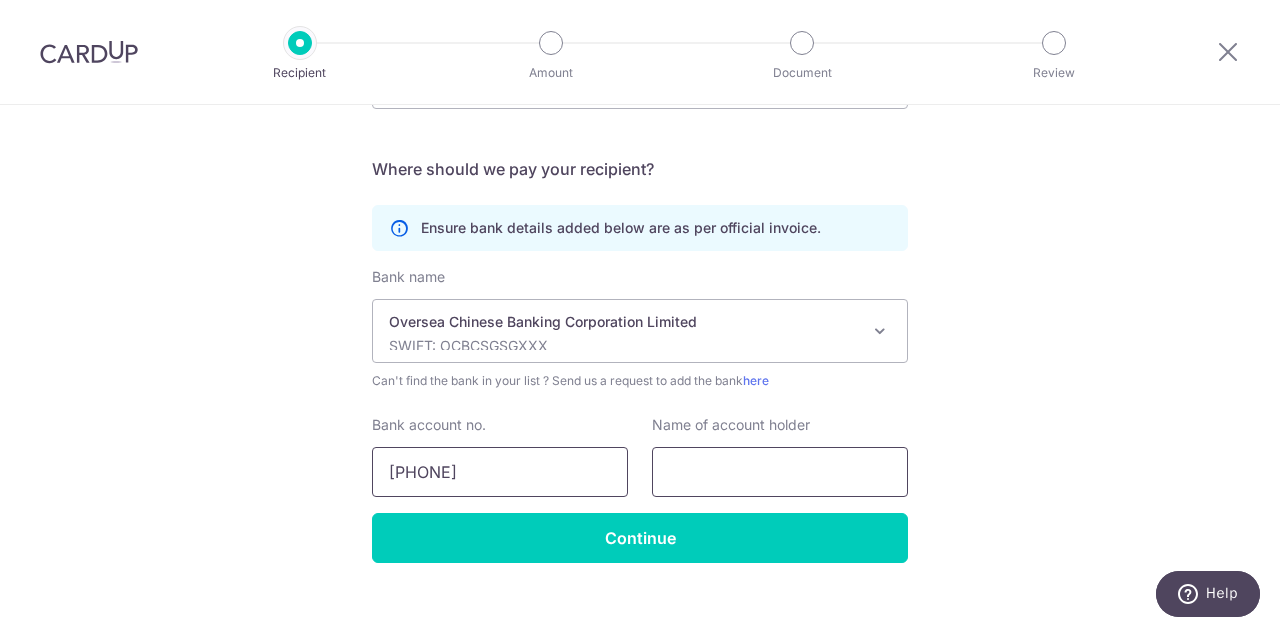 type on "712271493001" 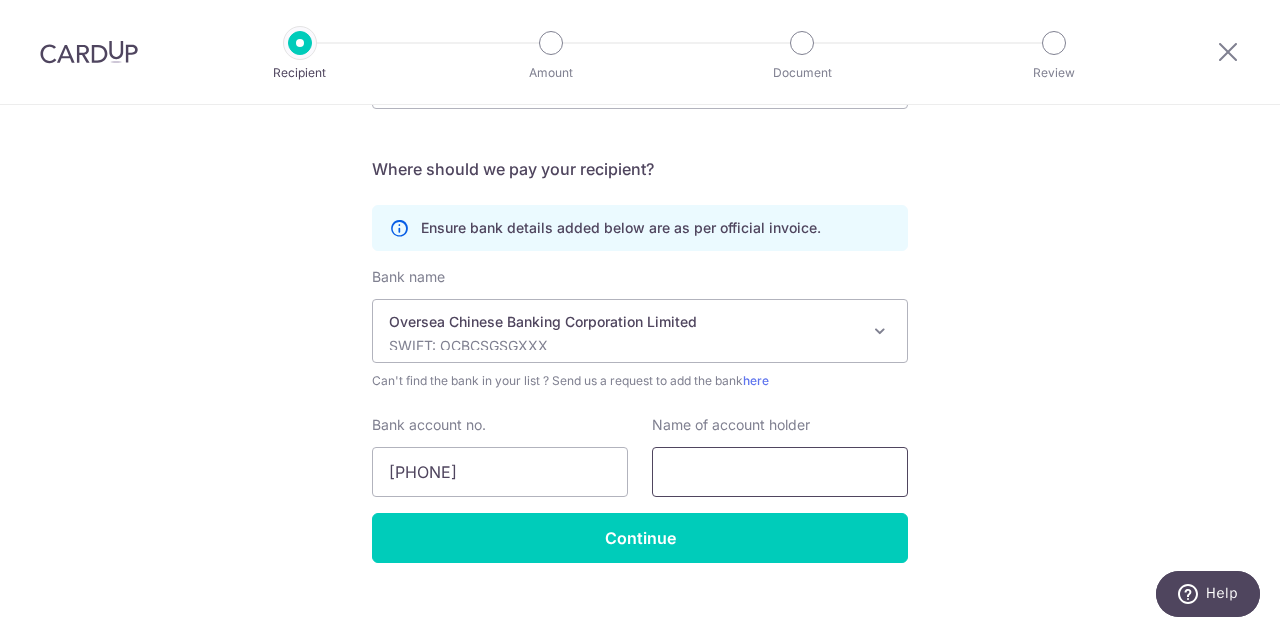 click at bounding box center (780, 472) 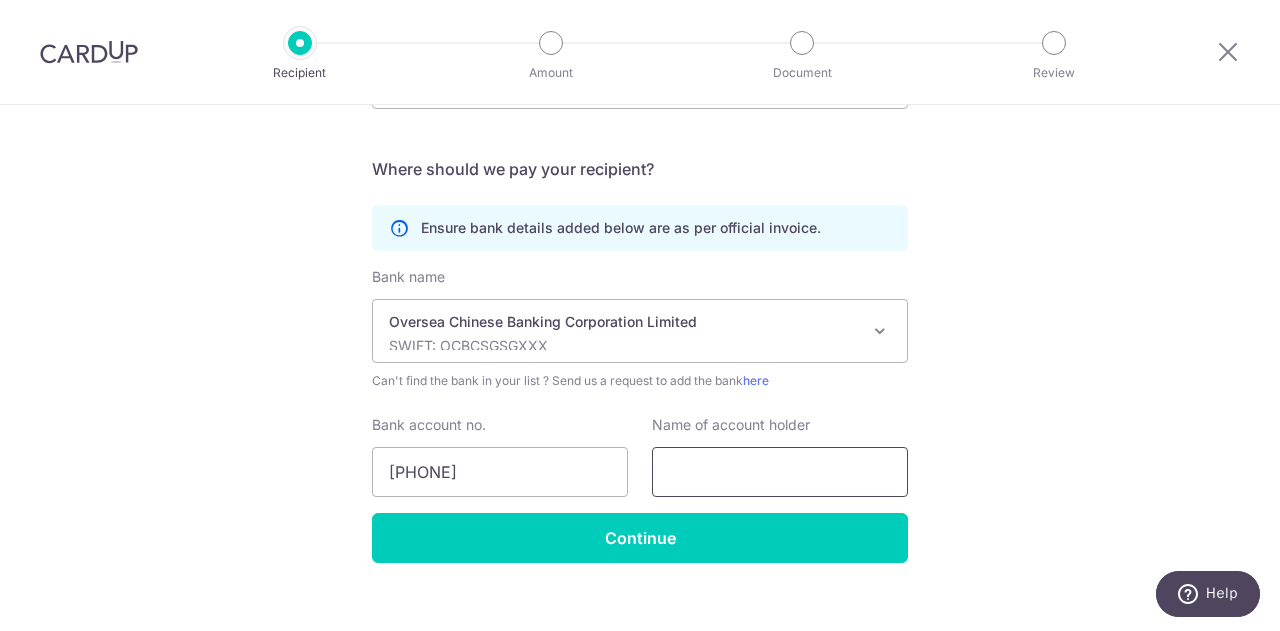 scroll, scrollTop: 200, scrollLeft: 0, axis: vertical 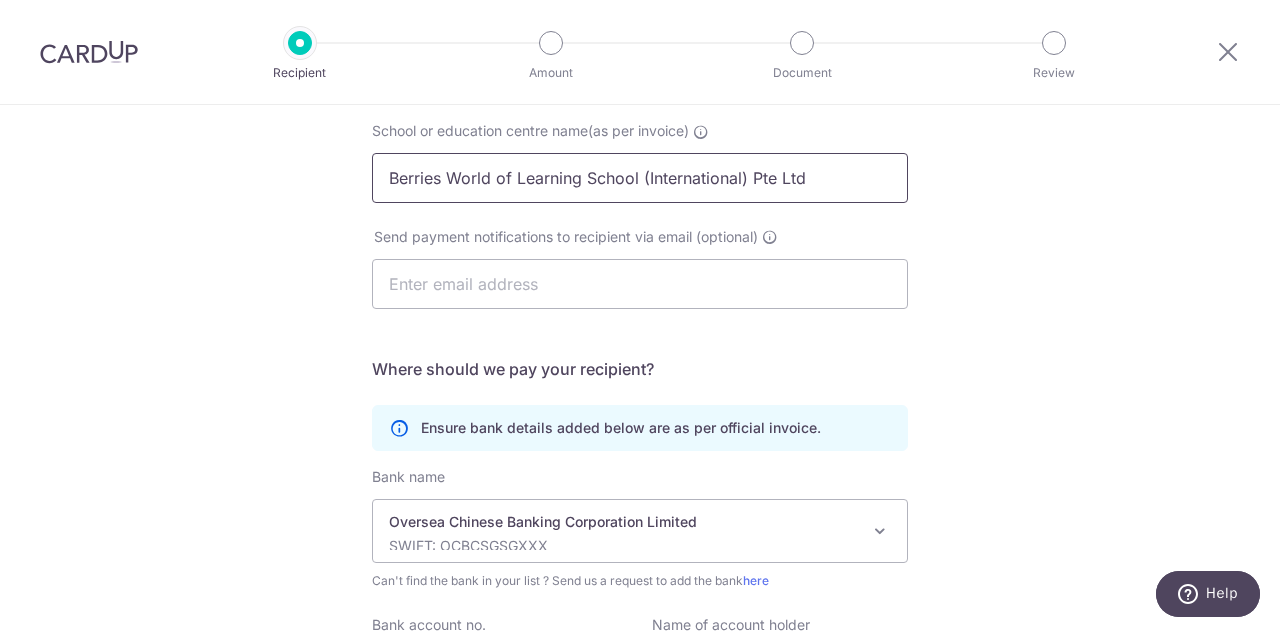 drag, startPoint x: 883, startPoint y: 172, endPoint x: 254, endPoint y: 121, distance: 631.0642 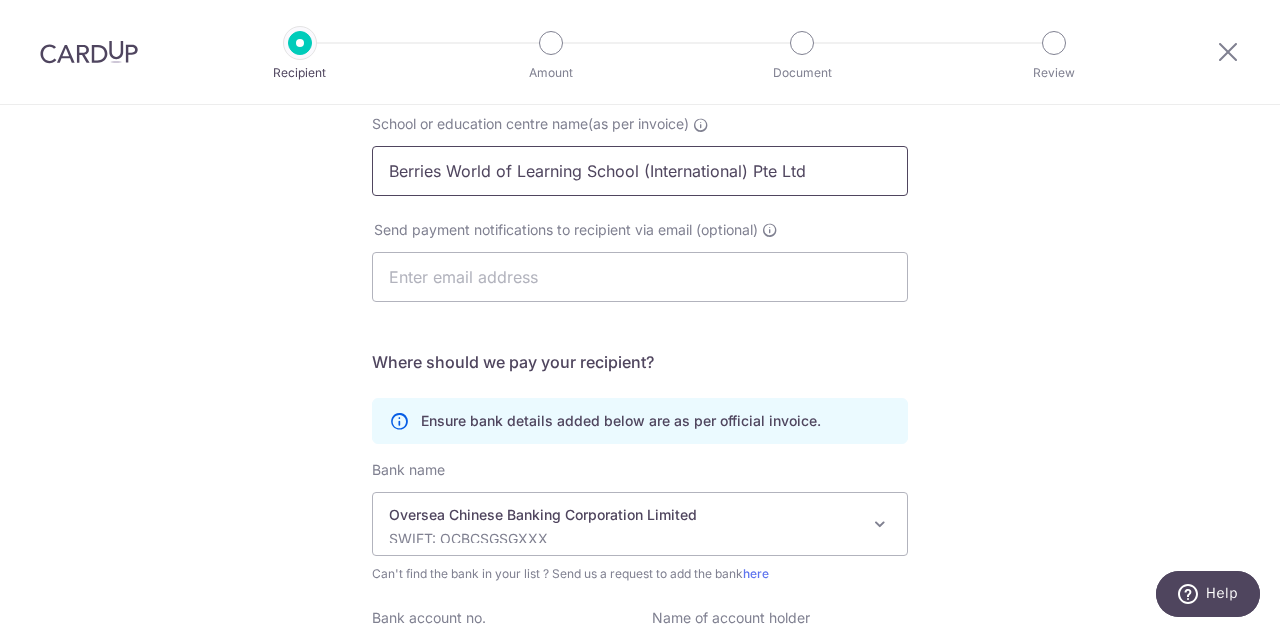 scroll, scrollTop: 400, scrollLeft: 0, axis: vertical 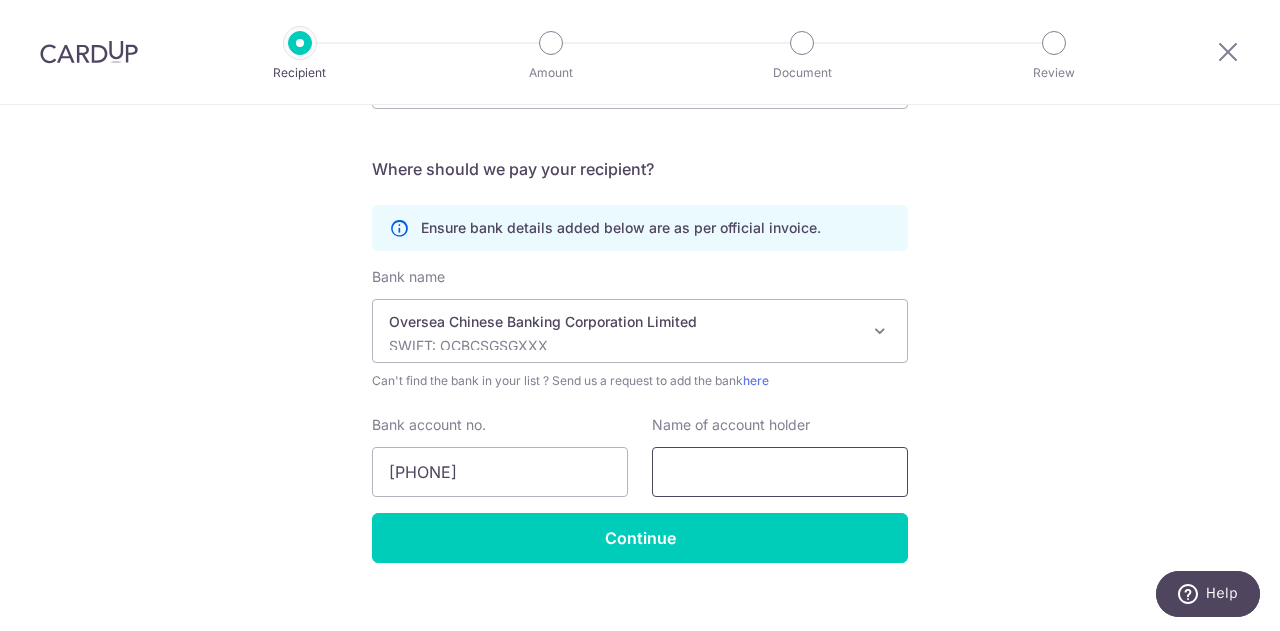 click at bounding box center (780, 472) 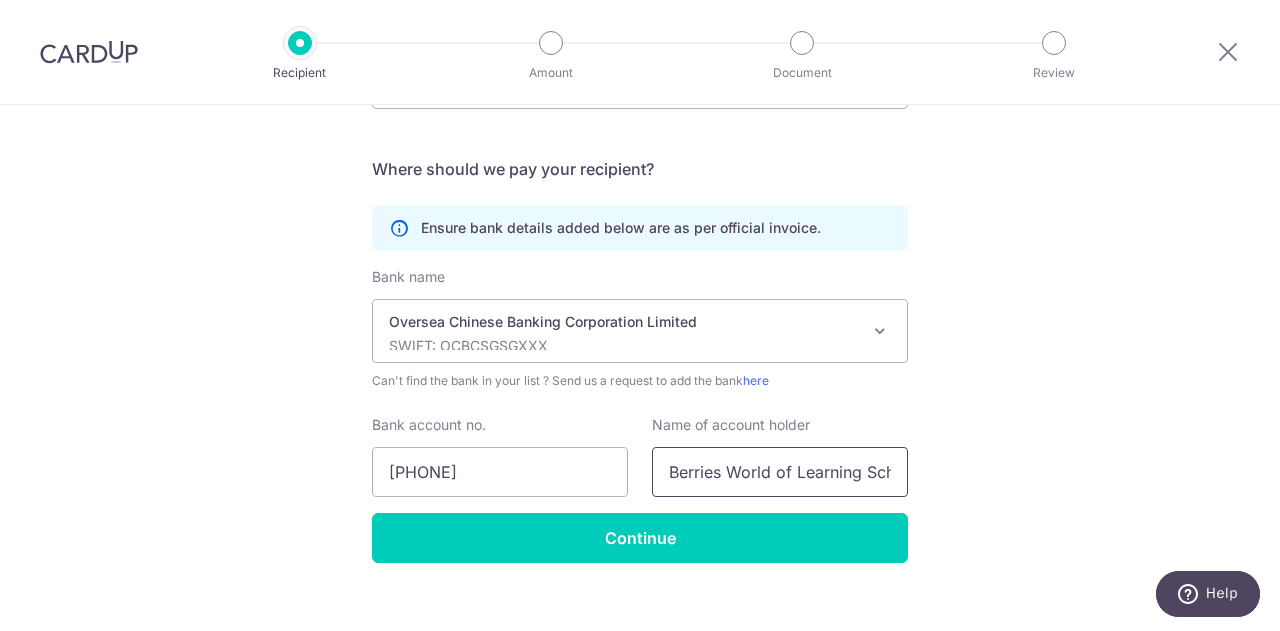 scroll, scrollTop: 0, scrollLeft: 195, axis: horizontal 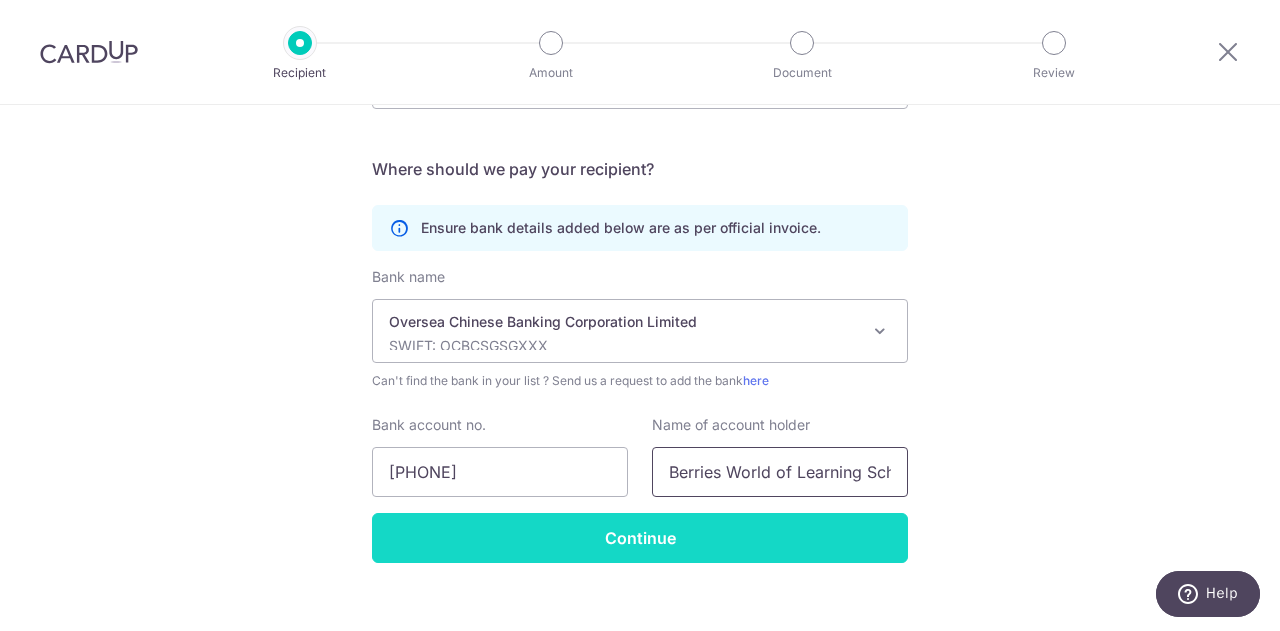 type on "Berries World of Learning School (International) Pte Ltd" 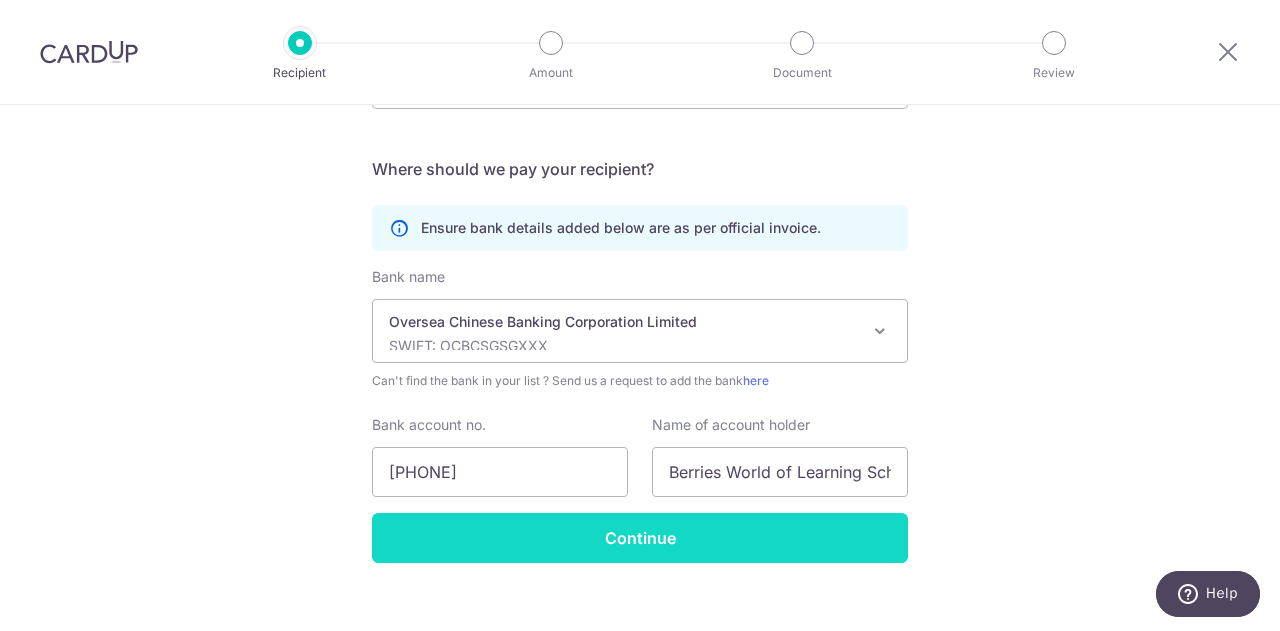 click on "Continue" at bounding box center [640, 538] 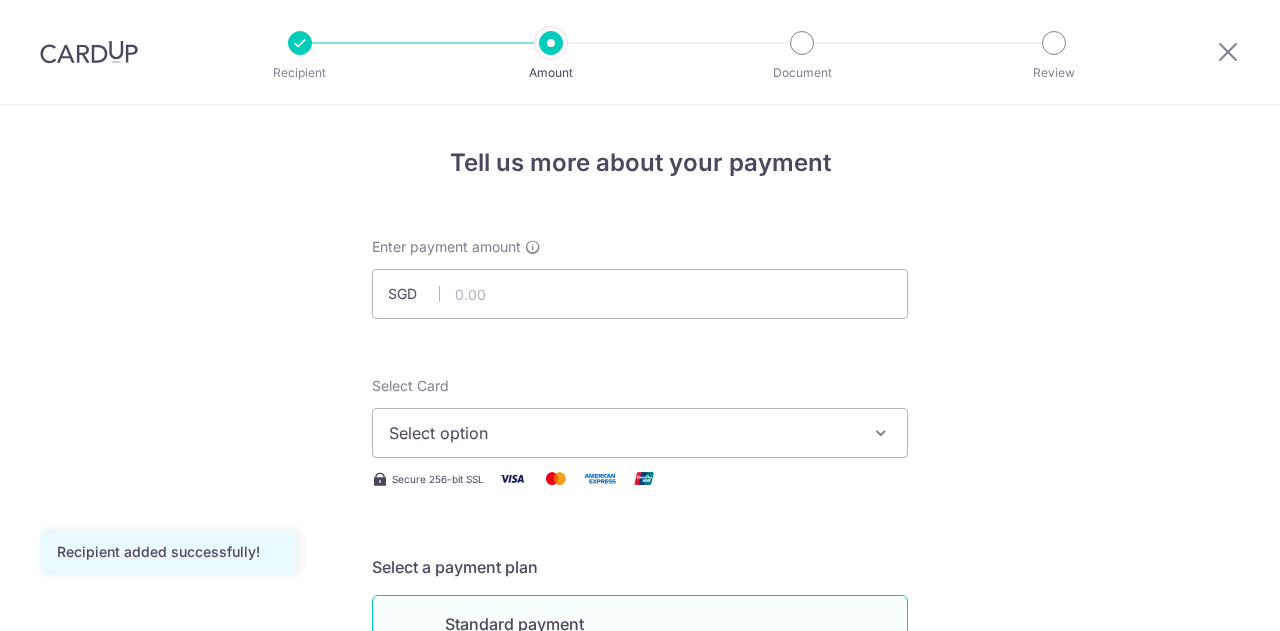 scroll, scrollTop: 0, scrollLeft: 0, axis: both 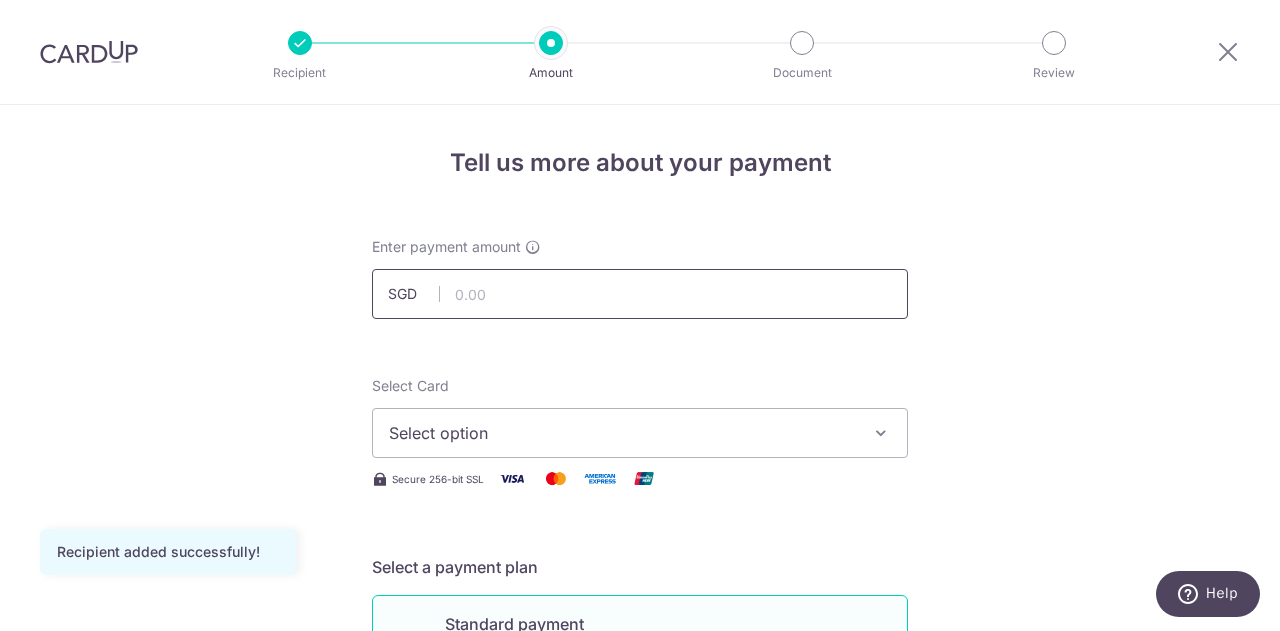 click at bounding box center (640, 294) 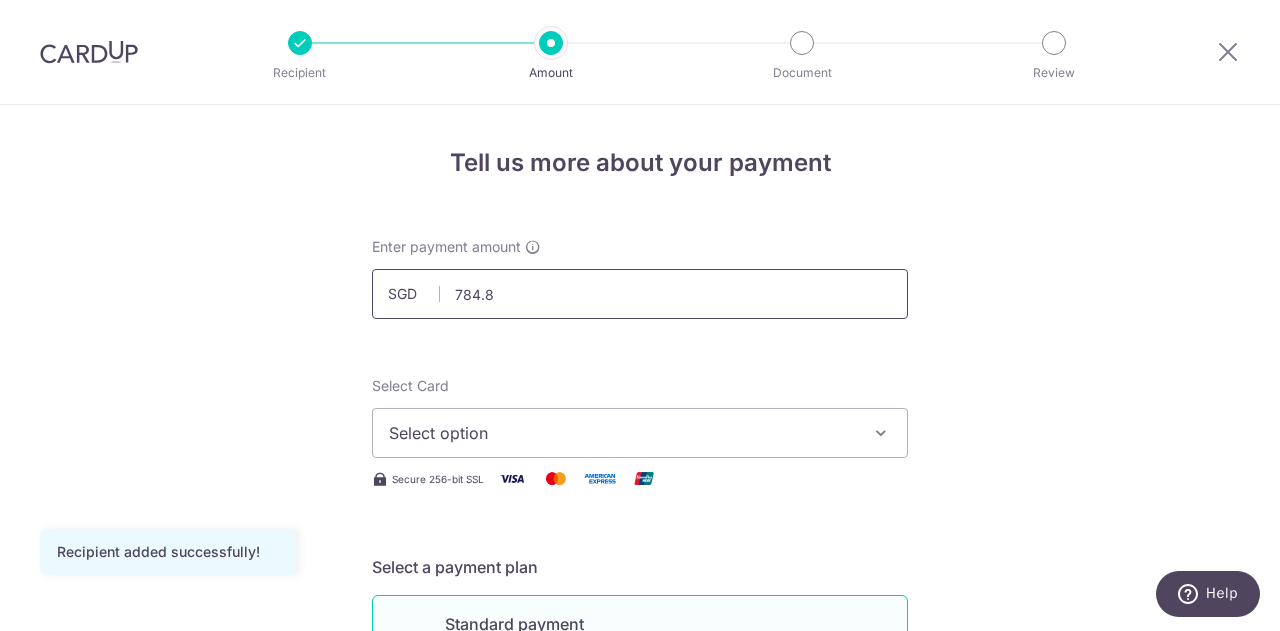 type on "784.80" 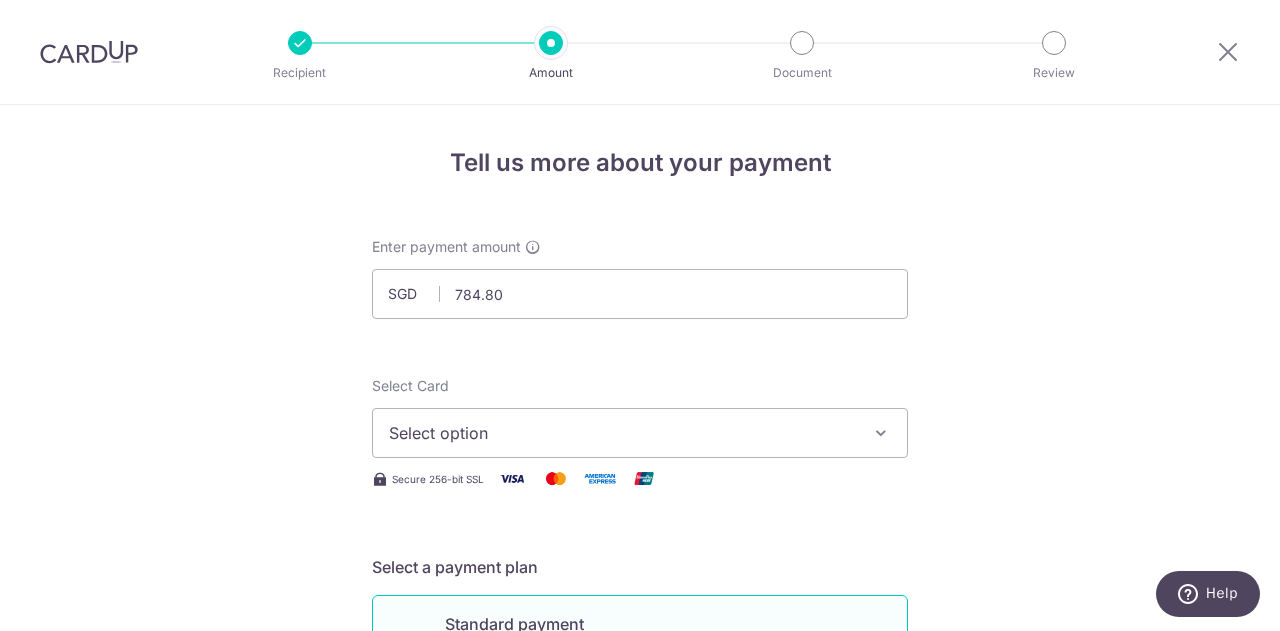 click on "Select option" at bounding box center (622, 433) 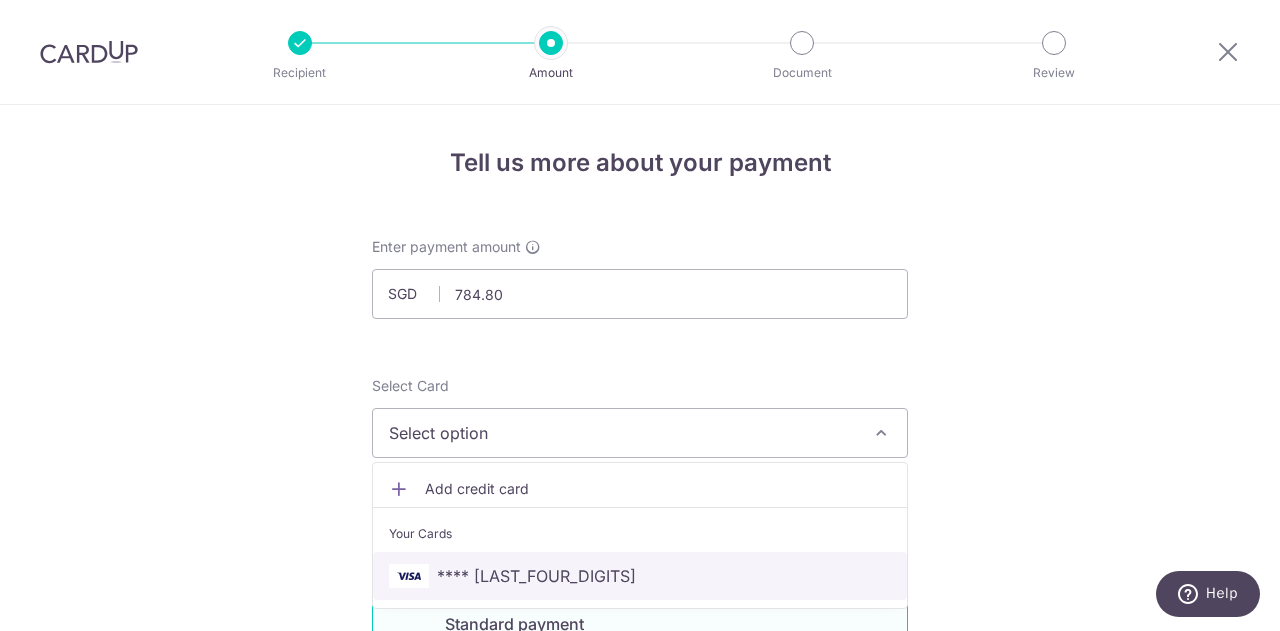 click on "**** 1322" at bounding box center [640, 576] 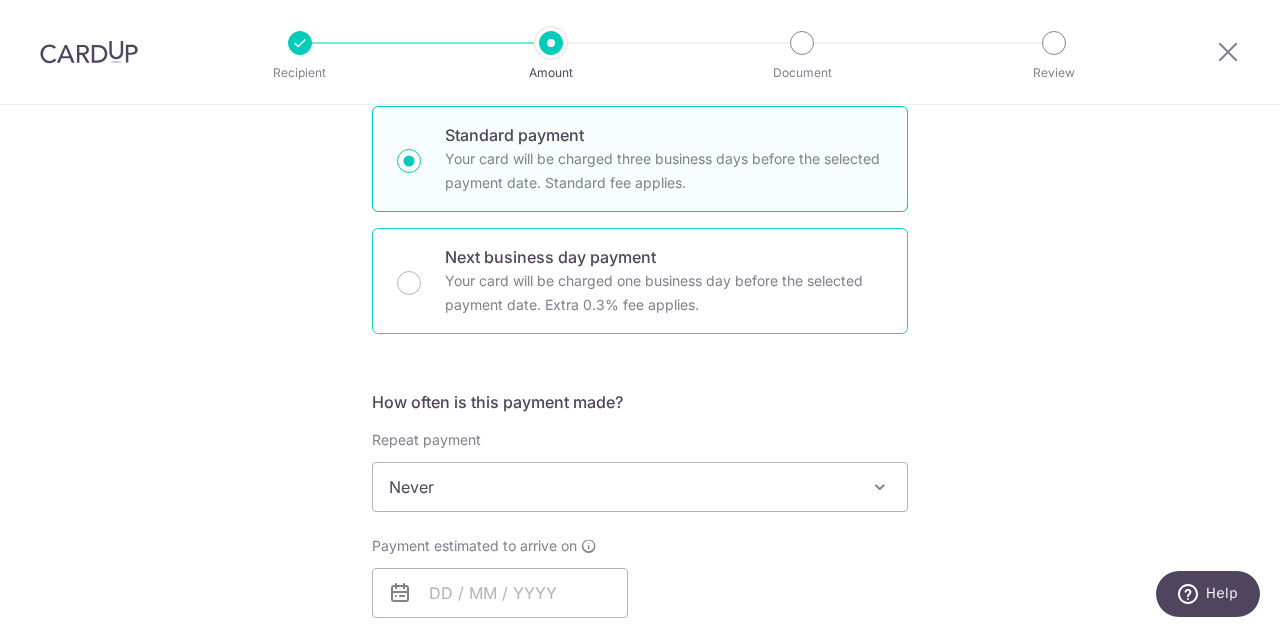 scroll, scrollTop: 501, scrollLeft: 0, axis: vertical 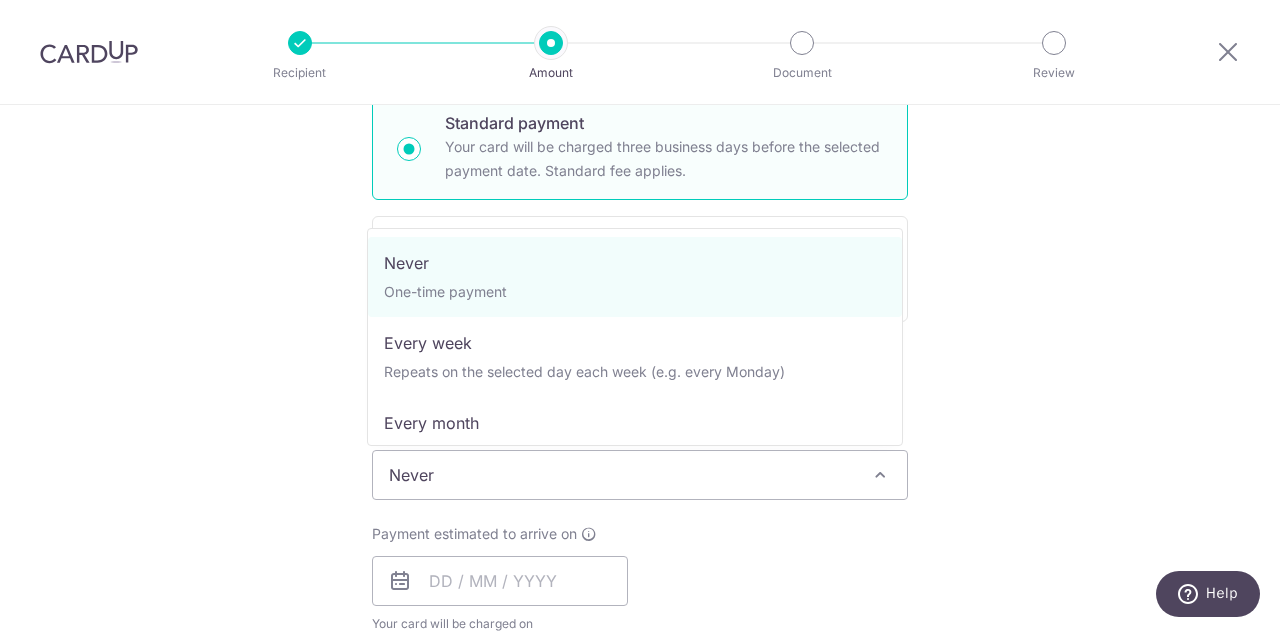 click on "Never" at bounding box center (640, 475) 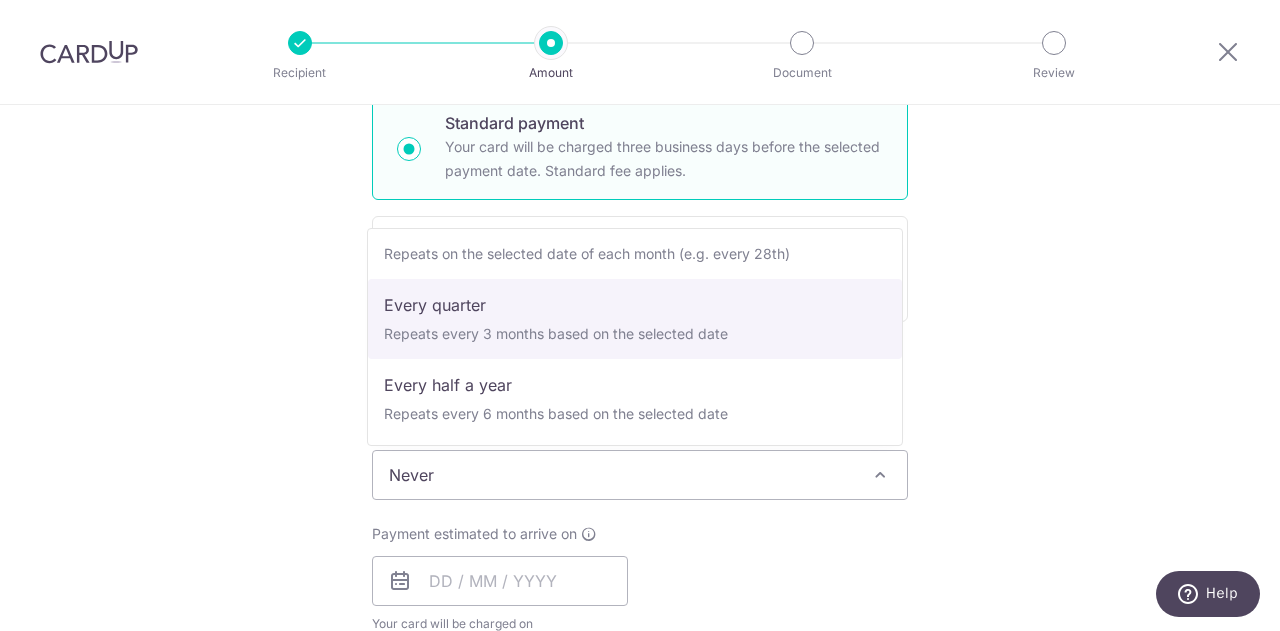 scroll, scrollTop: 200, scrollLeft: 0, axis: vertical 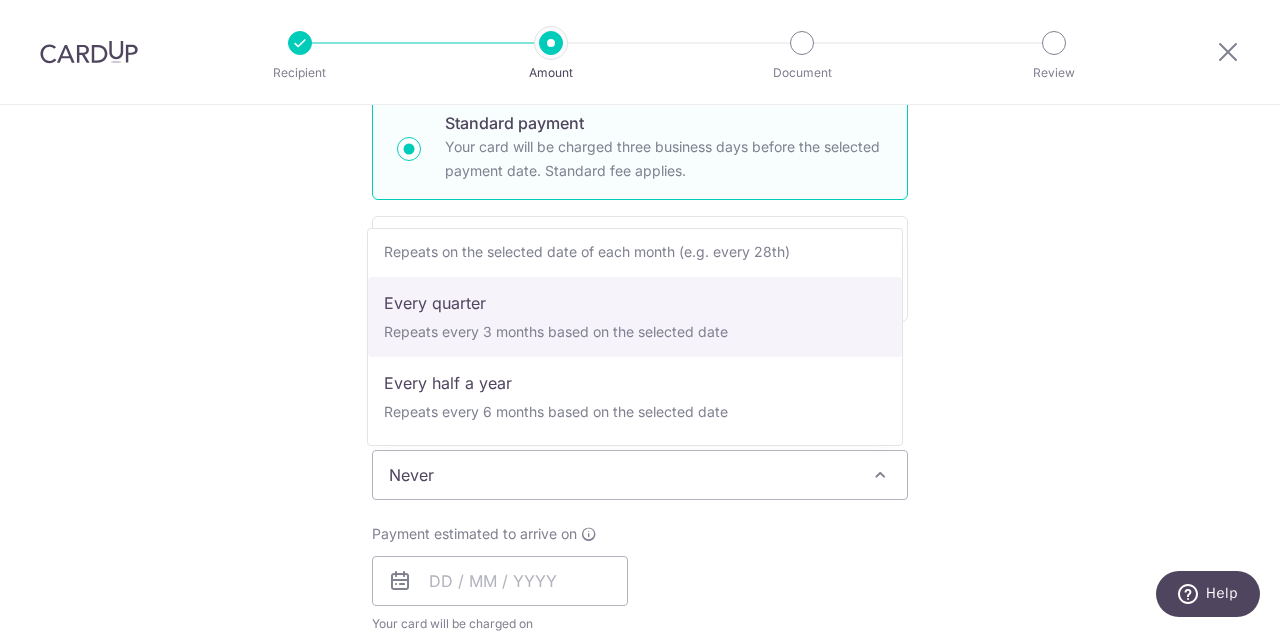 select on "4" 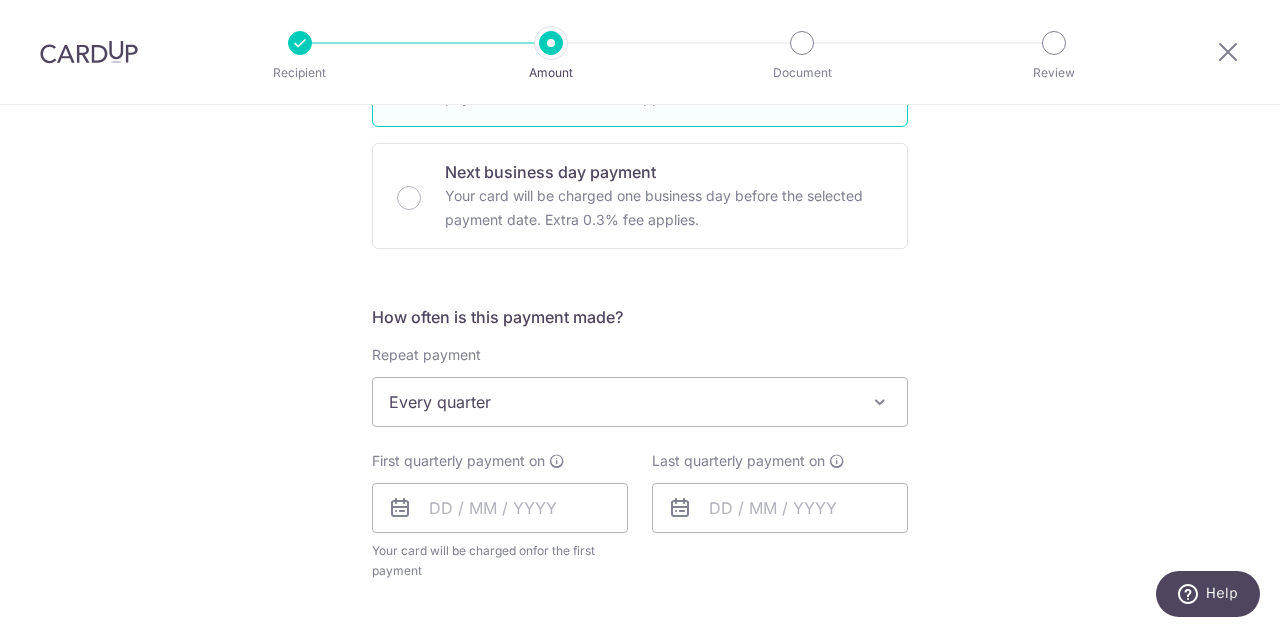 scroll, scrollTop: 601, scrollLeft: 0, axis: vertical 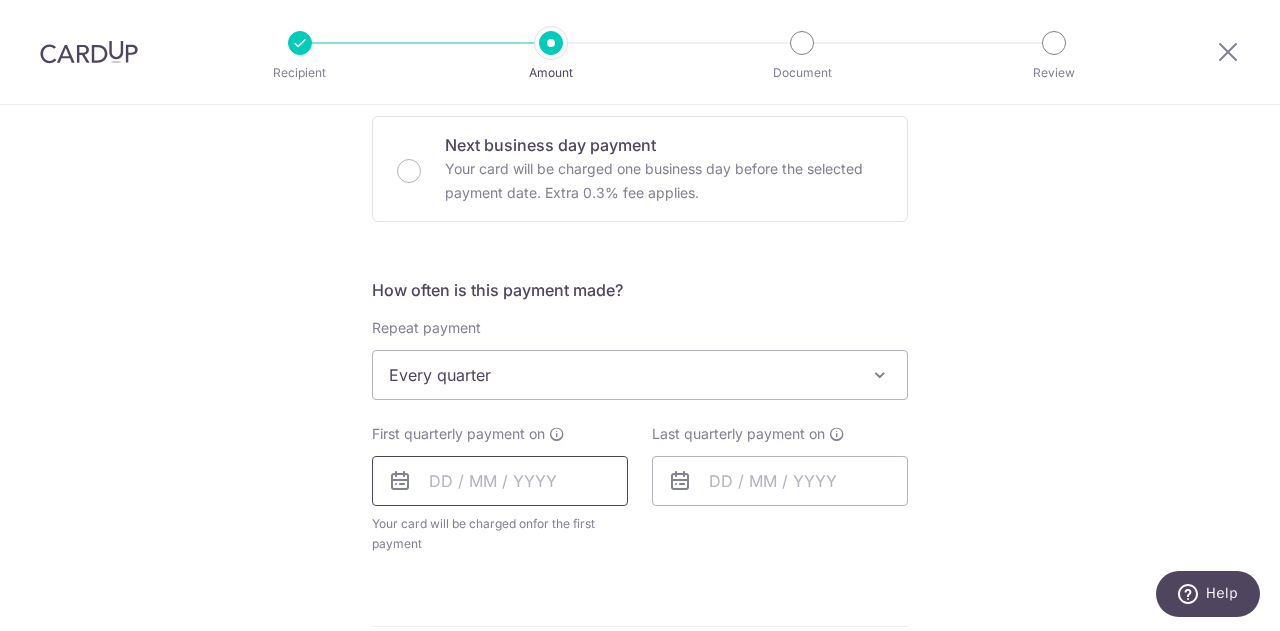 click at bounding box center (500, 481) 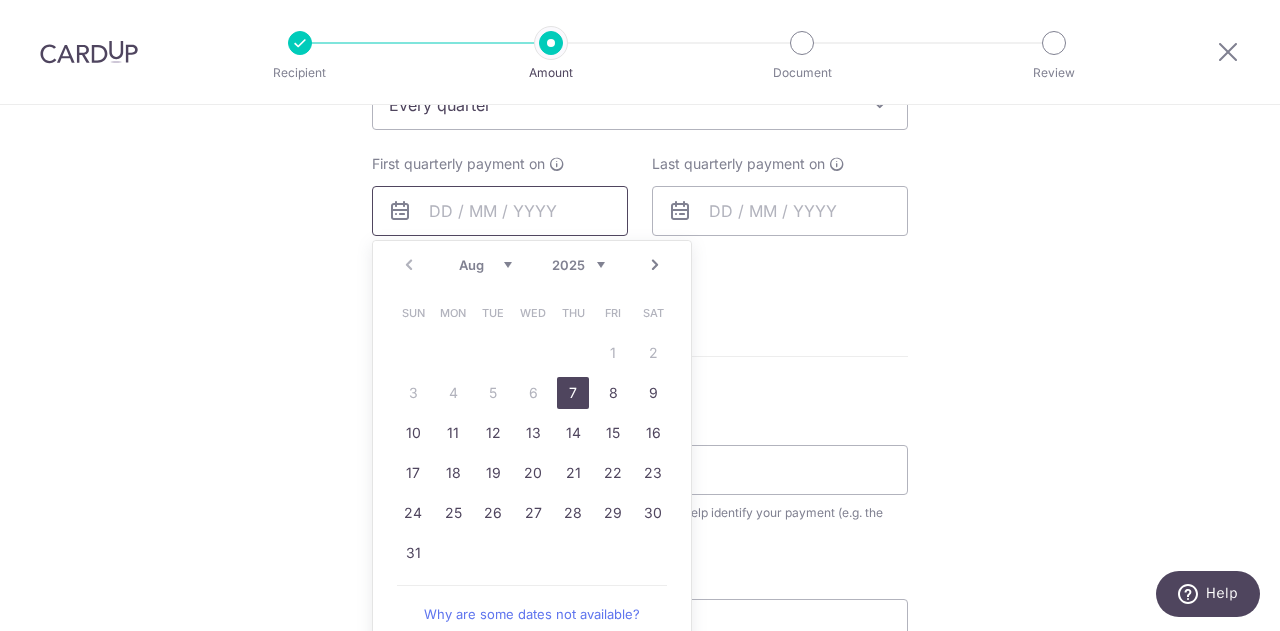 scroll, scrollTop: 902, scrollLeft: 0, axis: vertical 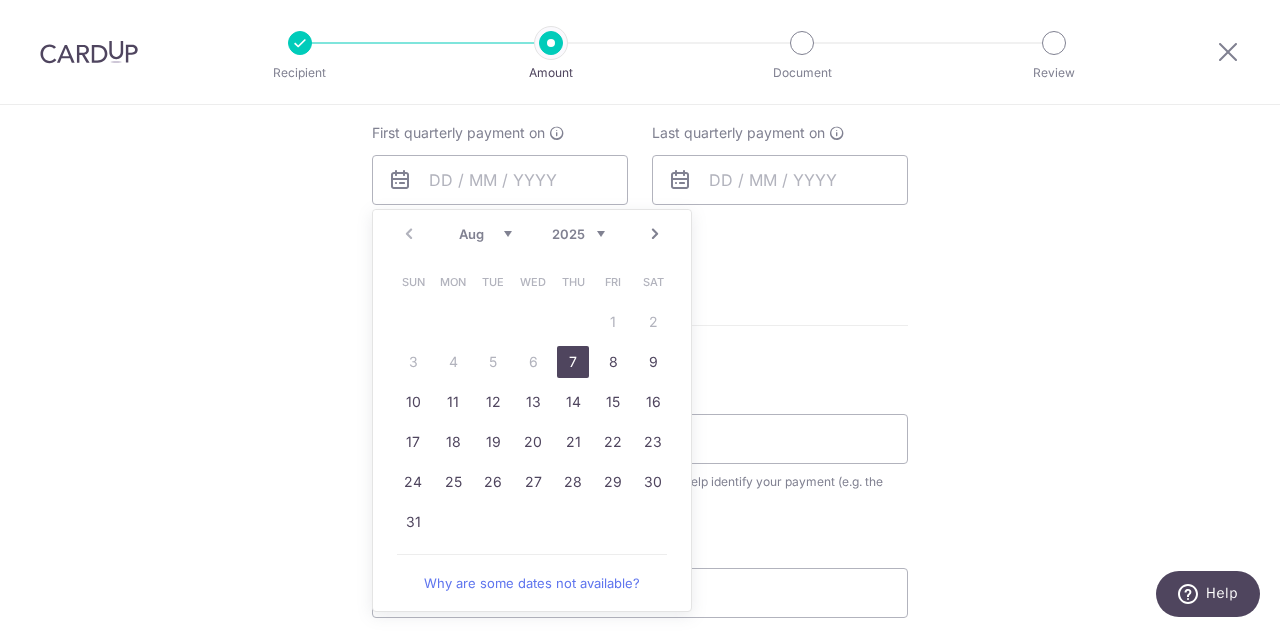 click on "7" at bounding box center [573, 362] 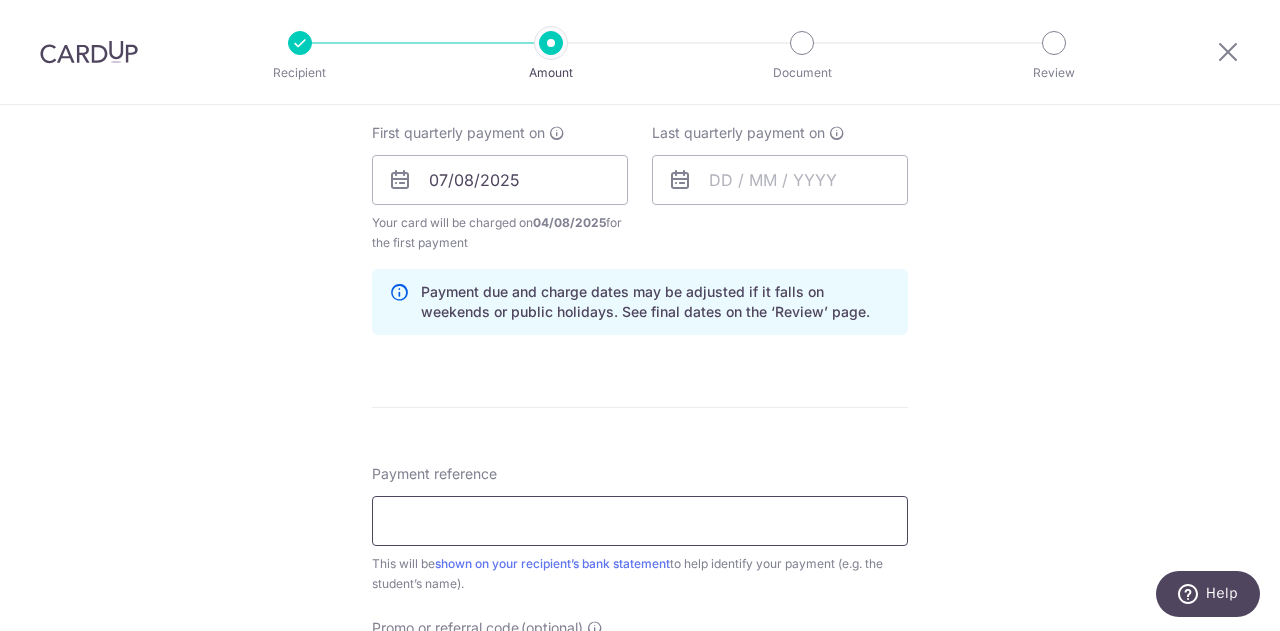 click on "Payment reference" at bounding box center (640, 521) 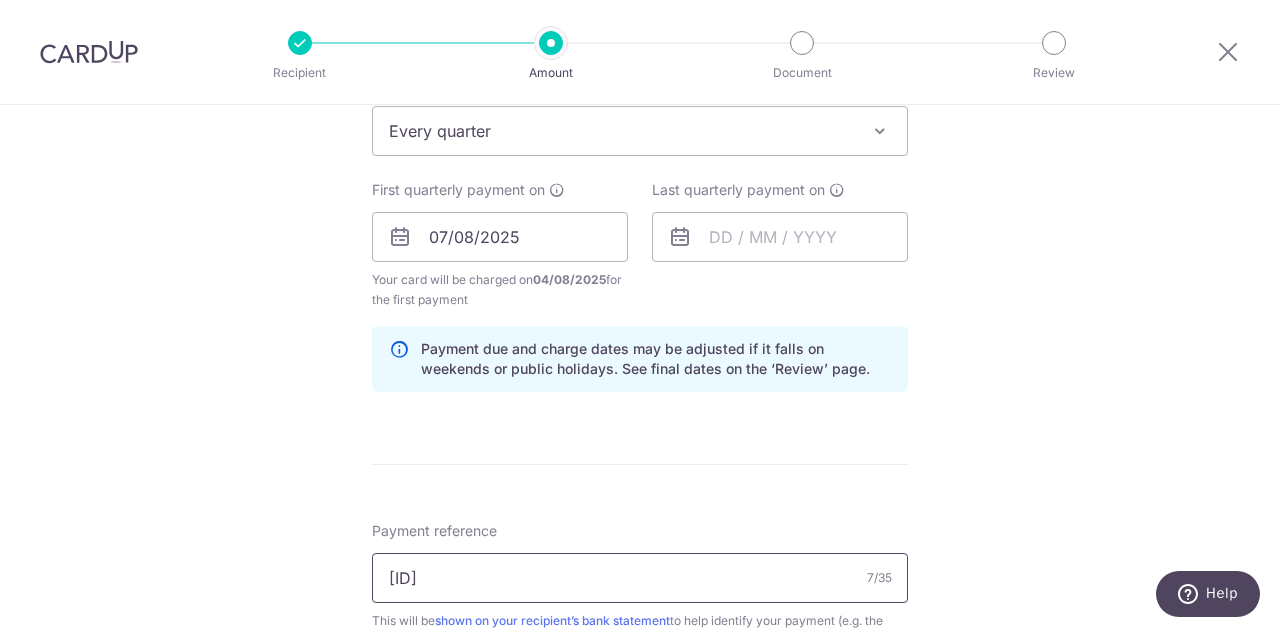 scroll, scrollTop: 802, scrollLeft: 0, axis: vertical 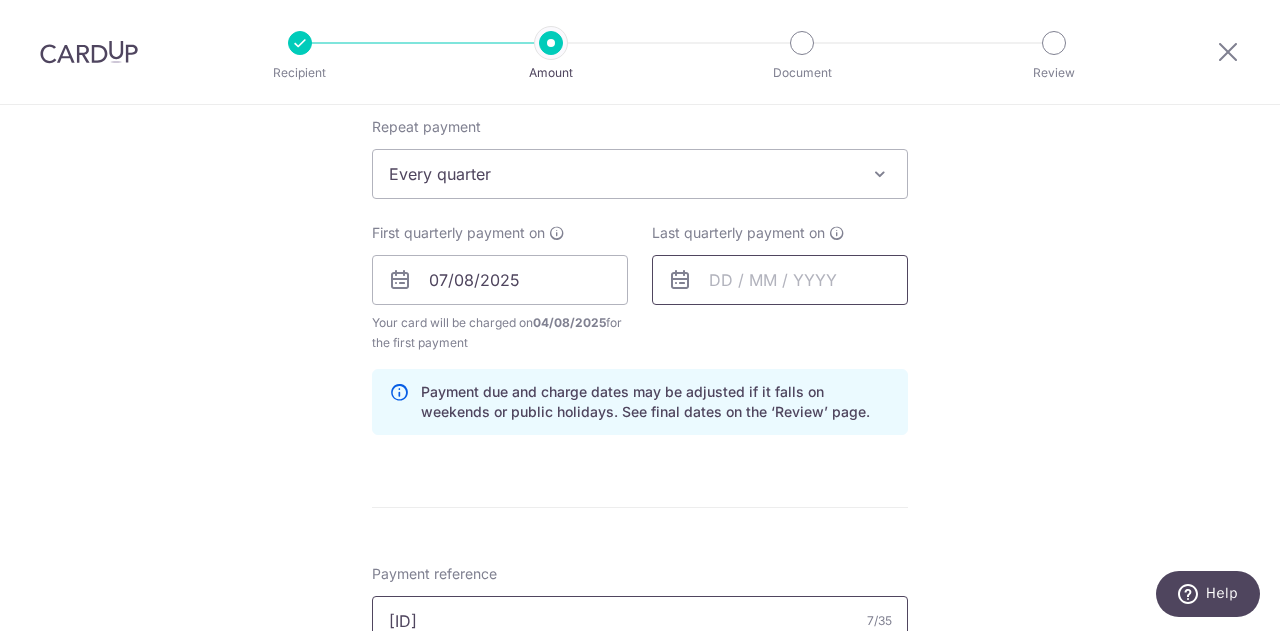 type on "E240477" 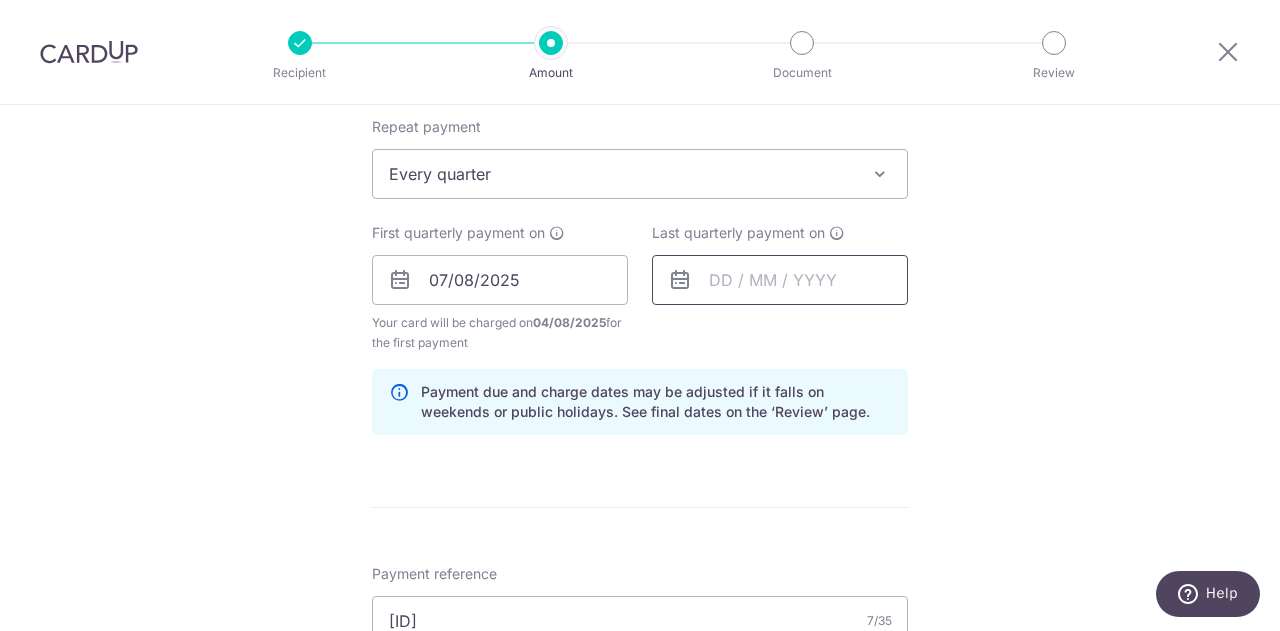 click at bounding box center [780, 280] 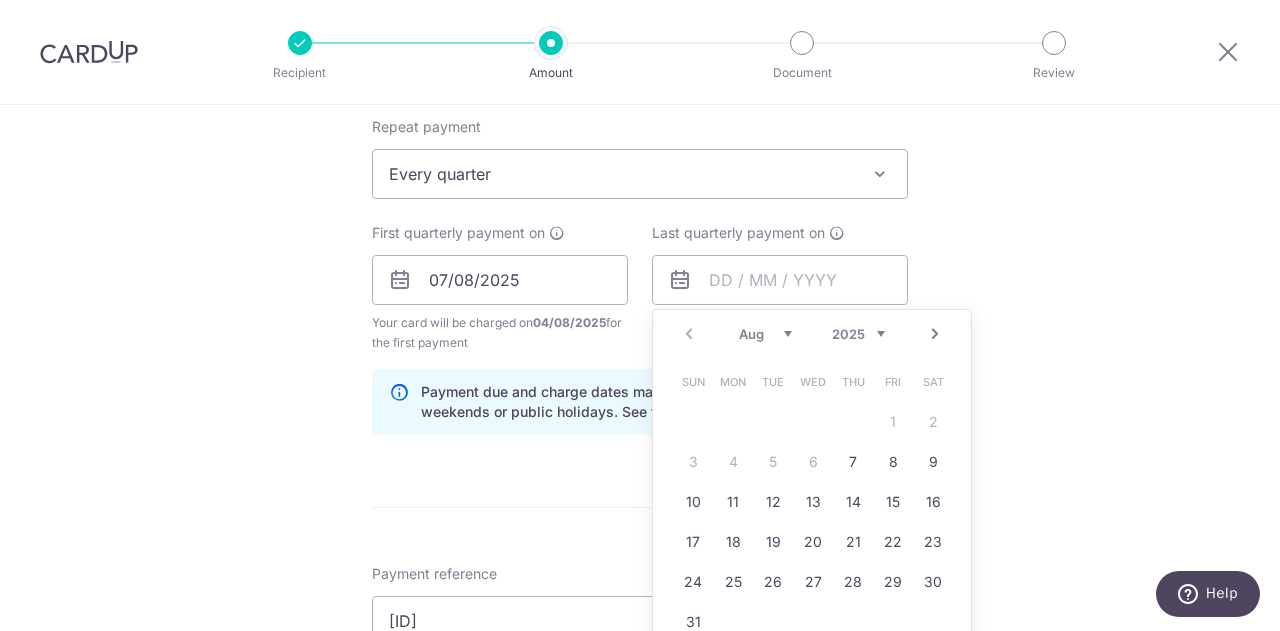 click on "Next" at bounding box center (935, 334) 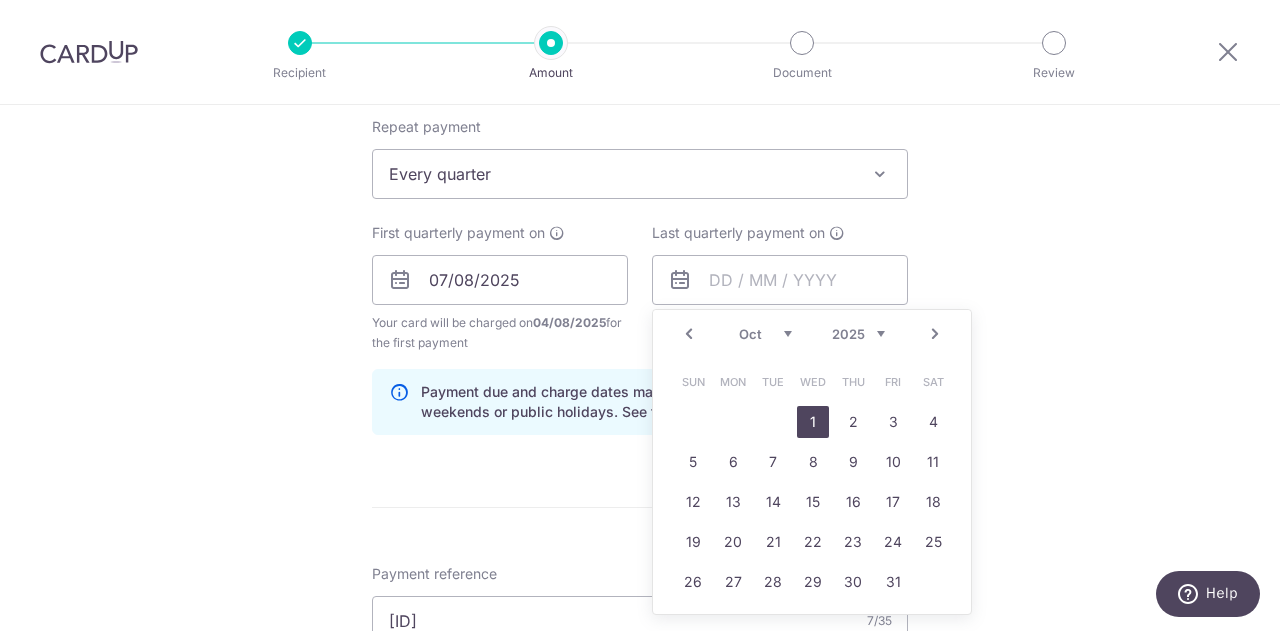 click on "1" at bounding box center [813, 422] 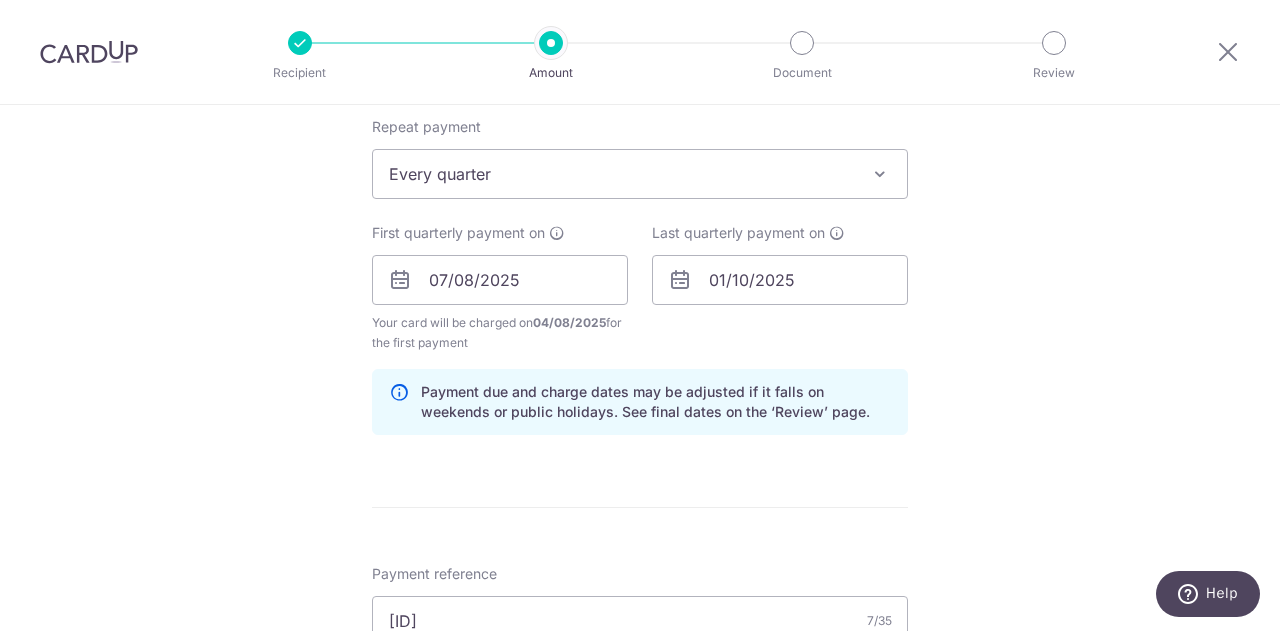 click on "Tell us more about your payment
Enter payment amount
SGD
784.80
784.80
Recipient added successfully!
Select Card
**** 1322
Add credit card
Your Cards
**** 1322
Secure 256-bit SSL
Text
New card details
Card
Secure 256-bit SSL" at bounding box center [640, 258] 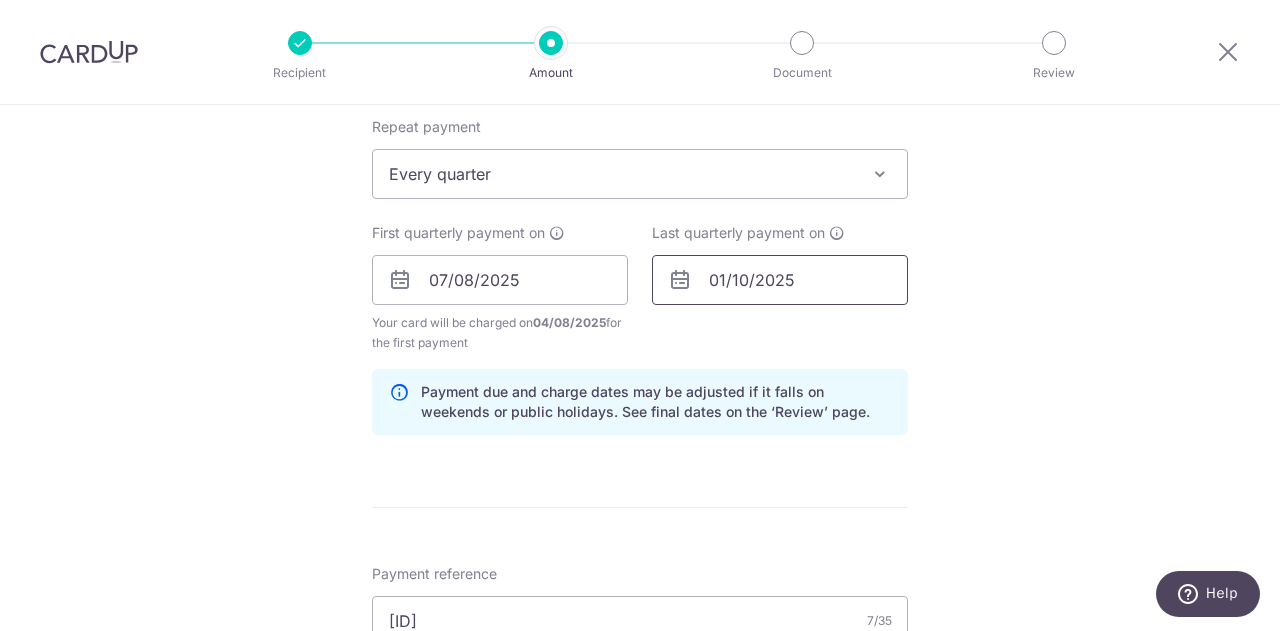 click on "01/10/2025" at bounding box center (780, 280) 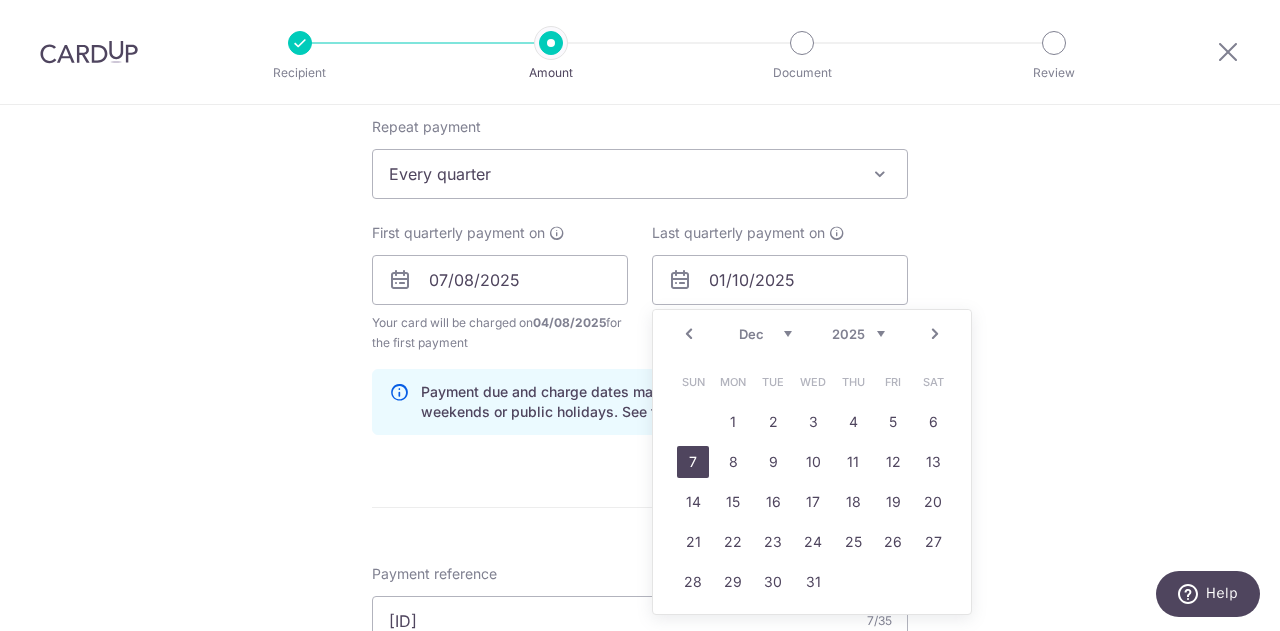 click on "7" at bounding box center [693, 462] 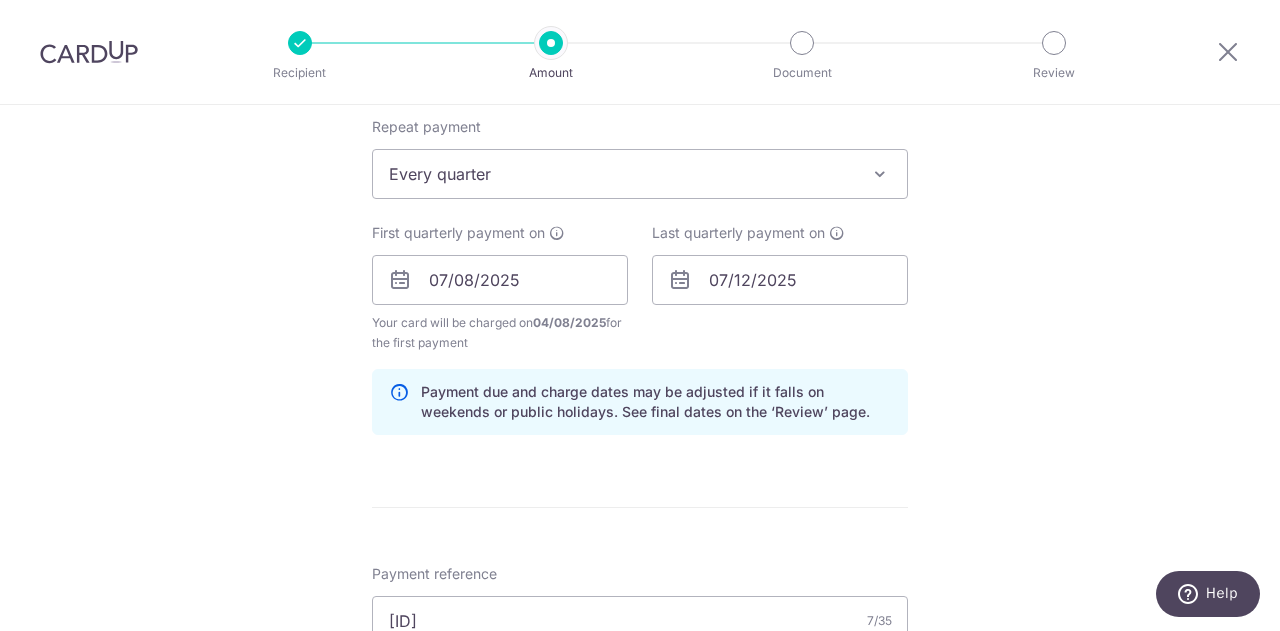 click on "Tell us more about your payment
Enter payment amount
SGD
784.80
784.80
Recipient added successfully!
Select Card
**** 1322
Add credit card
Your Cards
**** 1322
Secure 256-bit SSL
Text
New card details
Card
Secure 256-bit SSL" at bounding box center (640, 258) 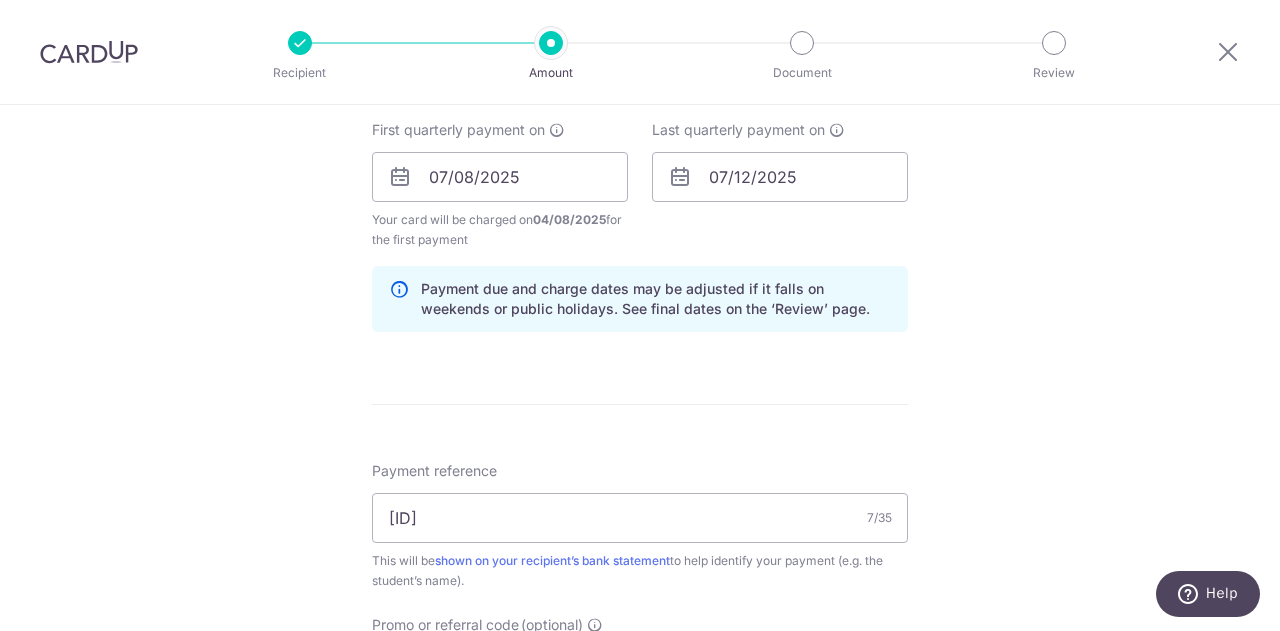 scroll, scrollTop: 1002, scrollLeft: 0, axis: vertical 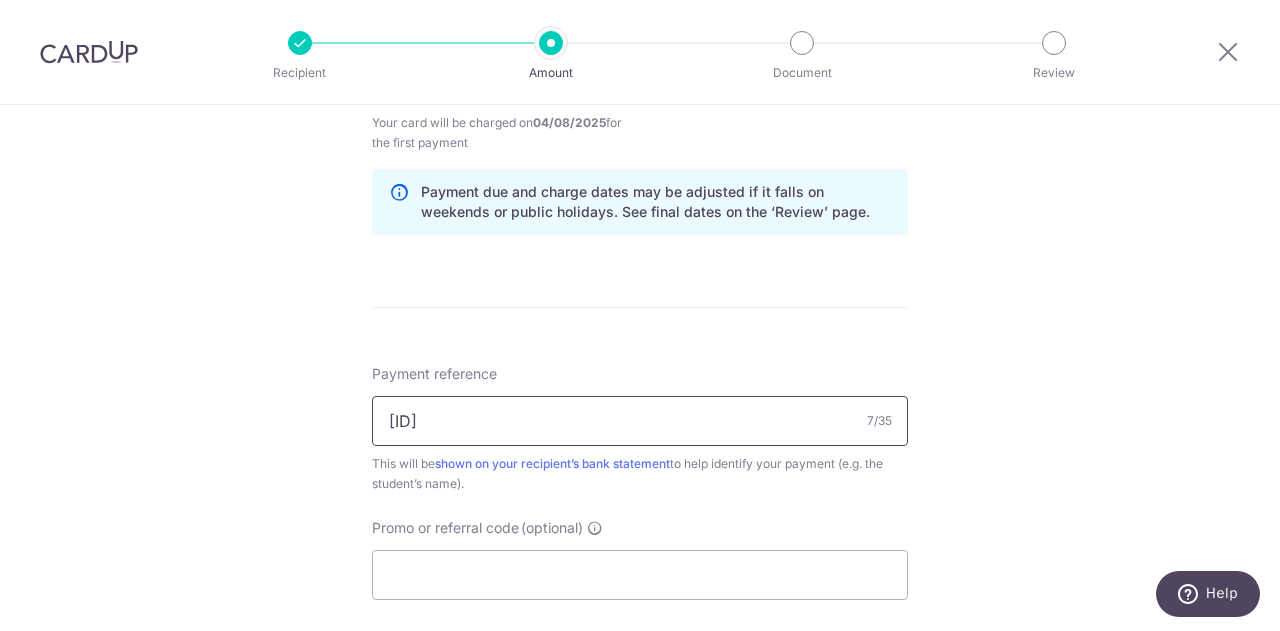 click on "E240477" at bounding box center (640, 421) 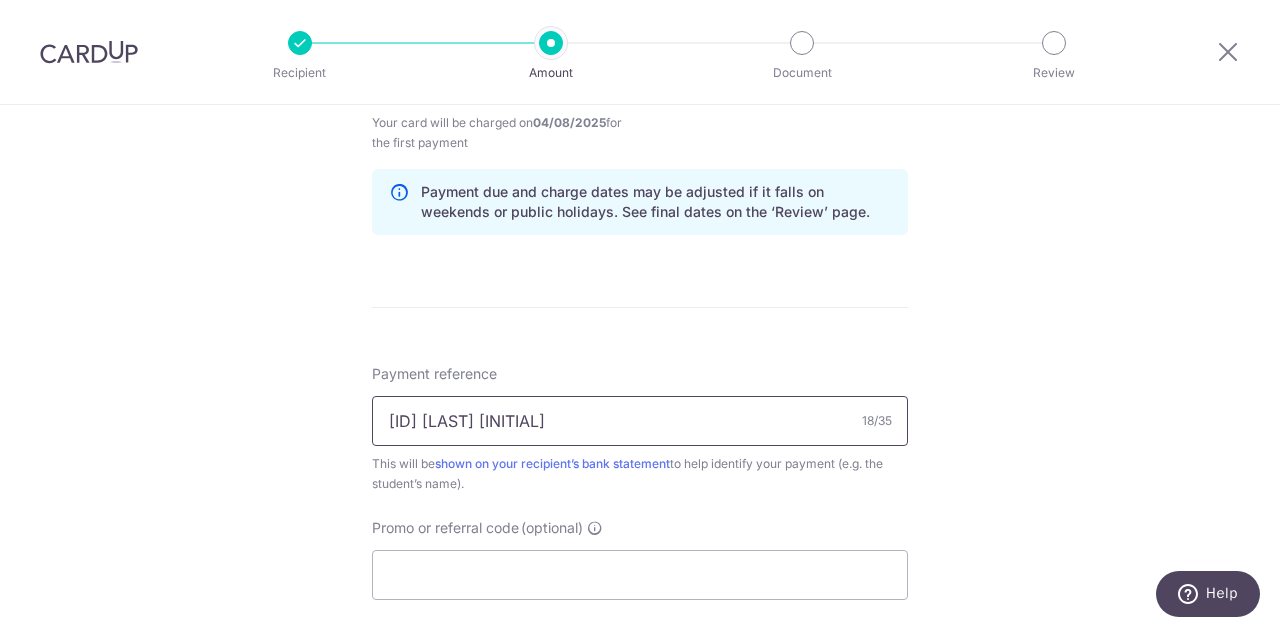 scroll, scrollTop: 802, scrollLeft: 0, axis: vertical 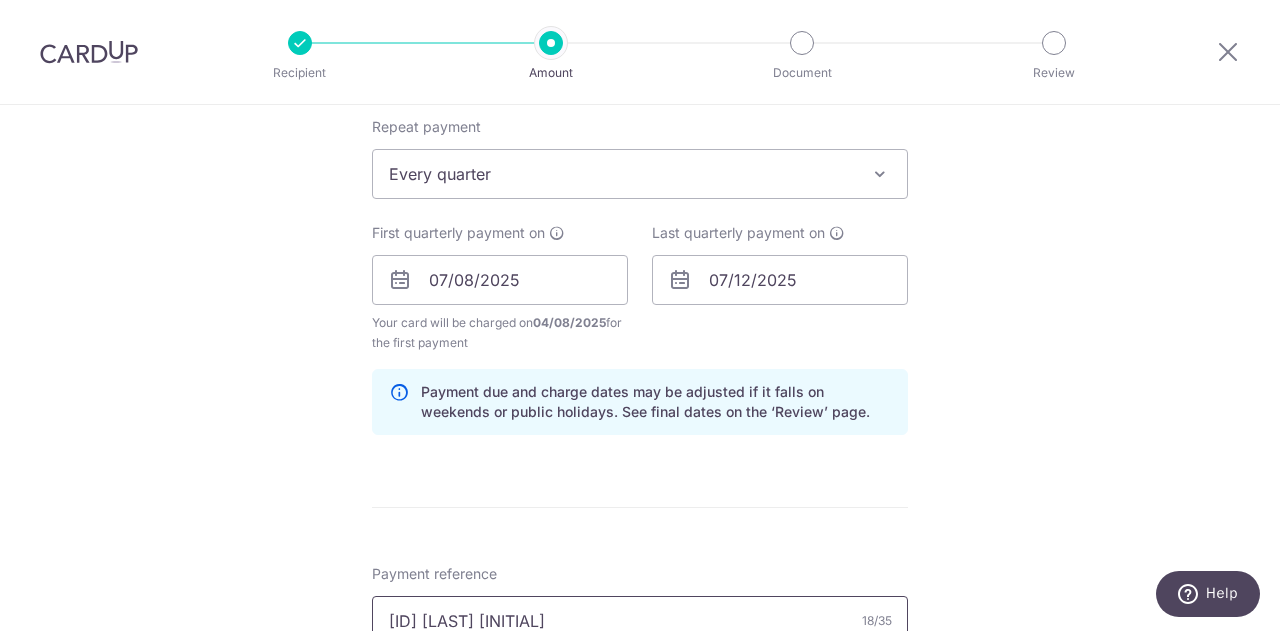 type on "E240477 Shi Kai N1" 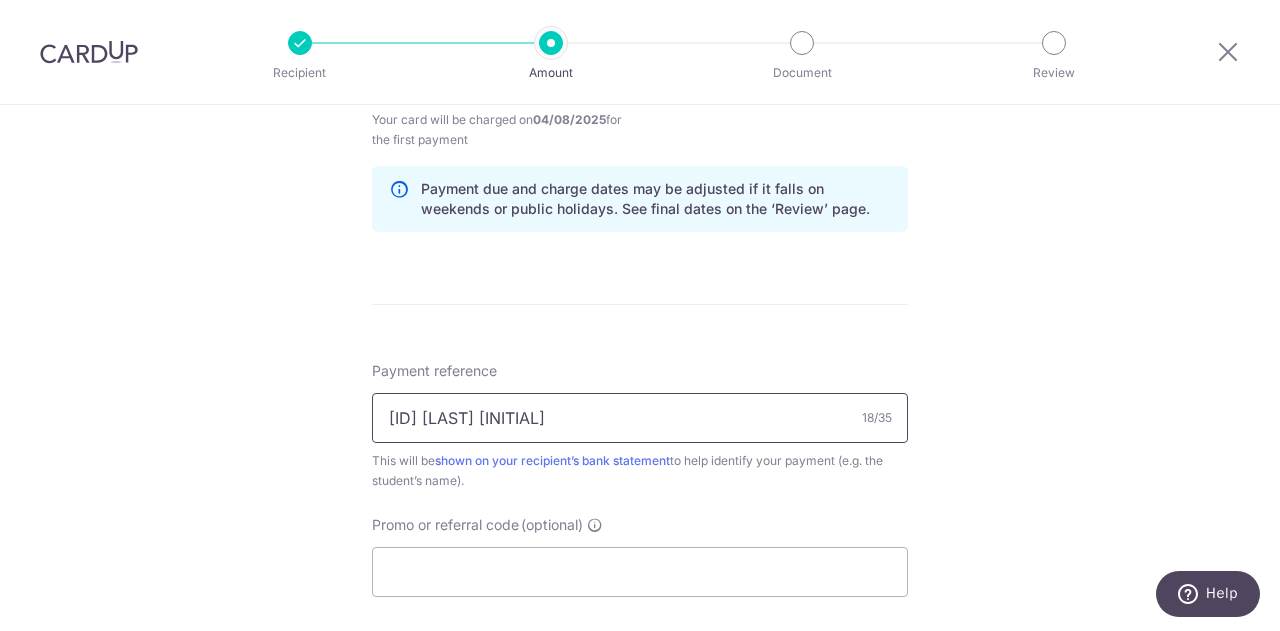 scroll, scrollTop: 1117, scrollLeft: 0, axis: vertical 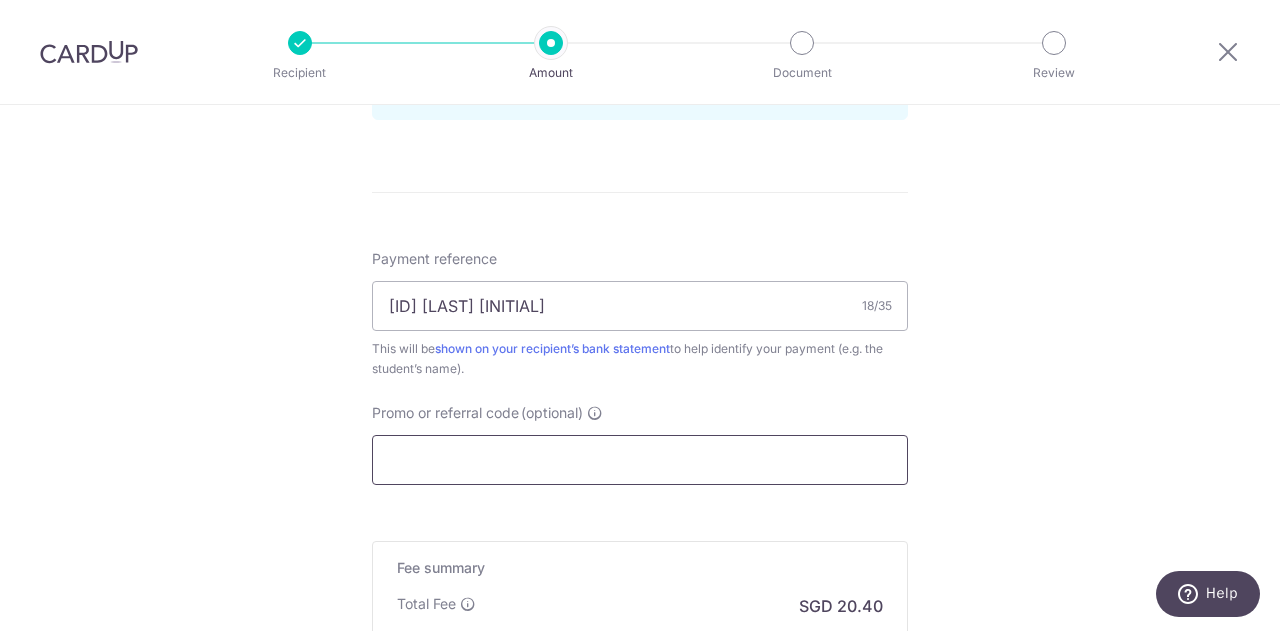click on "Promo or referral code
(optional)" at bounding box center (640, 460) 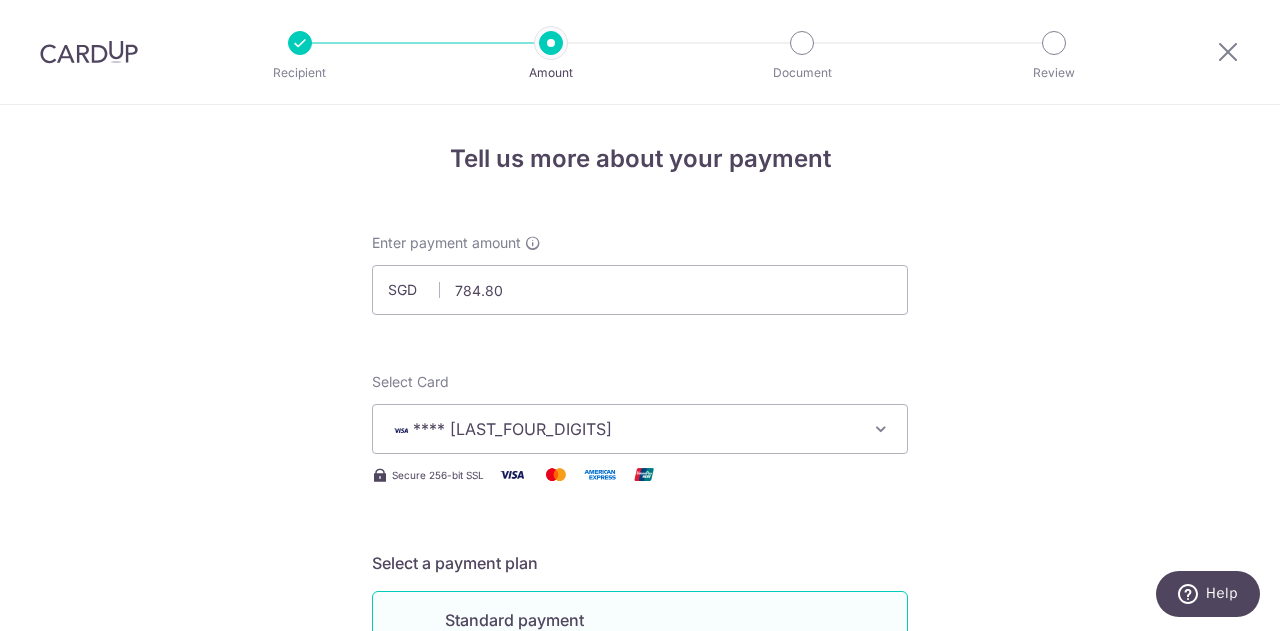 scroll, scrollTop: 0, scrollLeft: 0, axis: both 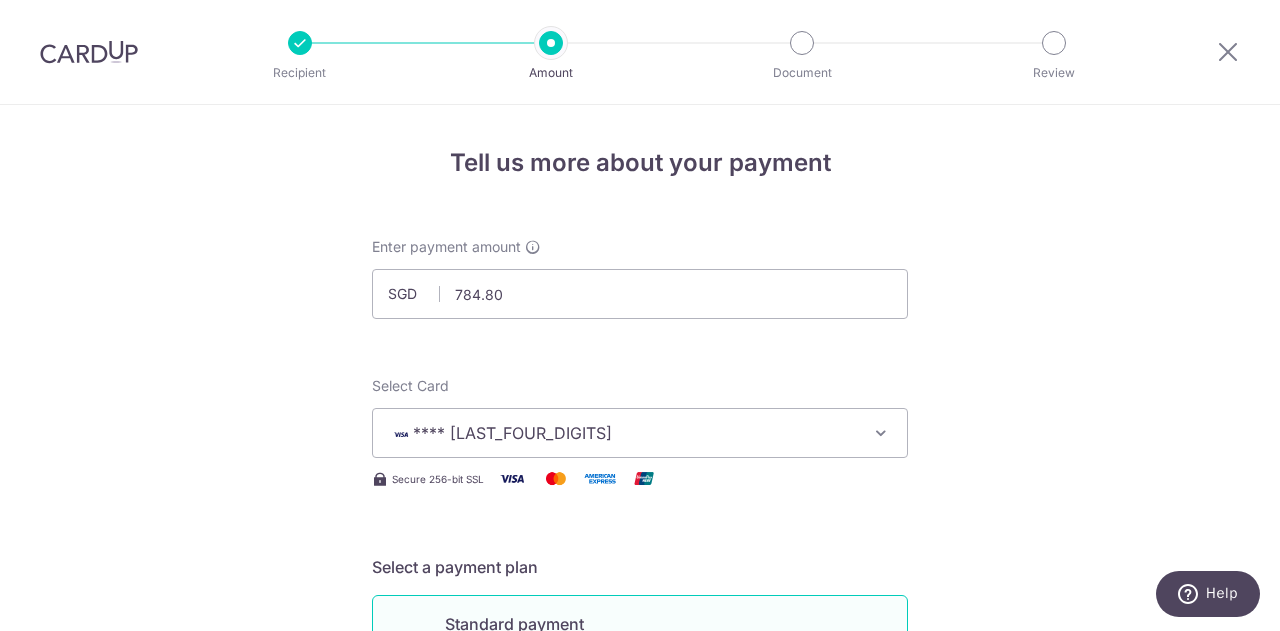 type on "REC185" 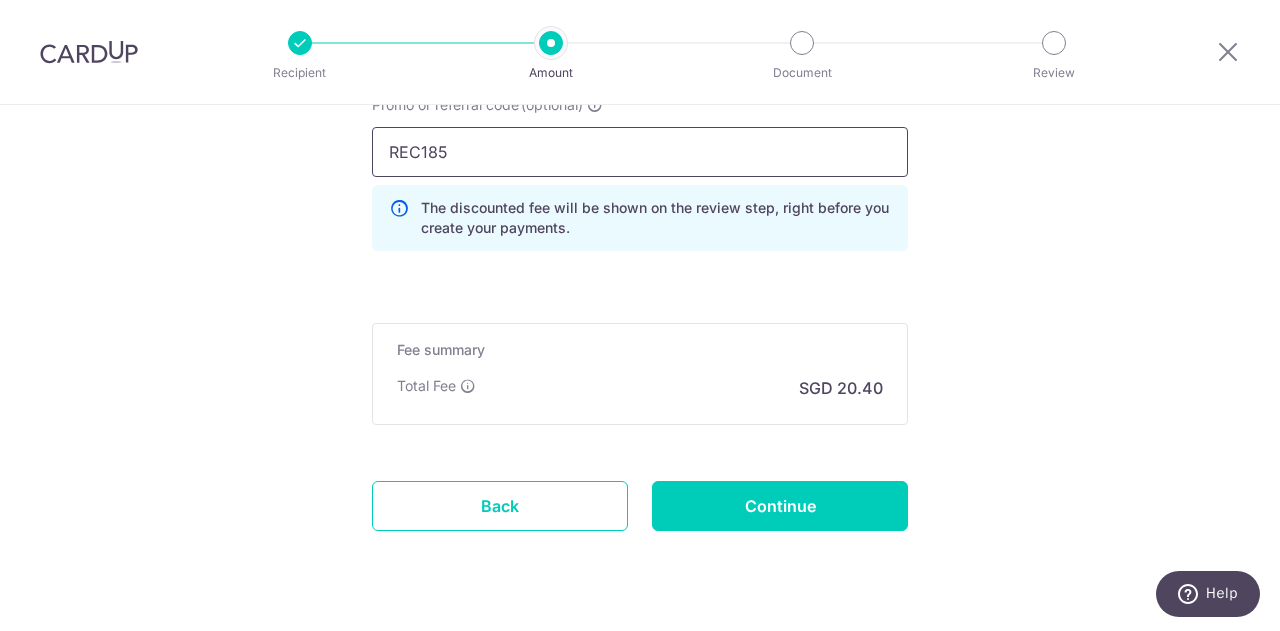 scroll, scrollTop: 1474, scrollLeft: 0, axis: vertical 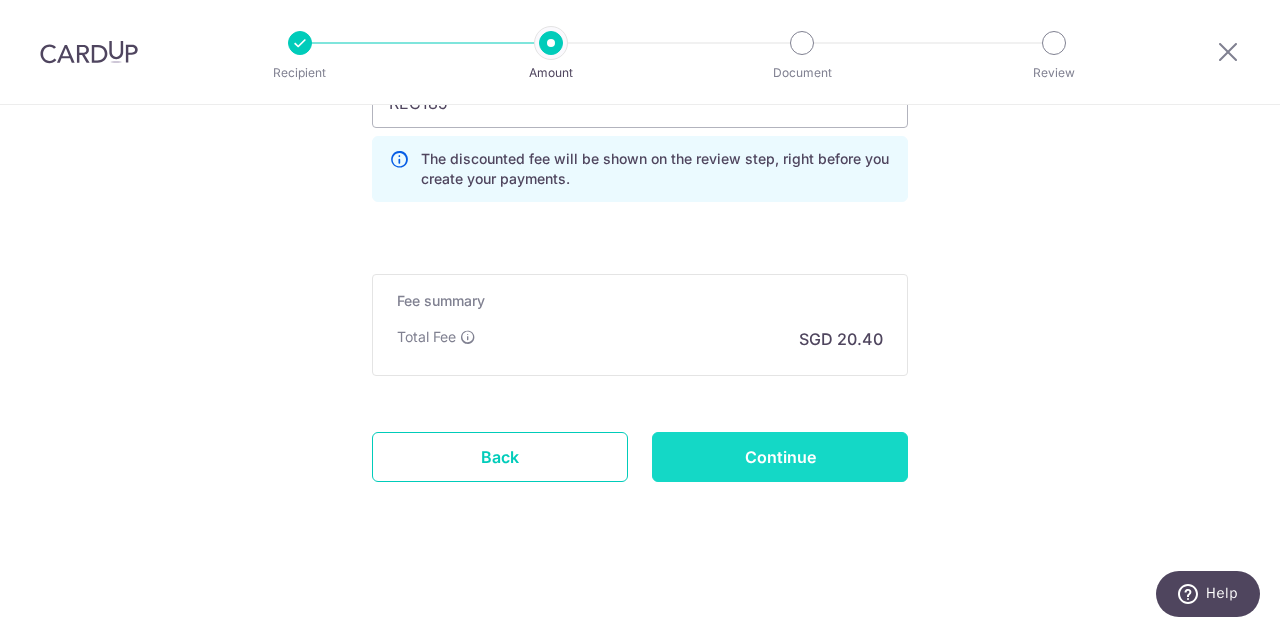 click on "Continue" at bounding box center (780, 457) 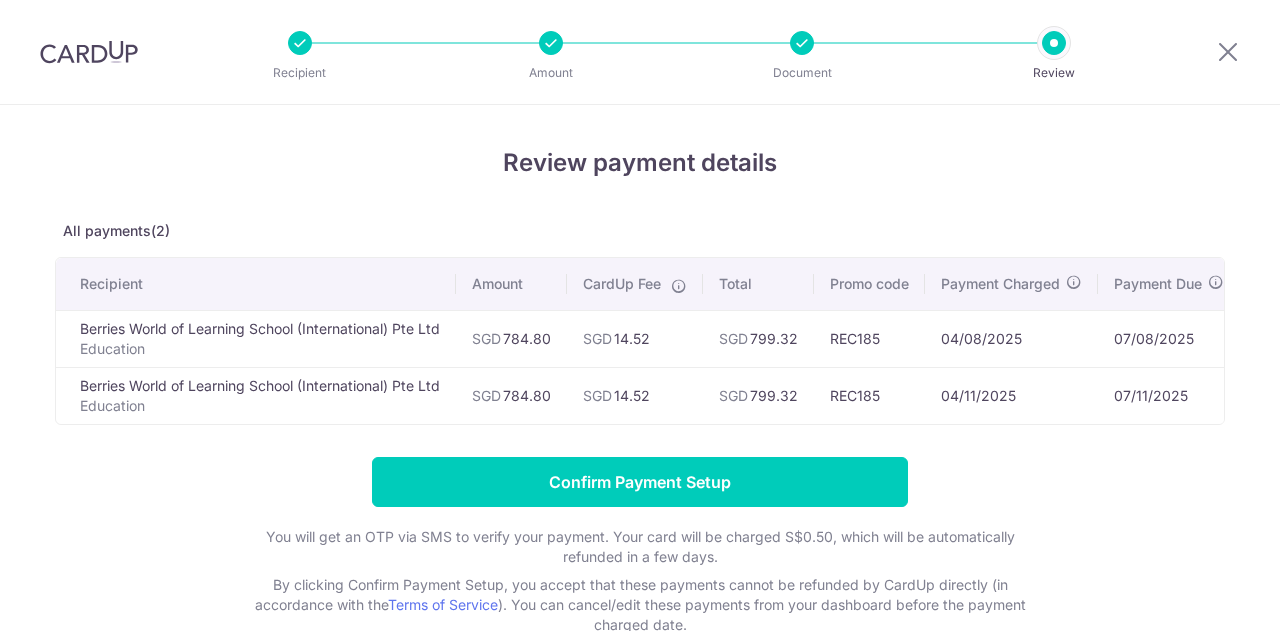 scroll, scrollTop: 0, scrollLeft: 0, axis: both 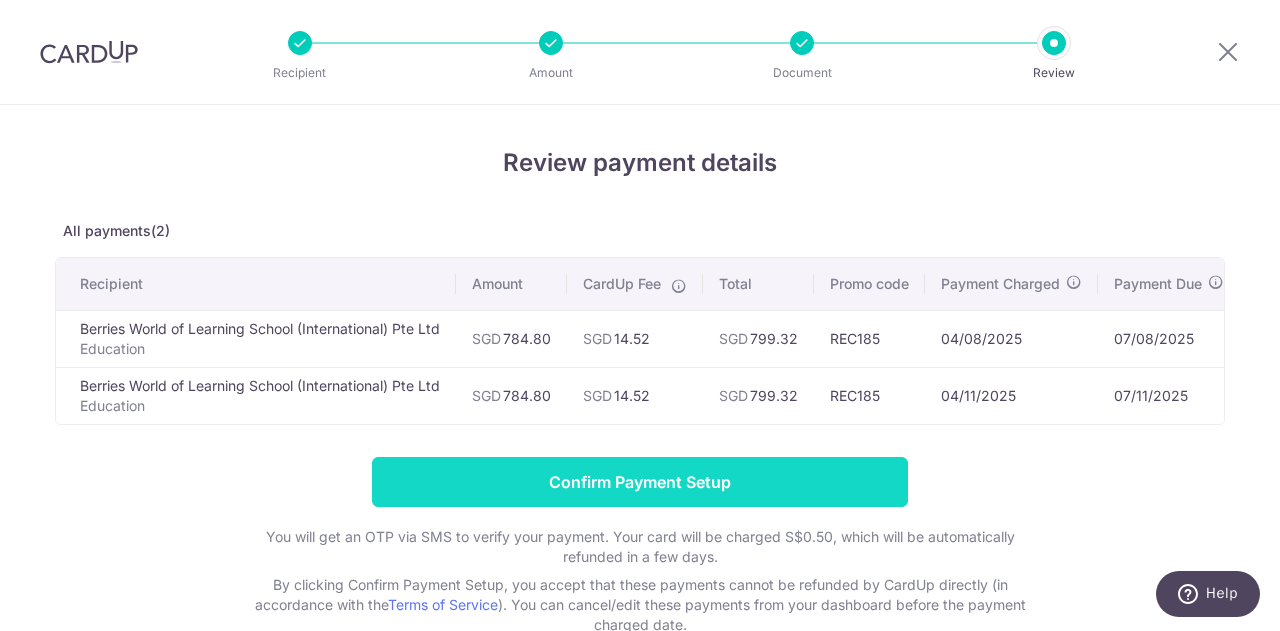 click on "Confirm Payment Setup" at bounding box center (640, 482) 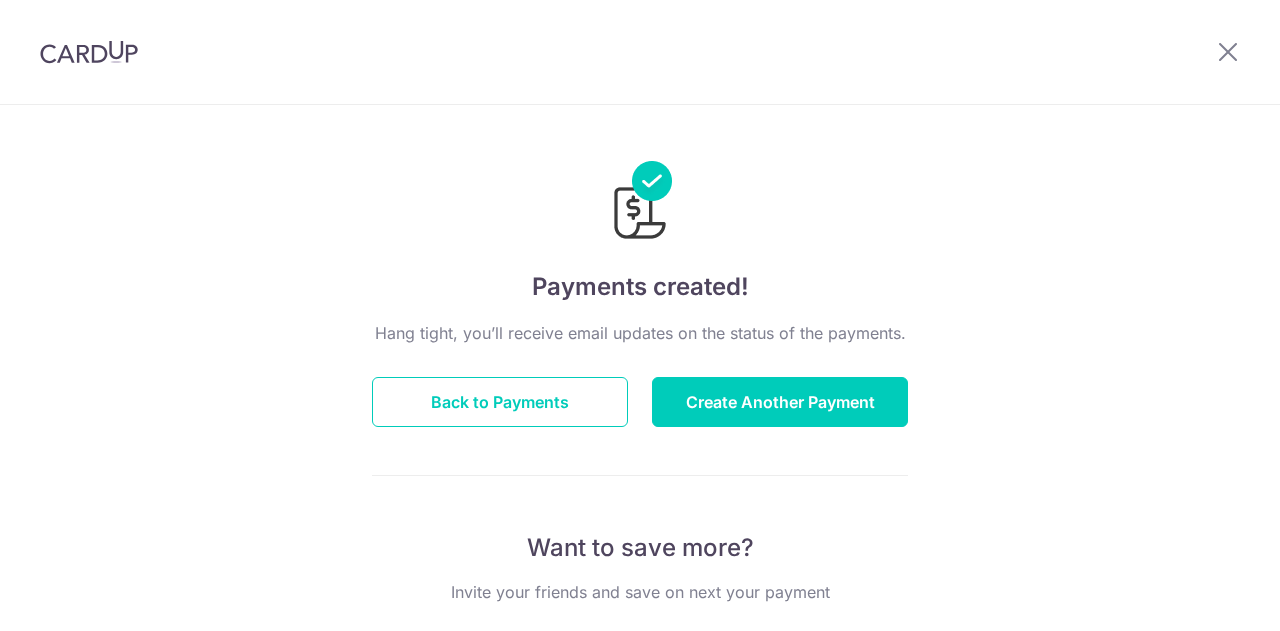 scroll, scrollTop: 0, scrollLeft: 0, axis: both 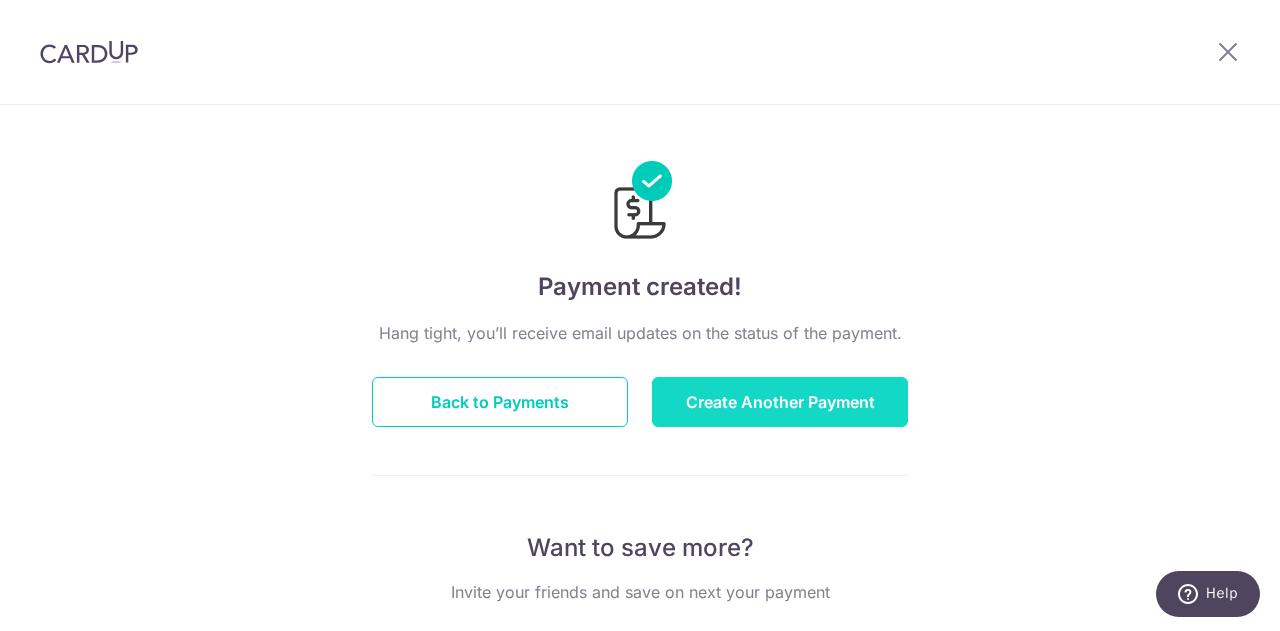 click on "Create Another Payment" at bounding box center [780, 402] 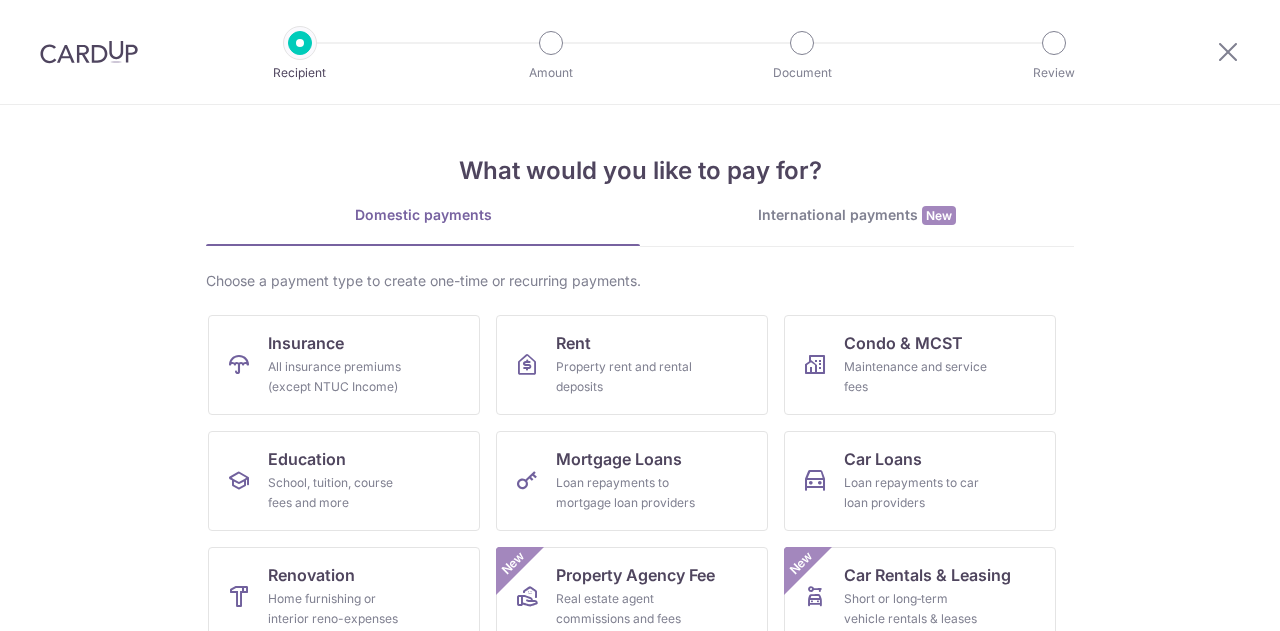 scroll, scrollTop: 0, scrollLeft: 0, axis: both 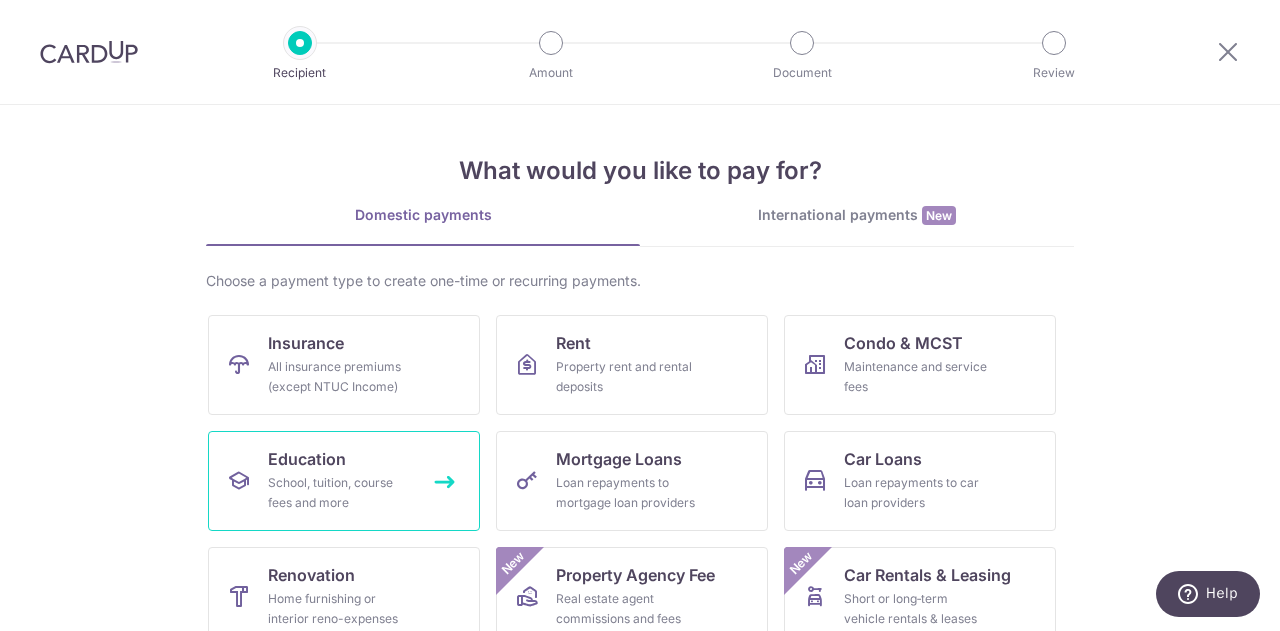 click on "School, tuition, course fees and more" at bounding box center [340, 493] 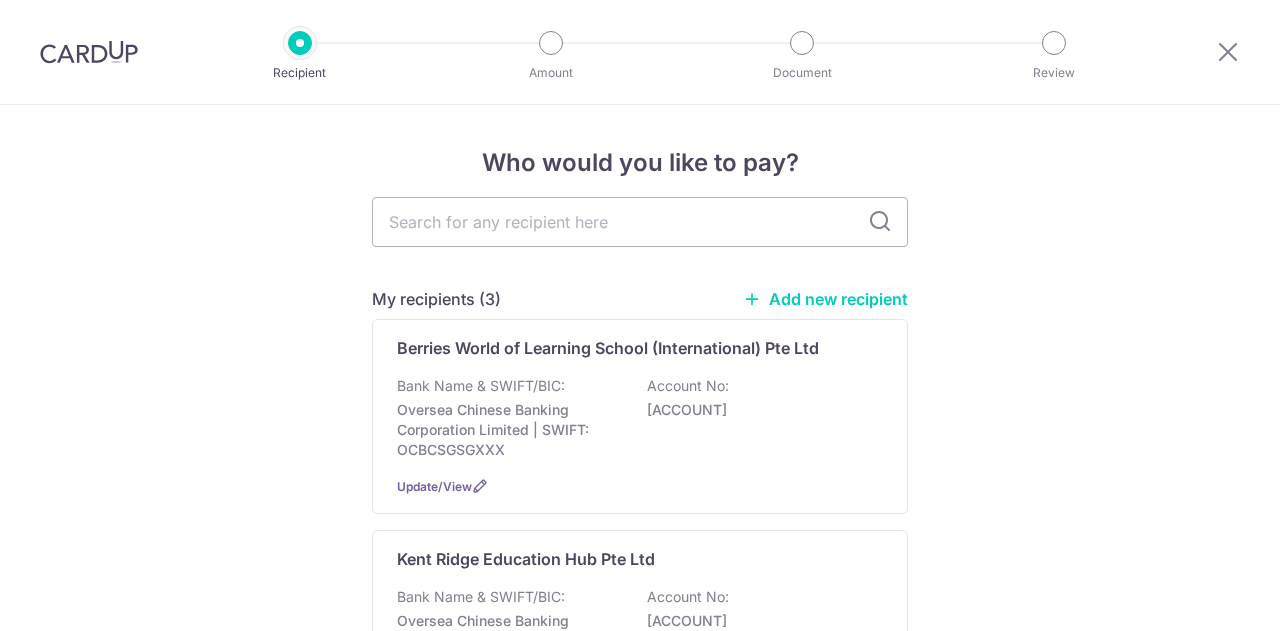 scroll, scrollTop: 0, scrollLeft: 0, axis: both 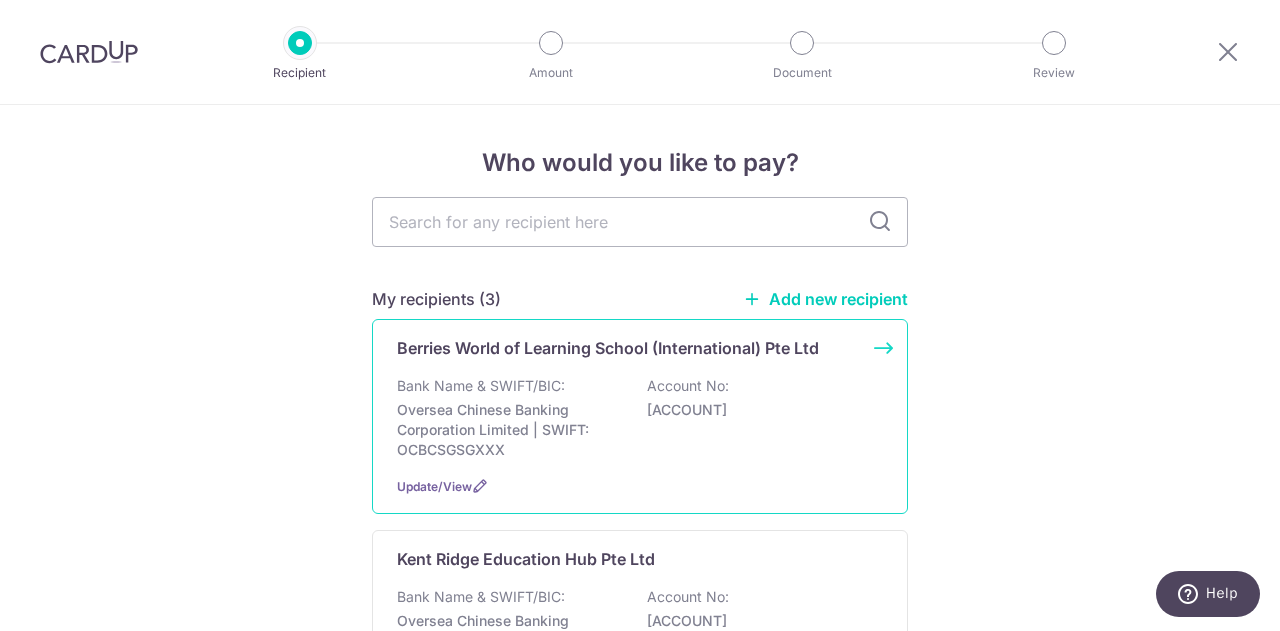 click on "Berries World of Learning School (International) Pte Ltd
Bank Name & SWIFT/BIC:
Oversea Chinese Banking Corporation Limited | SWIFT: [SWIFT]
Account No:
[ACCOUNT]
Update/View" at bounding box center [640, 416] 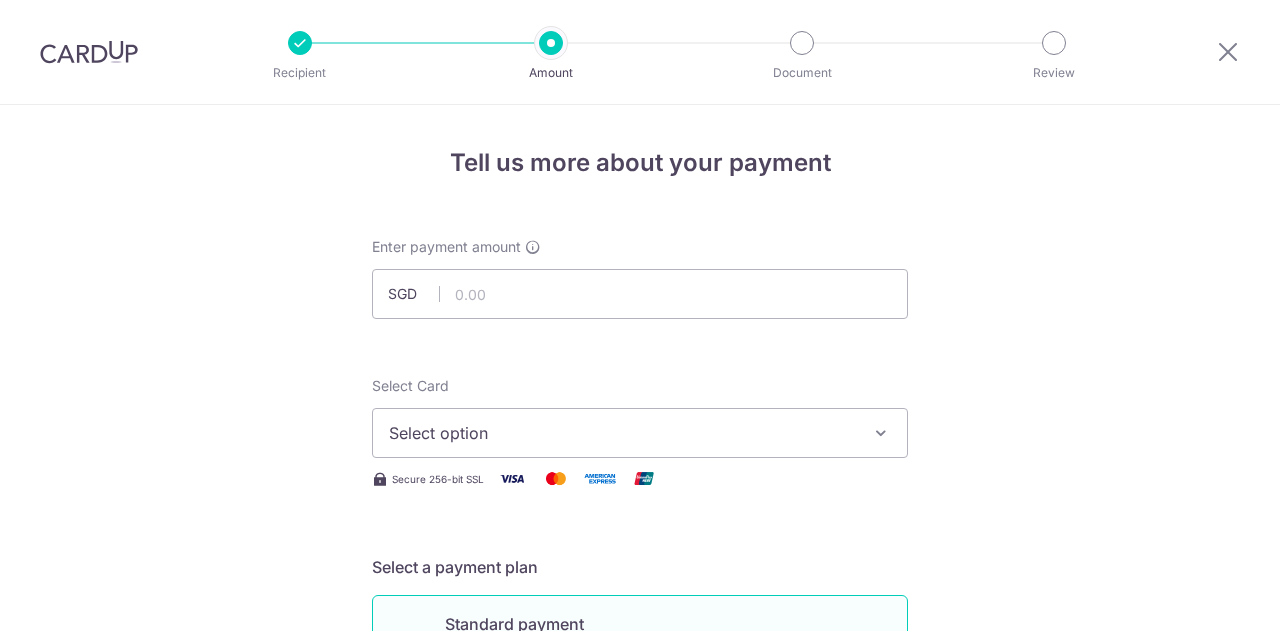 scroll, scrollTop: 0, scrollLeft: 0, axis: both 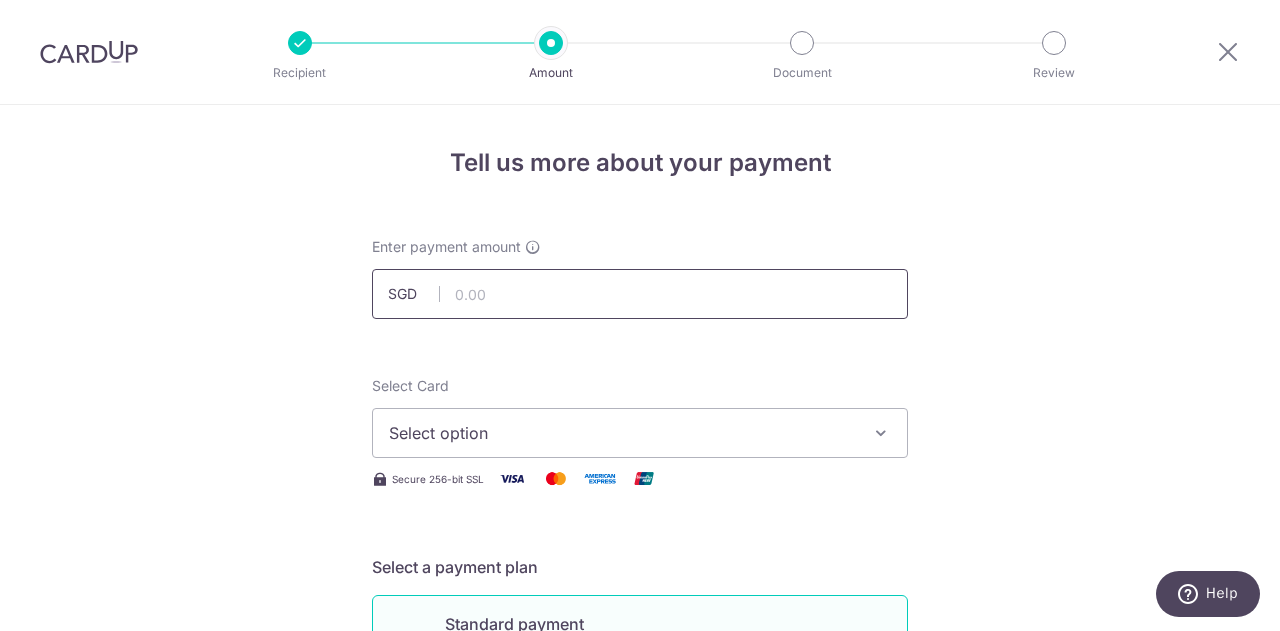 click at bounding box center [640, 294] 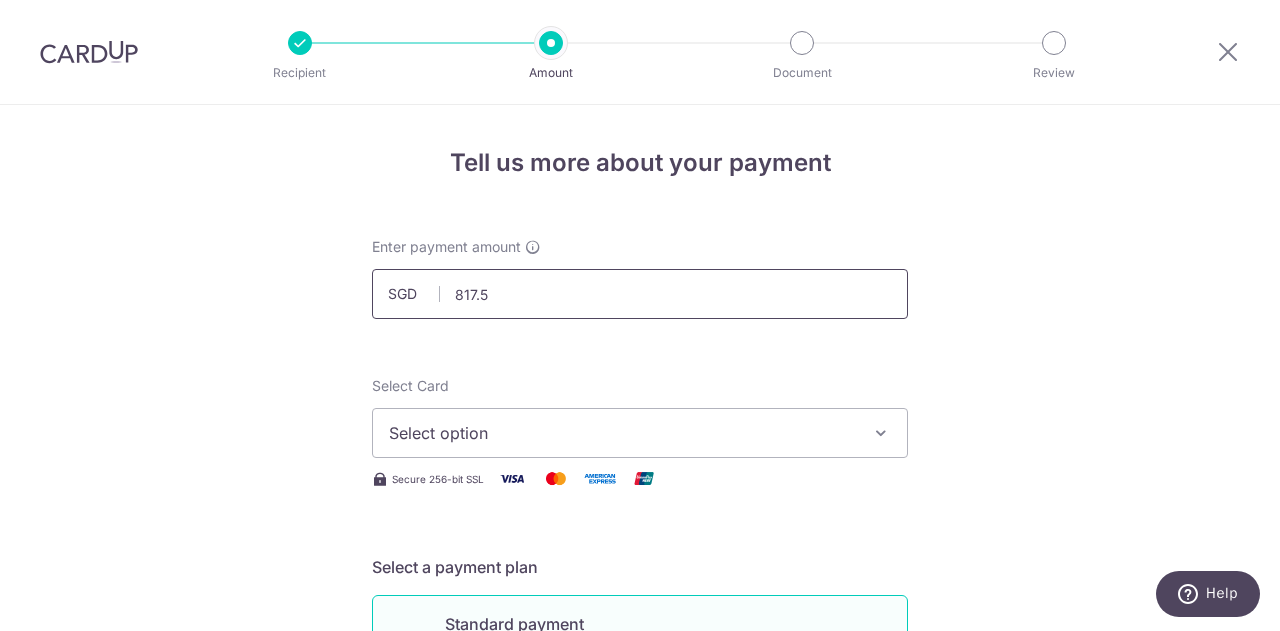 type on "817.50" 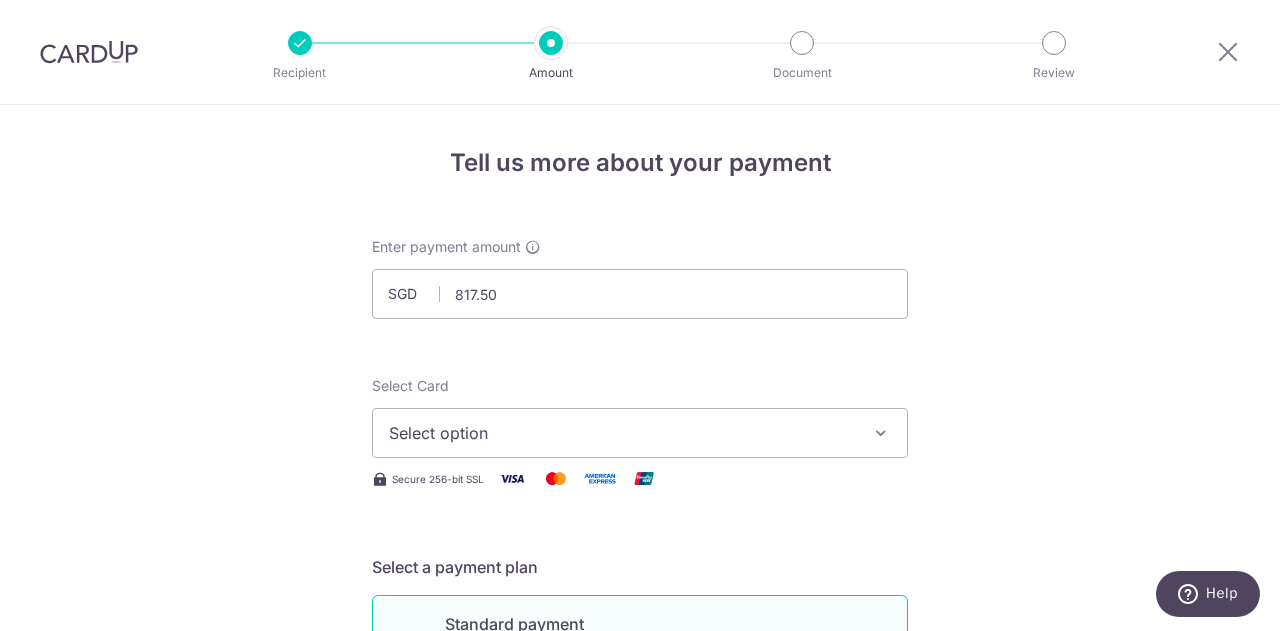 click on "Select option" at bounding box center [622, 433] 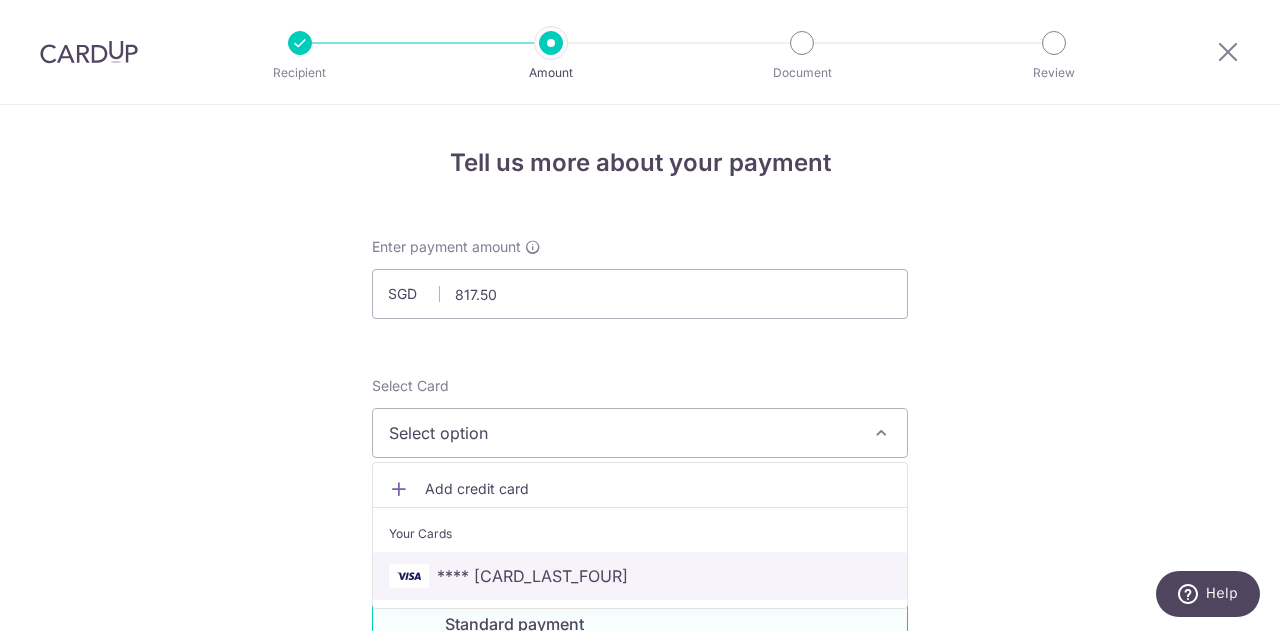 click on "**** 1322" at bounding box center (640, 576) 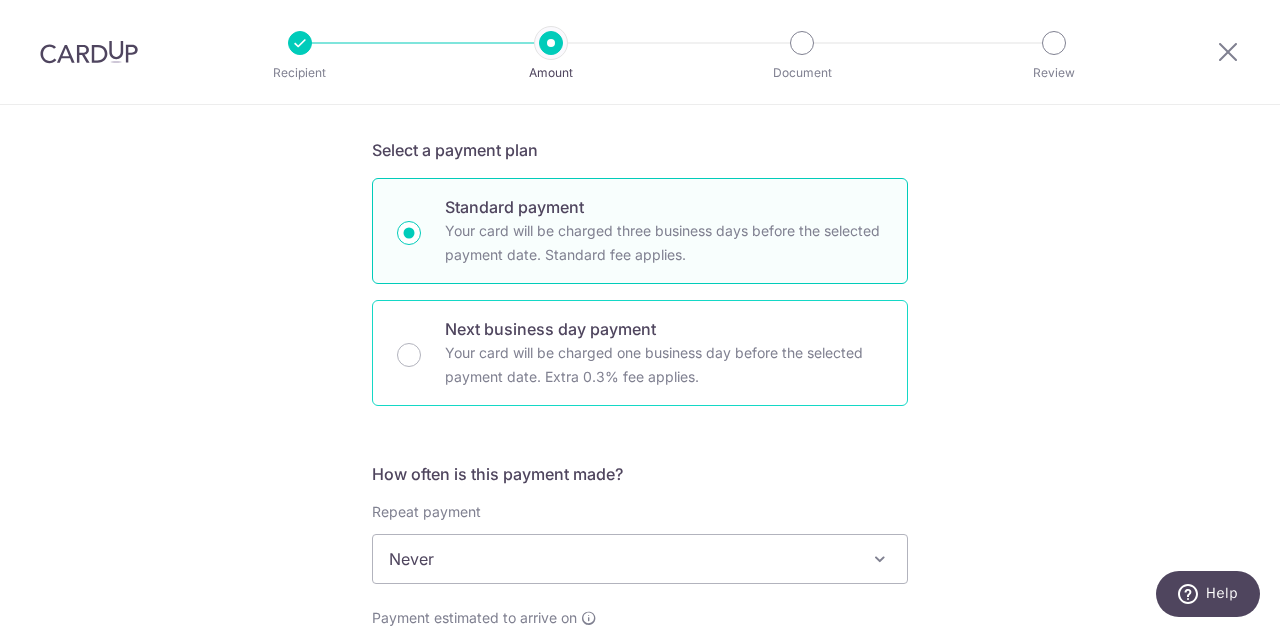 scroll, scrollTop: 601, scrollLeft: 0, axis: vertical 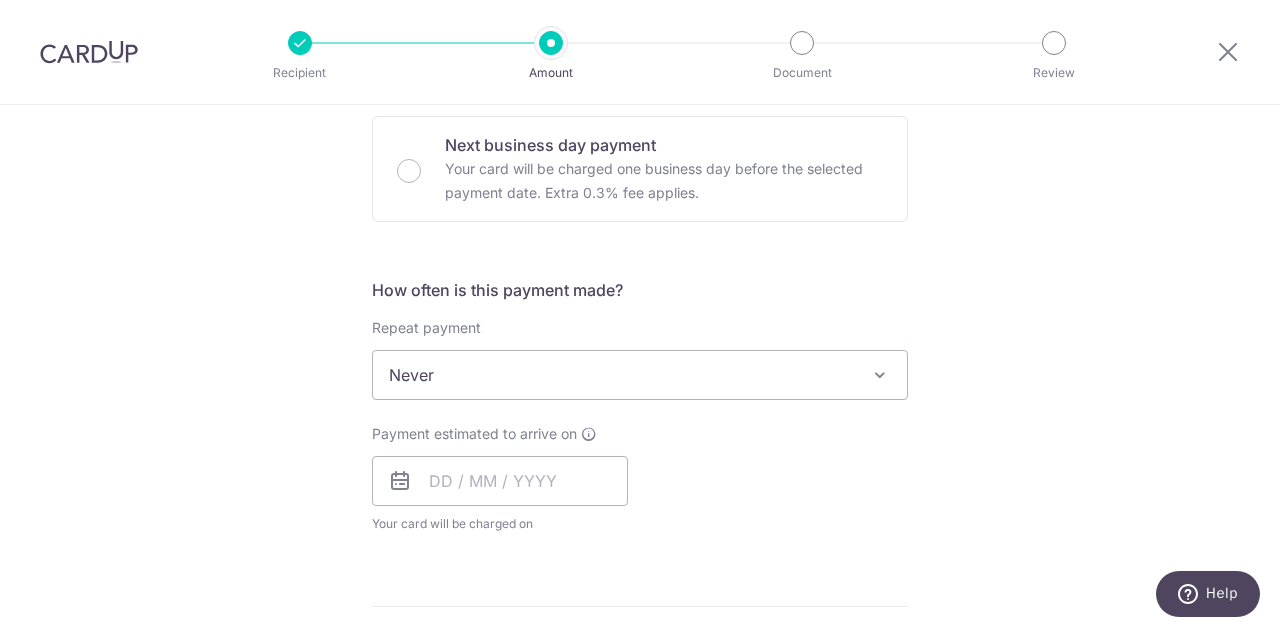 click on "Never" at bounding box center [640, 375] 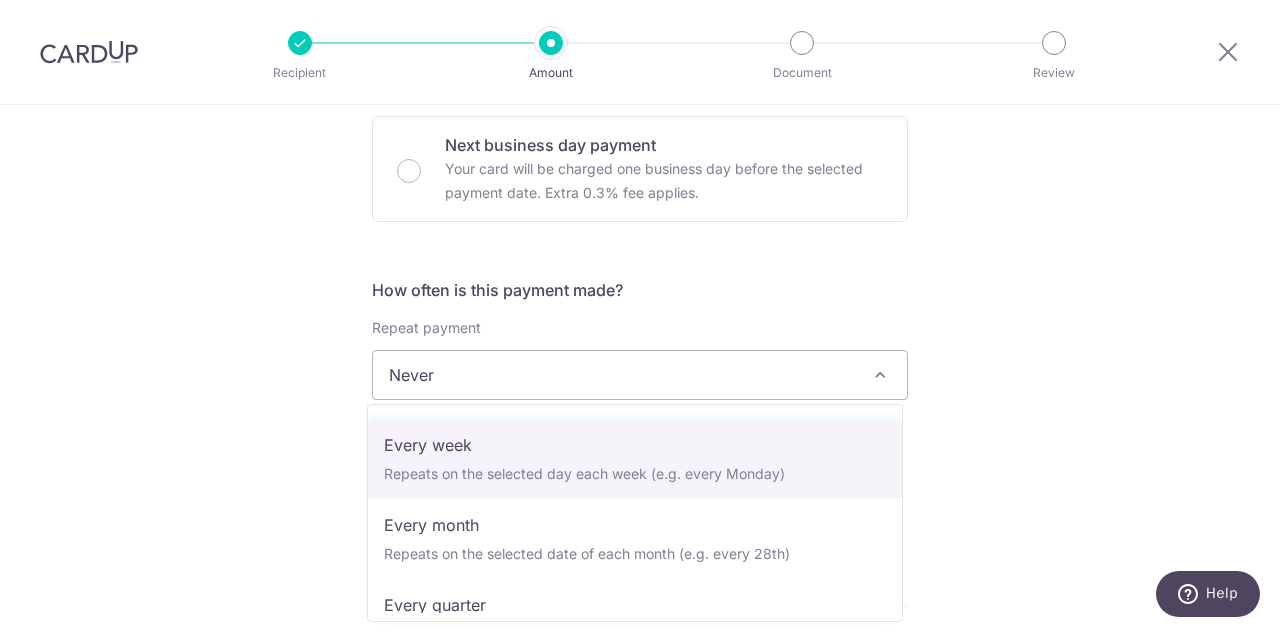 scroll, scrollTop: 100, scrollLeft: 0, axis: vertical 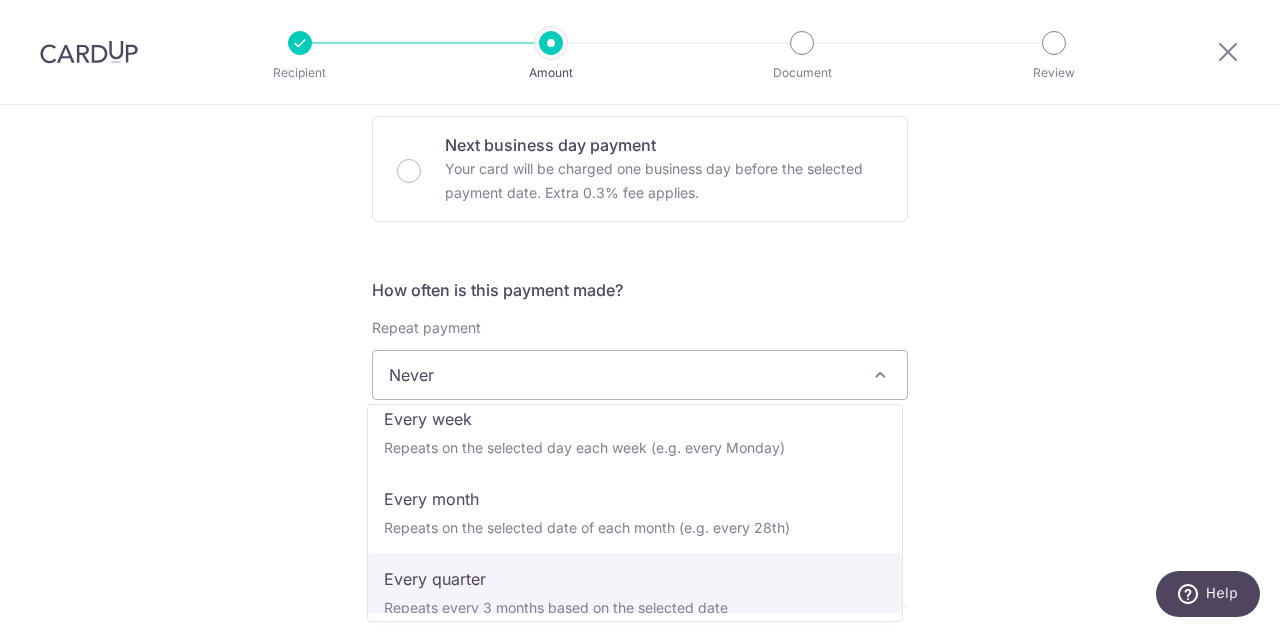 select on "4" 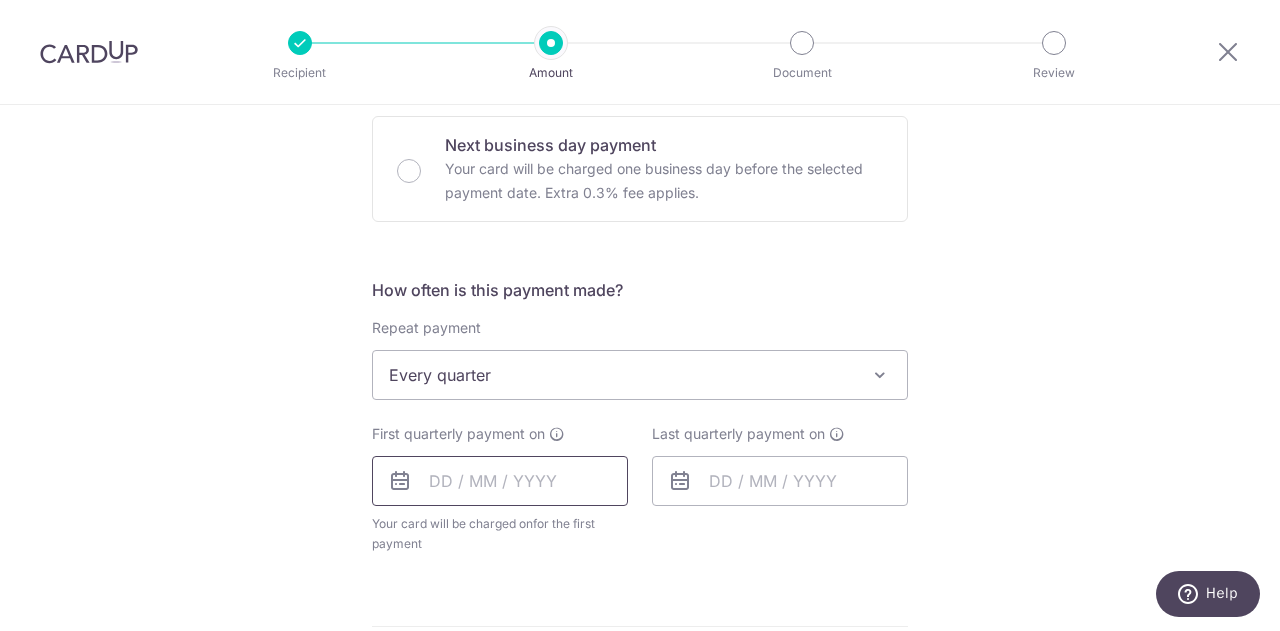click at bounding box center (500, 481) 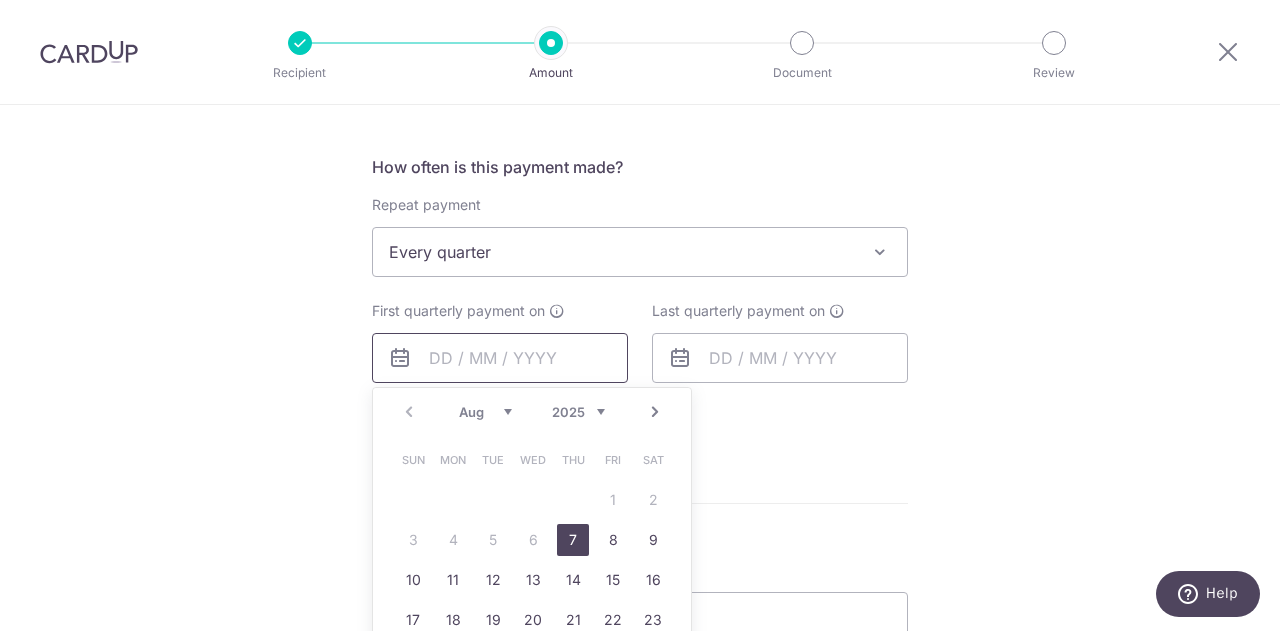 scroll, scrollTop: 802, scrollLeft: 0, axis: vertical 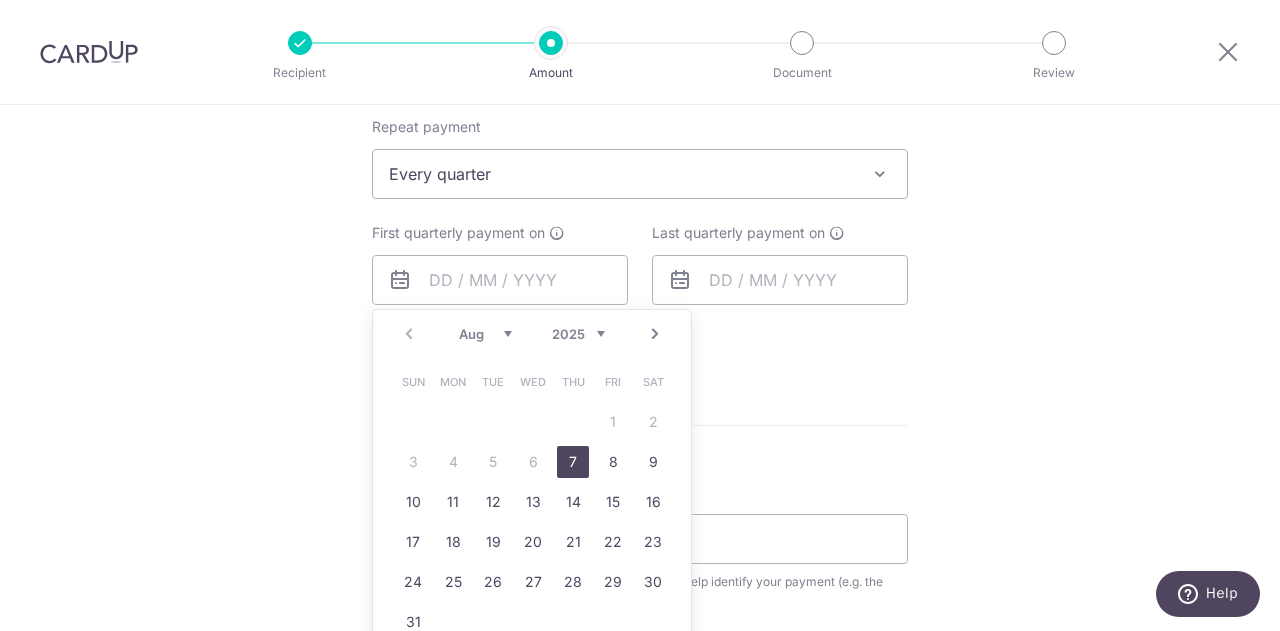click on "7" at bounding box center [573, 462] 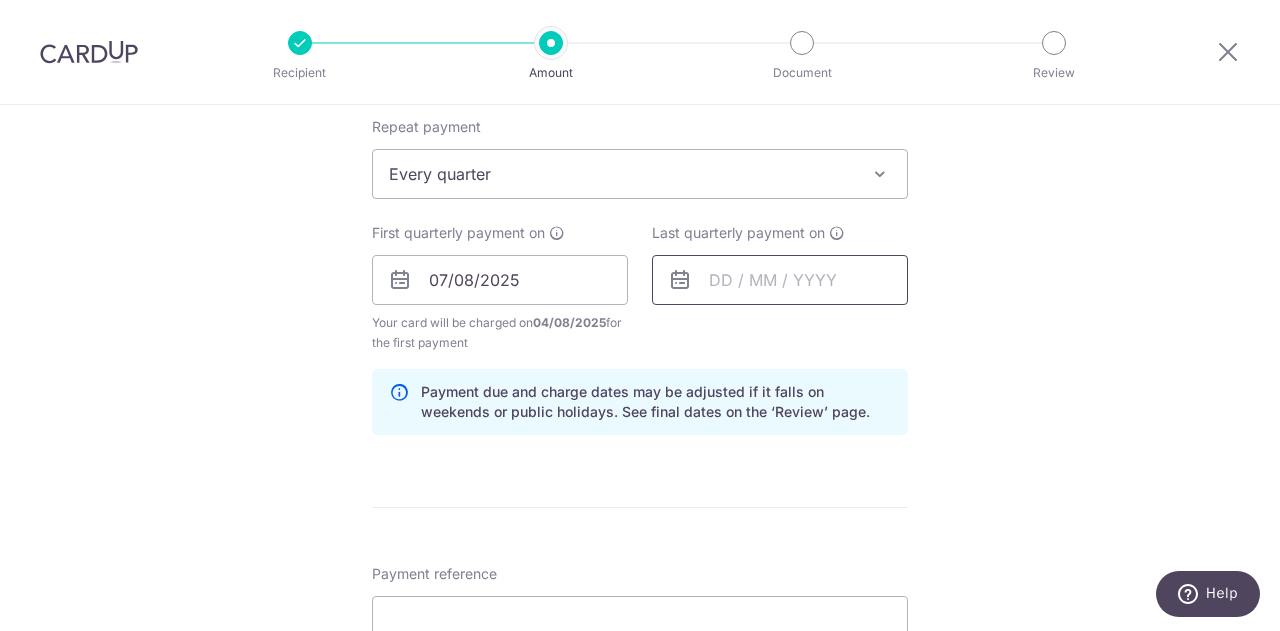 click at bounding box center (780, 280) 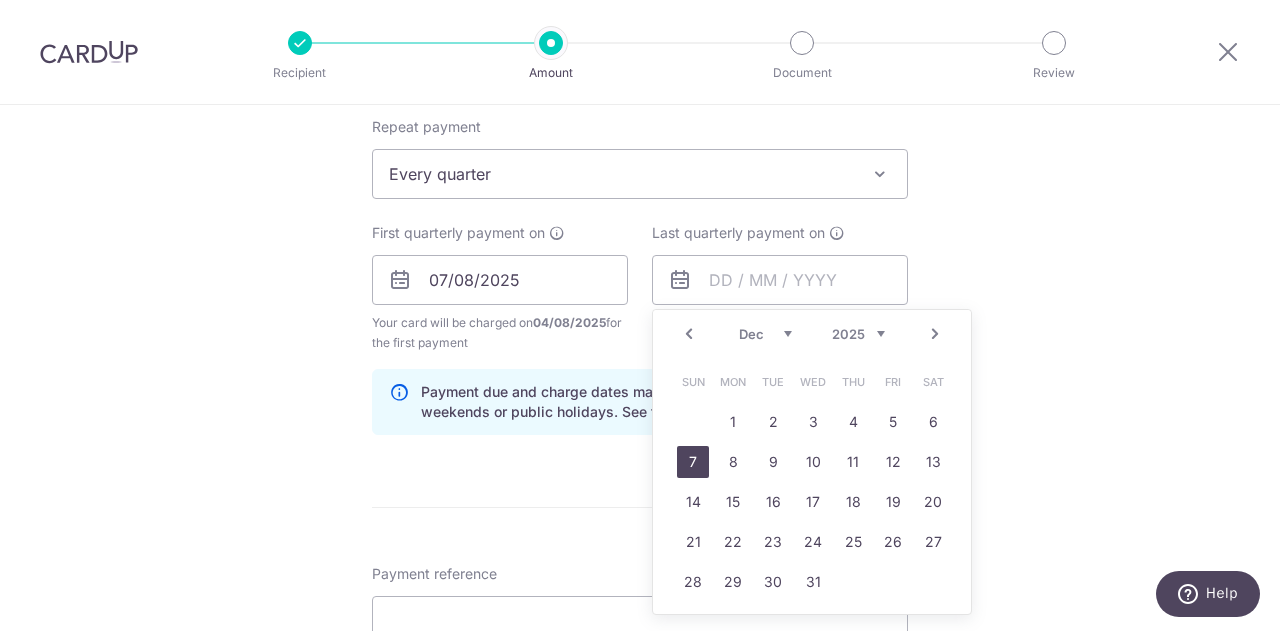 click on "7" at bounding box center (693, 462) 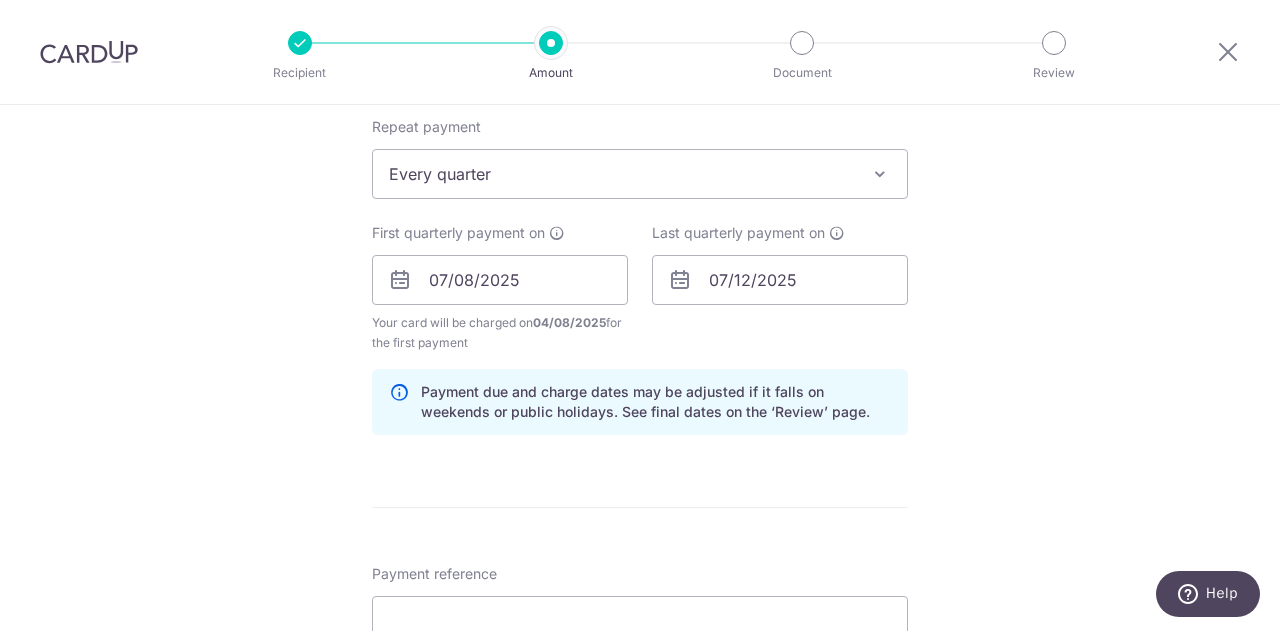 click on "Enter payment amount
SGD
817.50
817.50
Select Card
**** 1322
Add credit card
Your Cards
**** 1322
Secure 256-bit SSL
Text
New card details
Card
Secure 256-bit SSL" at bounding box center (640, 277) 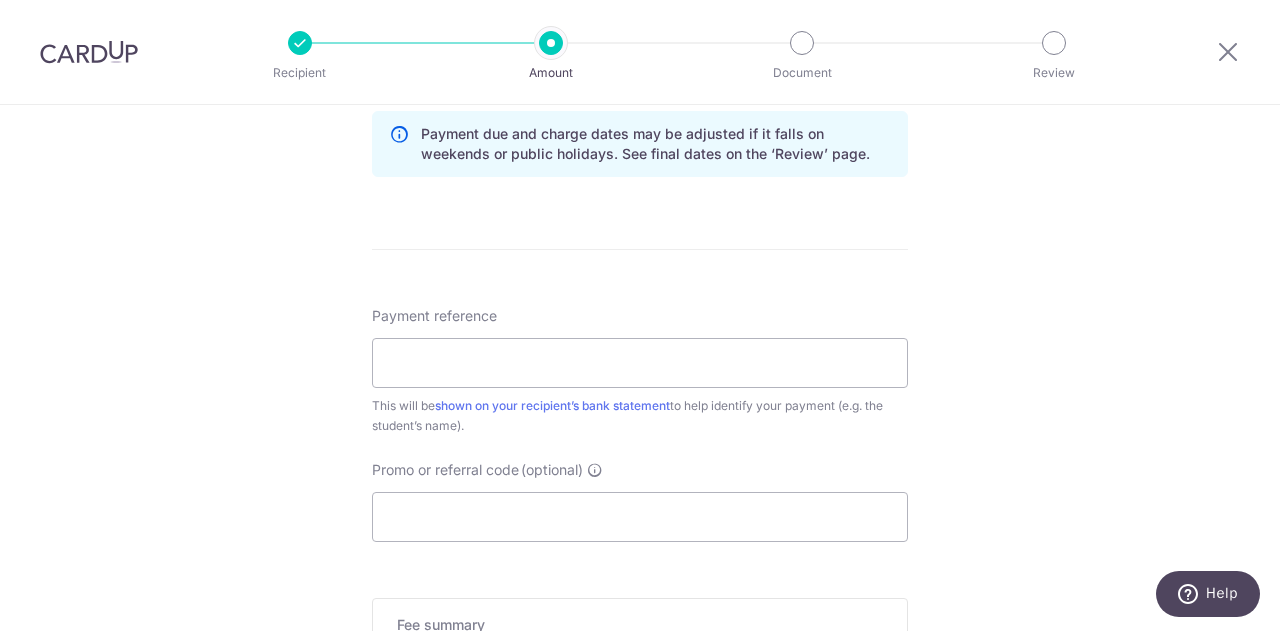 scroll, scrollTop: 1103, scrollLeft: 0, axis: vertical 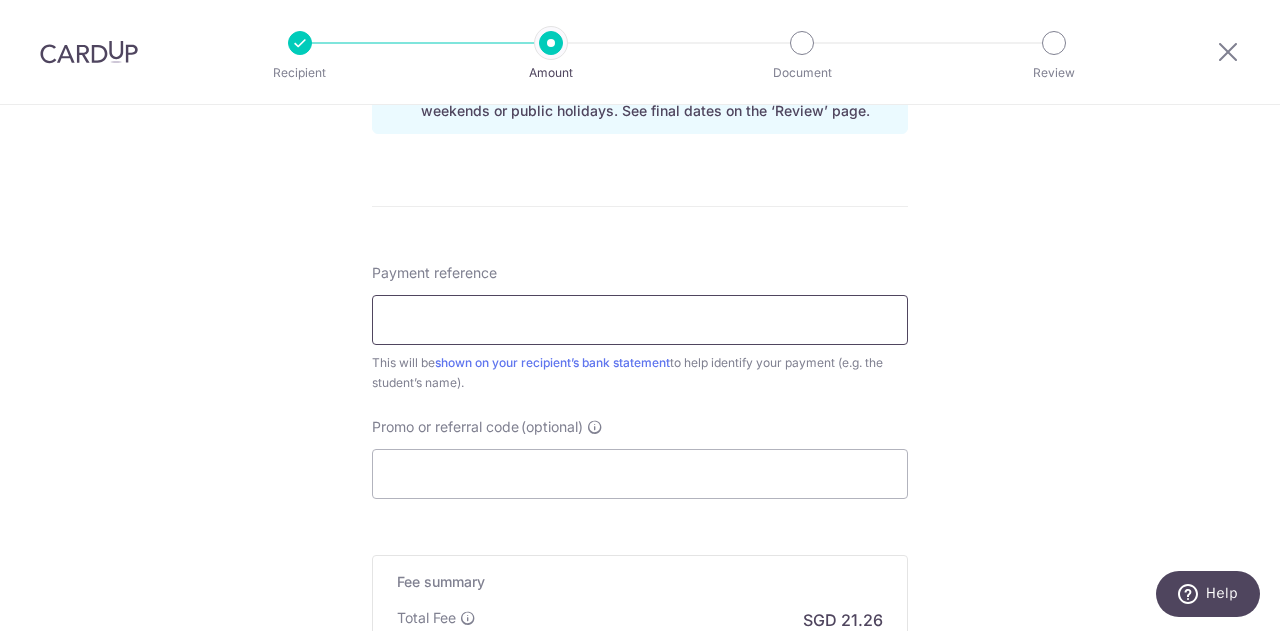 click on "Payment reference" at bounding box center [640, 320] 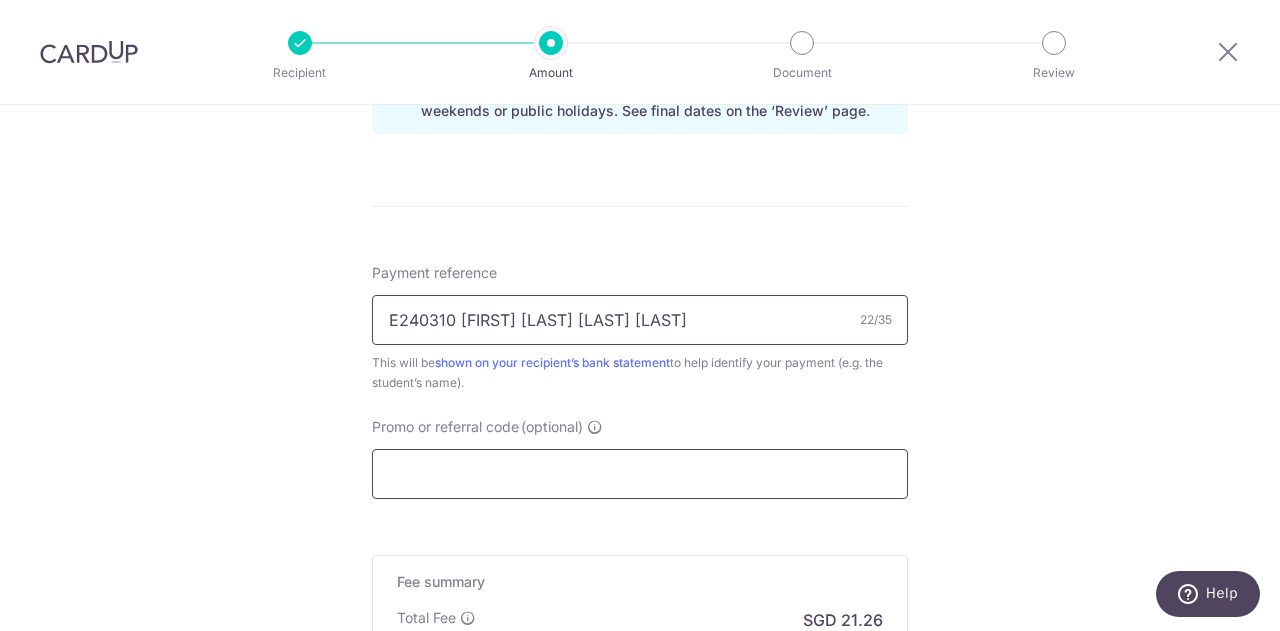 type on "E240310 Yan Jun Kai K1" 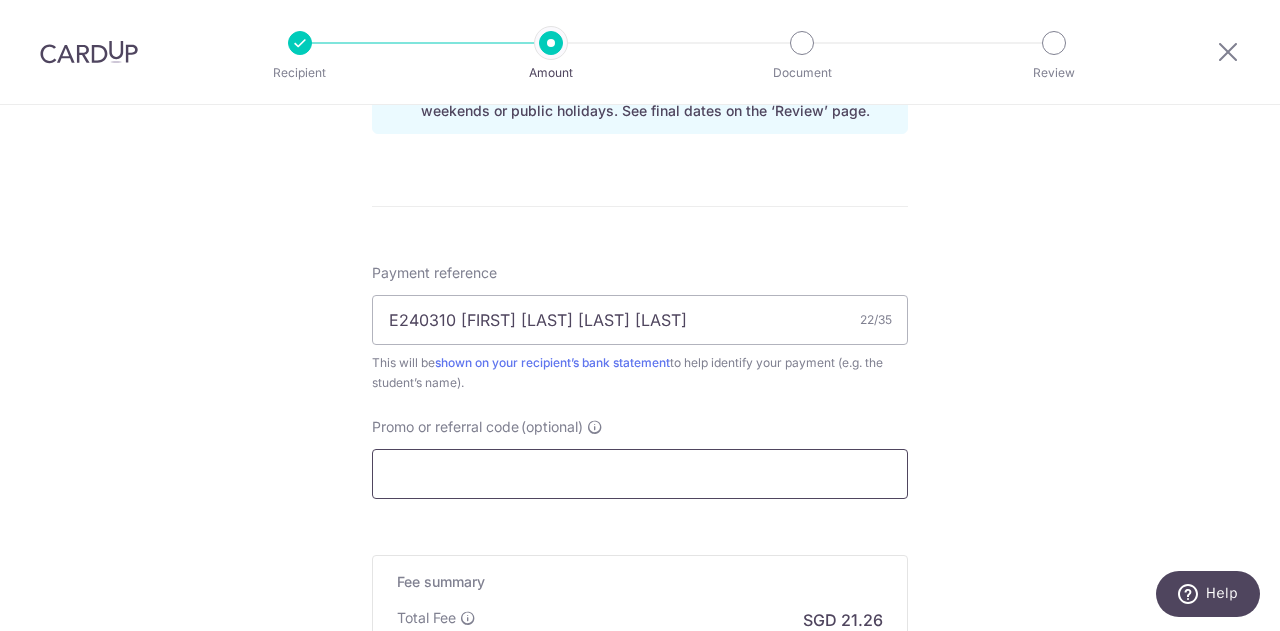click on "Promo or referral code
(optional)" at bounding box center [640, 474] 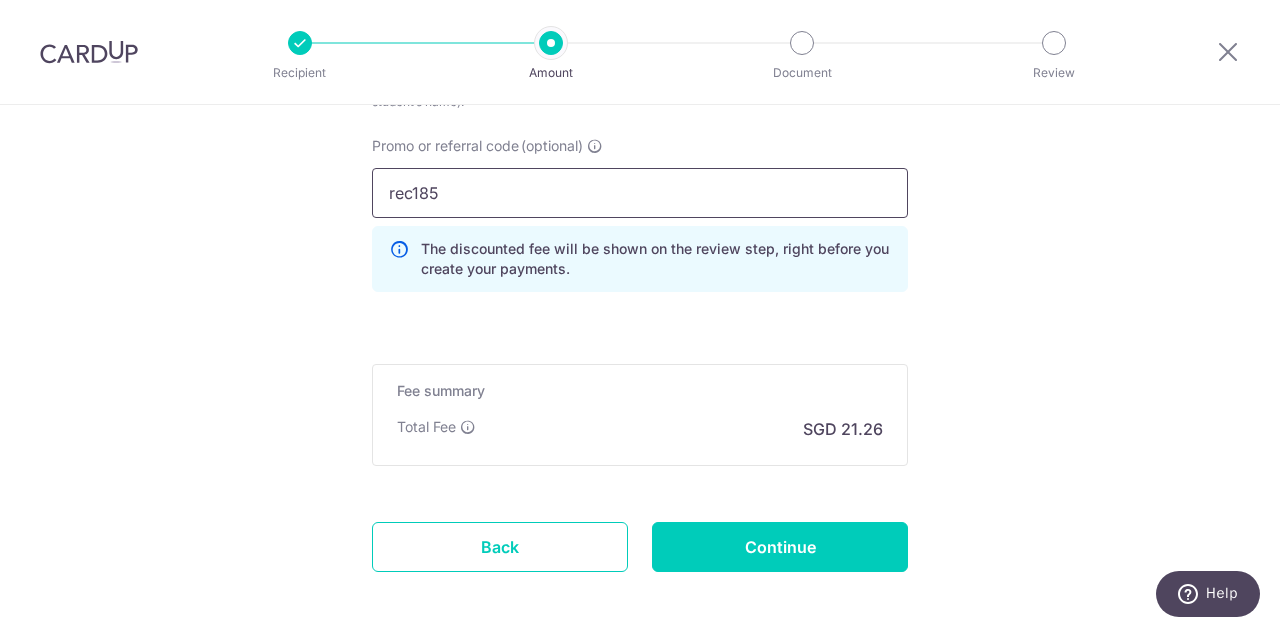 scroll, scrollTop: 1474, scrollLeft: 0, axis: vertical 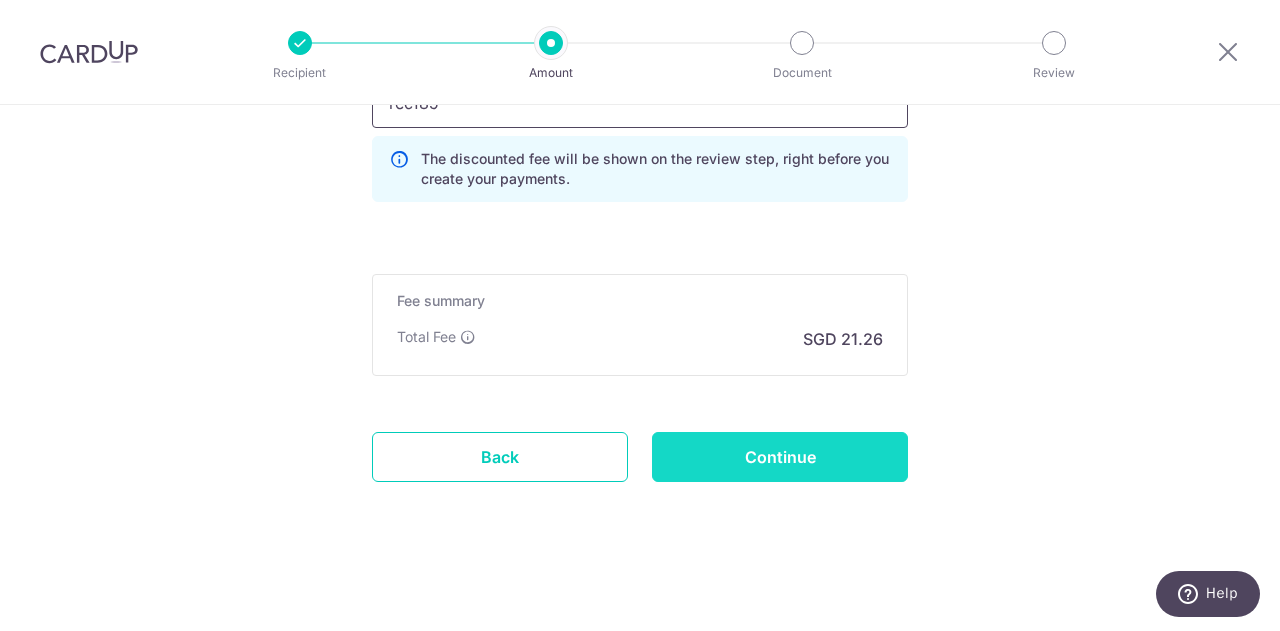 type on "rec185" 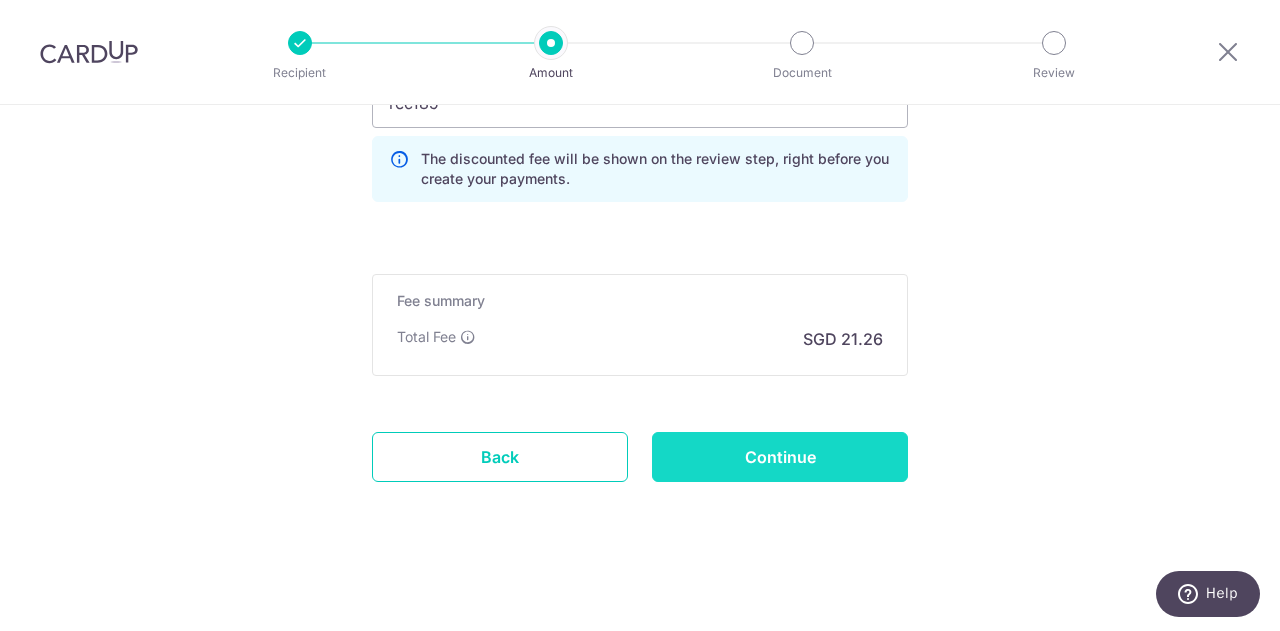 click on "Continue" at bounding box center (780, 457) 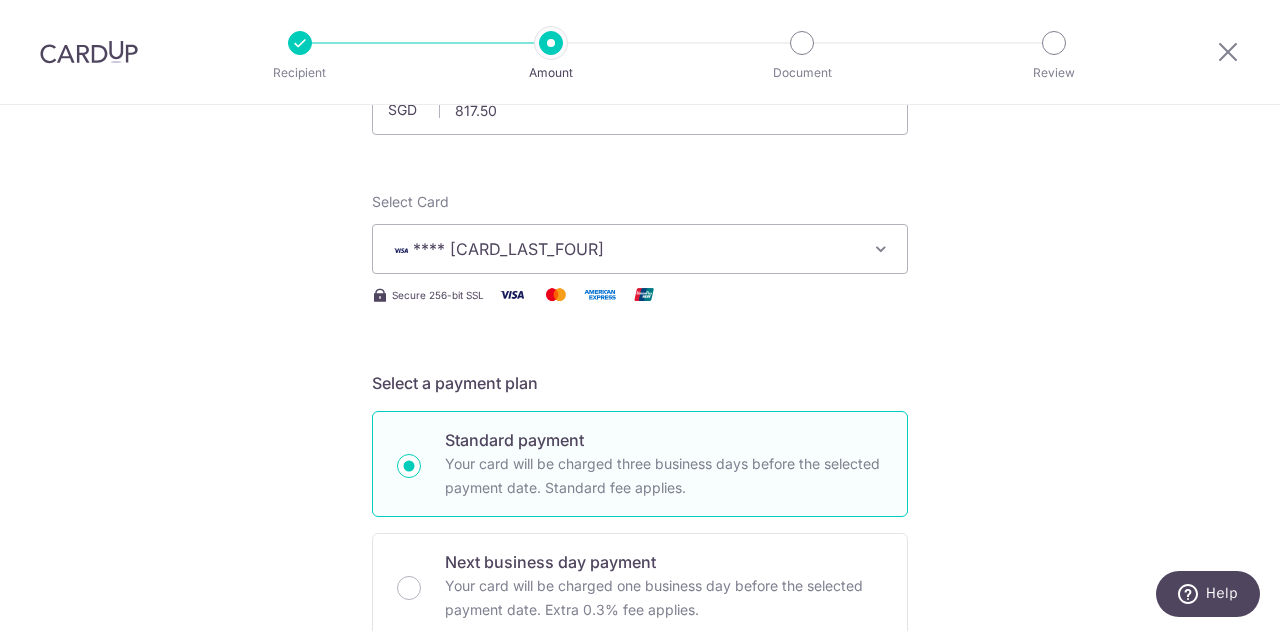 scroll, scrollTop: 169, scrollLeft: 0, axis: vertical 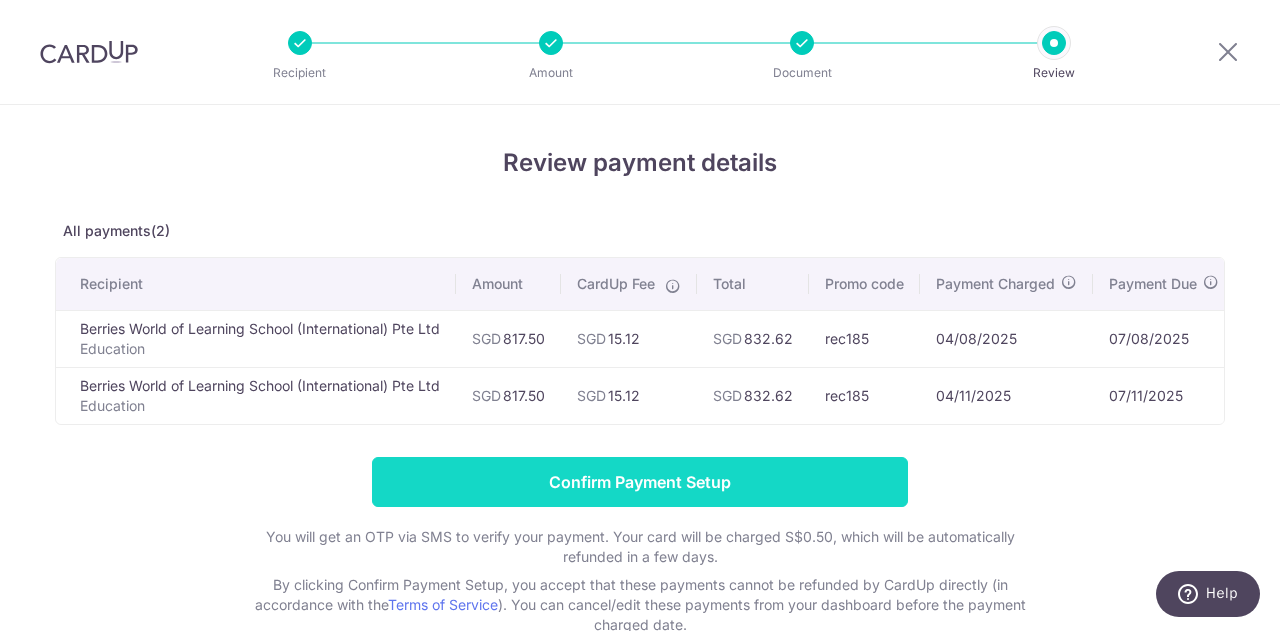 click on "Confirm Payment Setup" at bounding box center (640, 482) 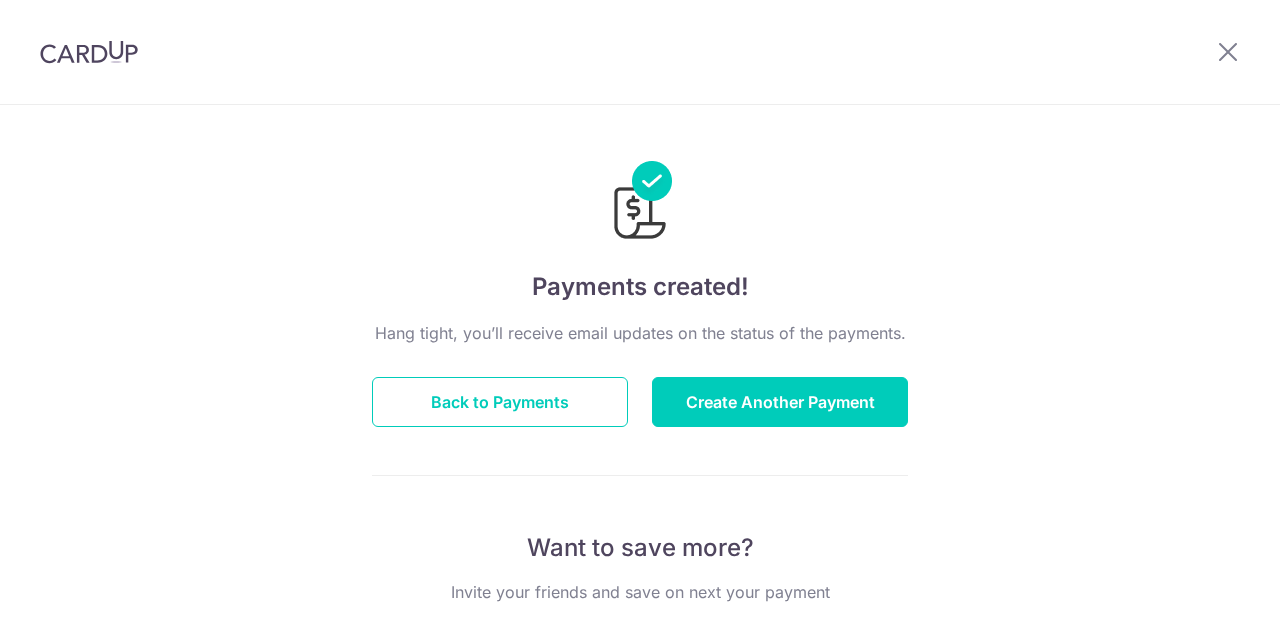 scroll, scrollTop: 0, scrollLeft: 0, axis: both 